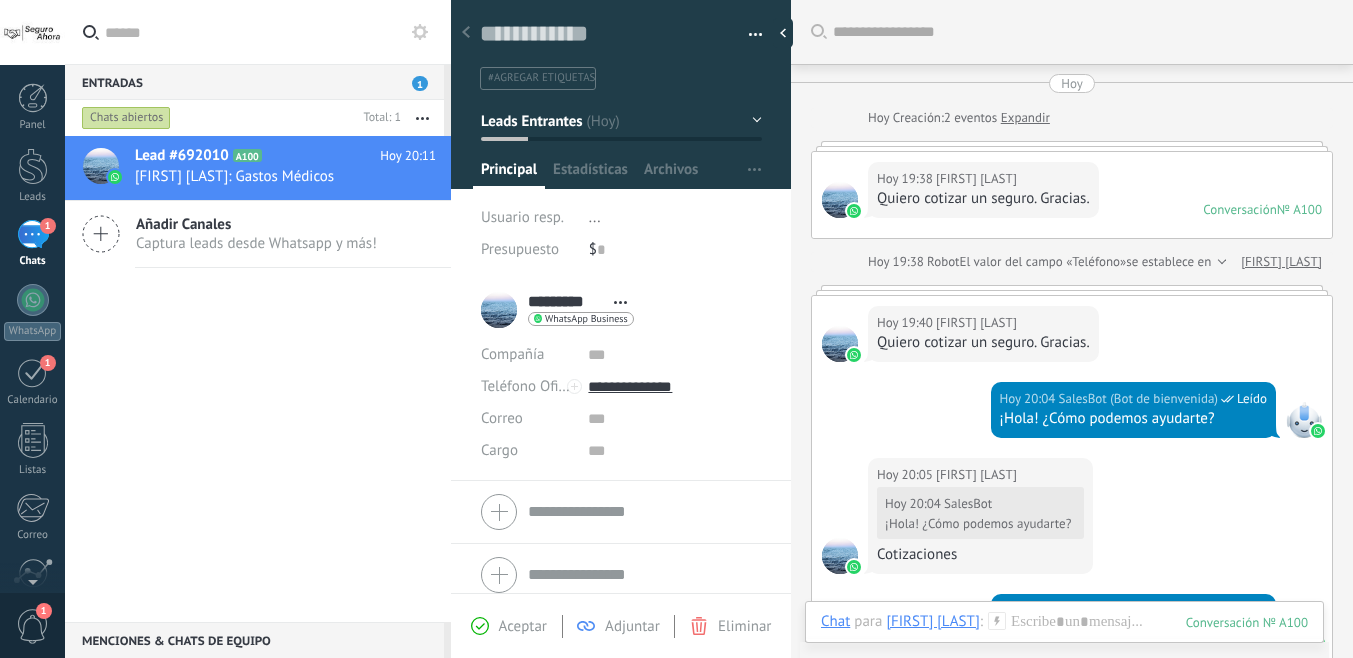 scroll, scrollTop: 0, scrollLeft: 0, axis: both 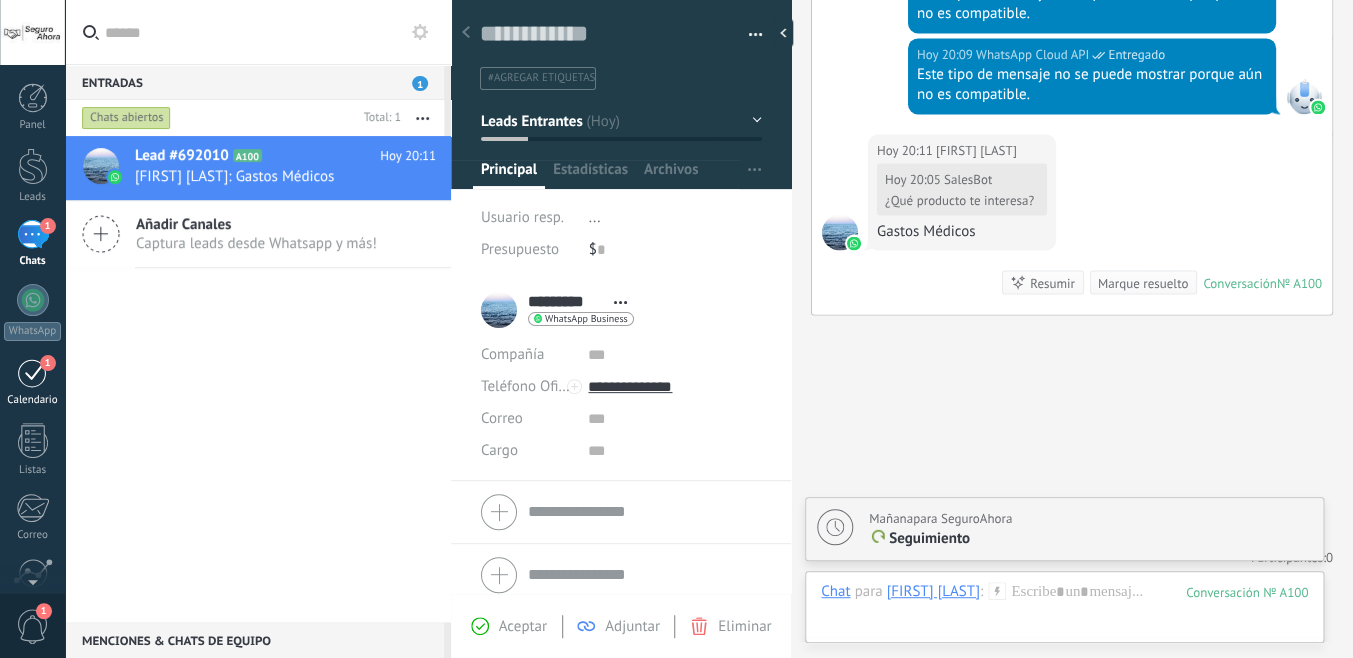 click on "1" at bounding box center [48, 363] 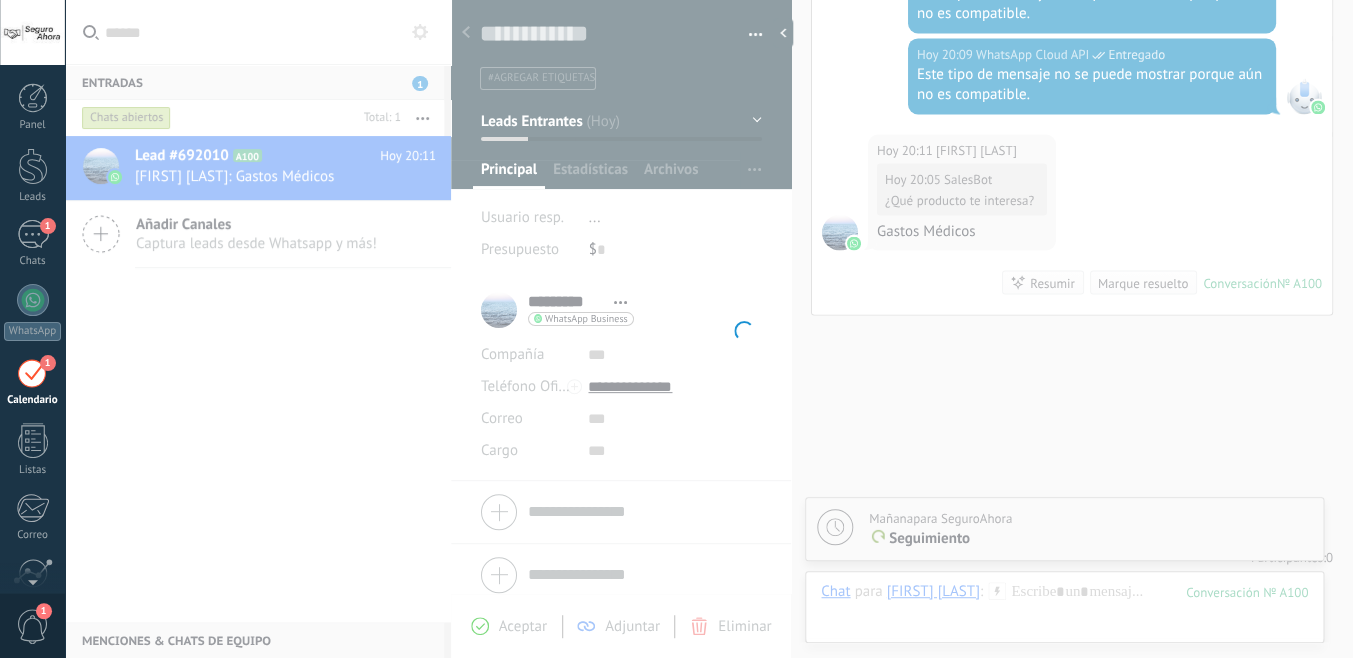 scroll, scrollTop: 1152, scrollLeft: 0, axis: vertical 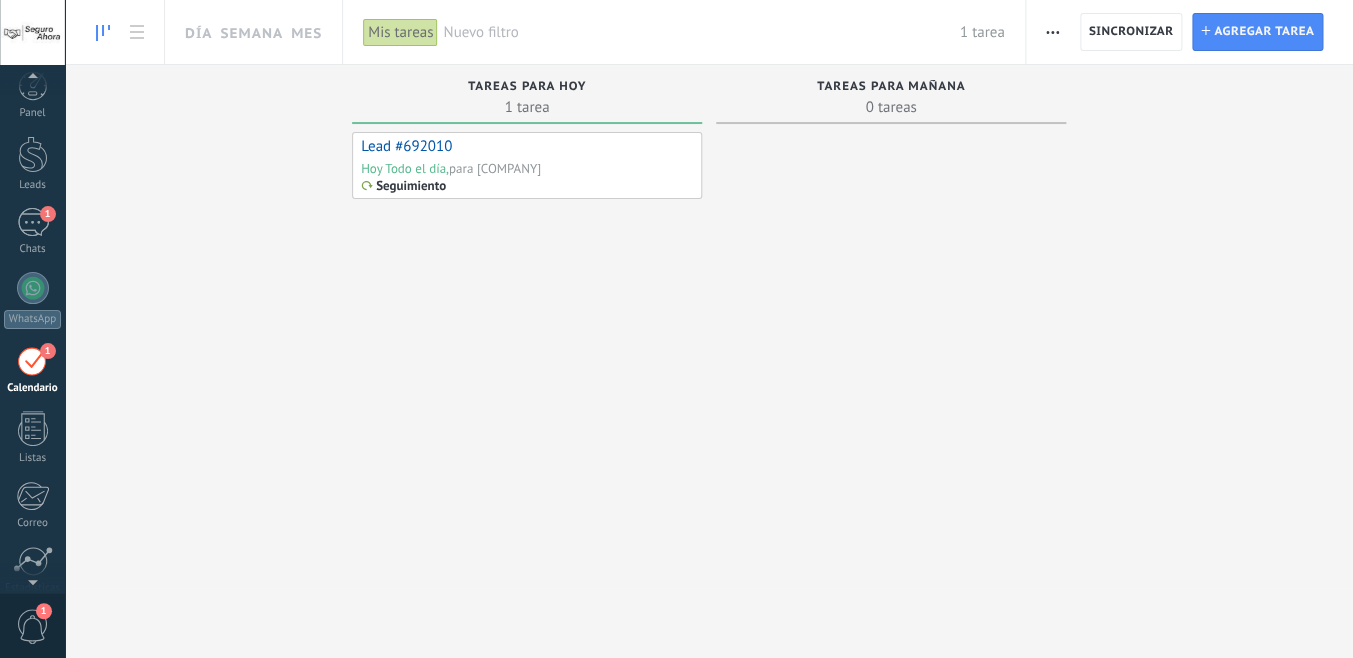 click on "1" at bounding box center [33, 626] 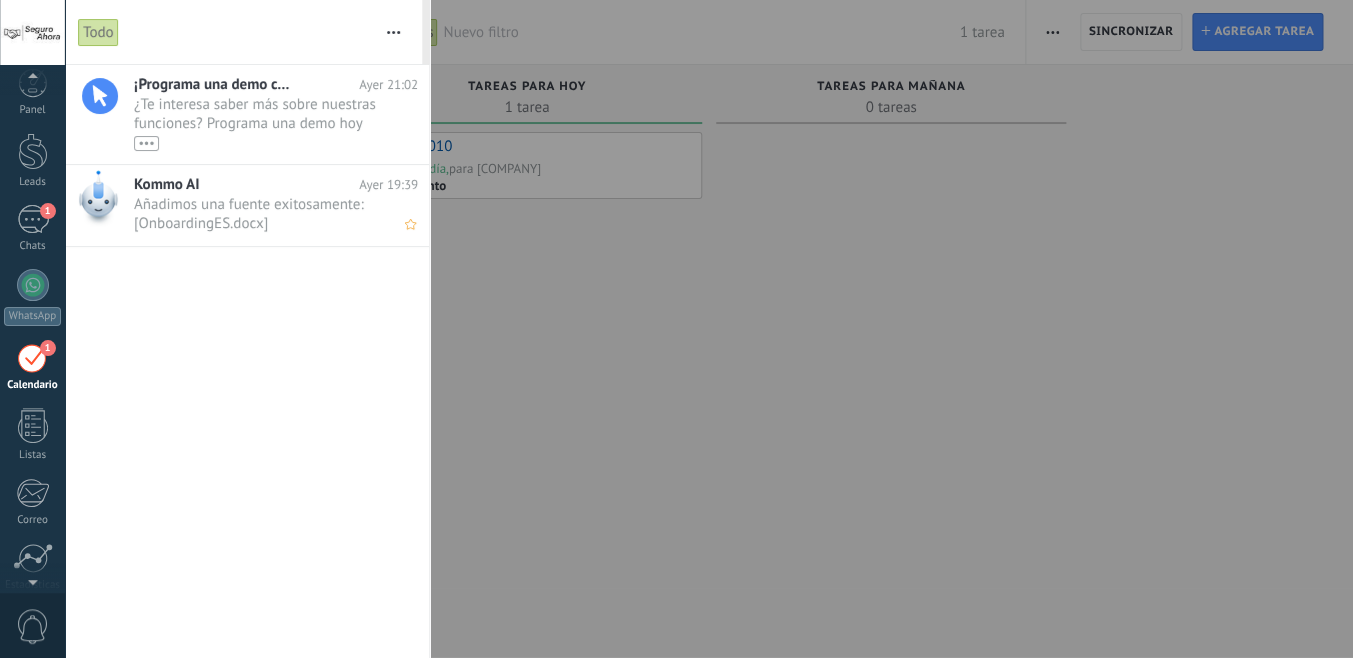 scroll, scrollTop: 58, scrollLeft: 0, axis: vertical 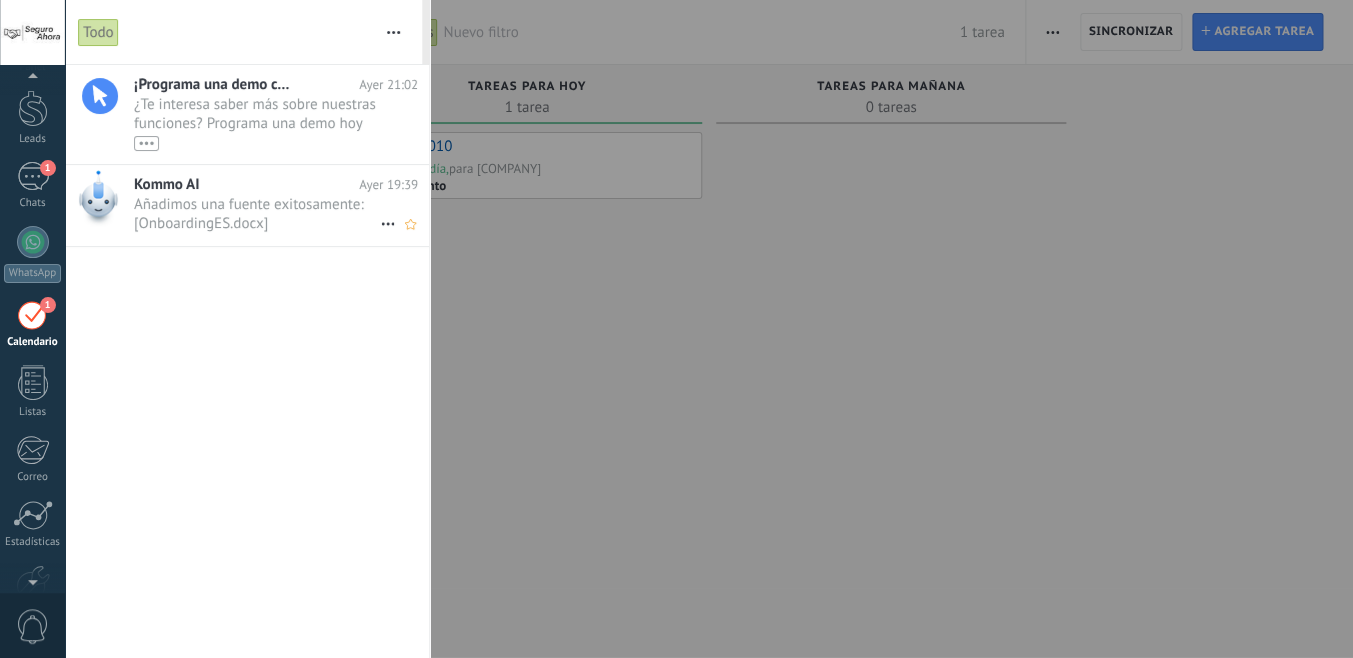 click on "Añadimos una fuente exitosamente: [OnboardingES.docx]
•••" at bounding box center [257, 214] 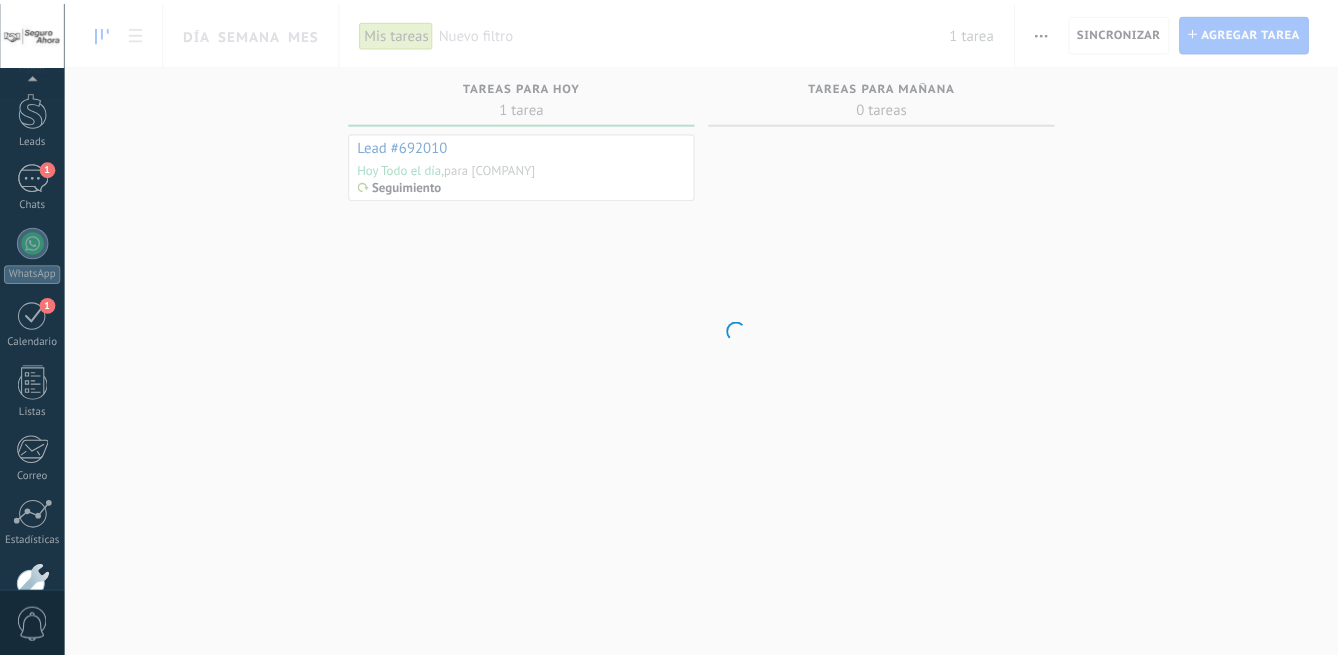 scroll, scrollTop: 175, scrollLeft: 0, axis: vertical 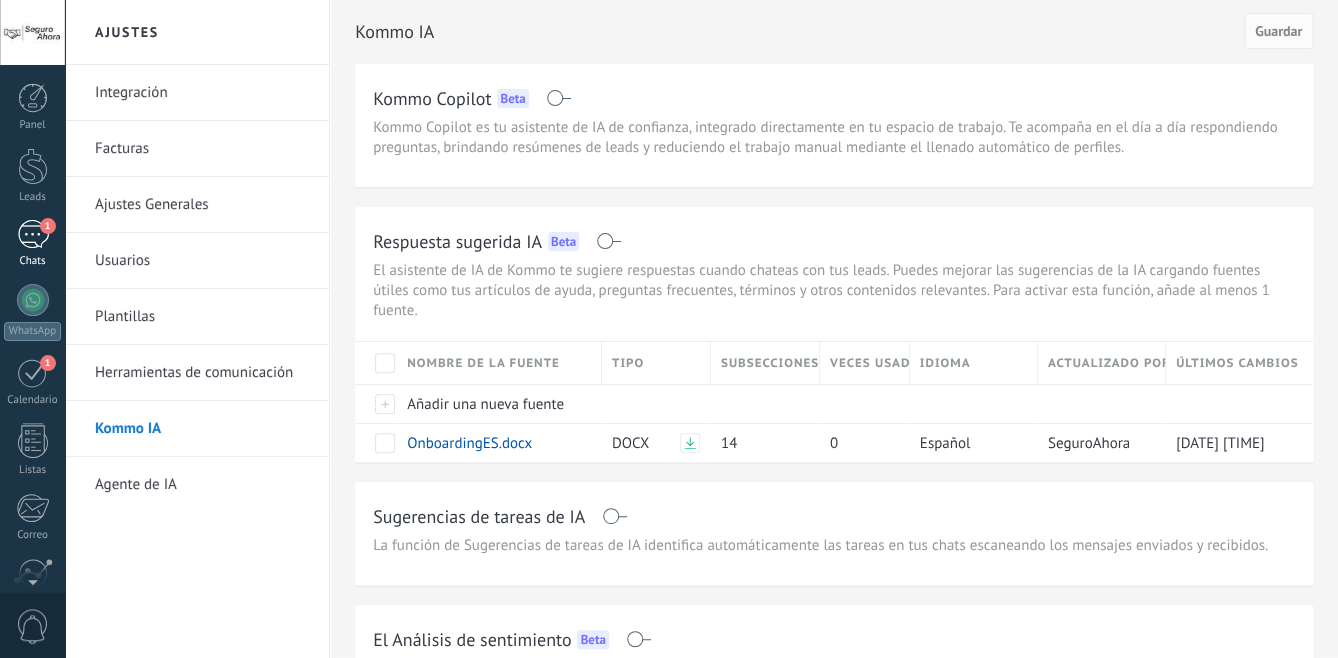 click on "1" at bounding box center [33, 234] 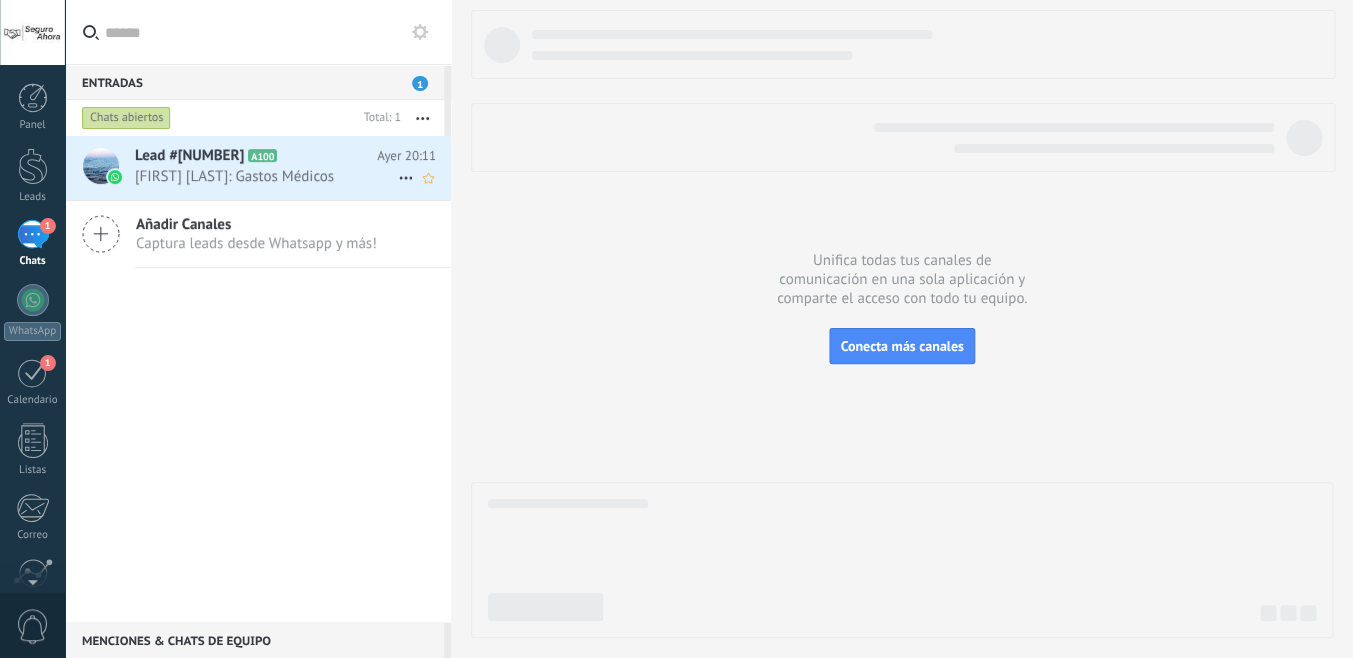 click on "Lead #692010
A100" at bounding box center (256, 156) 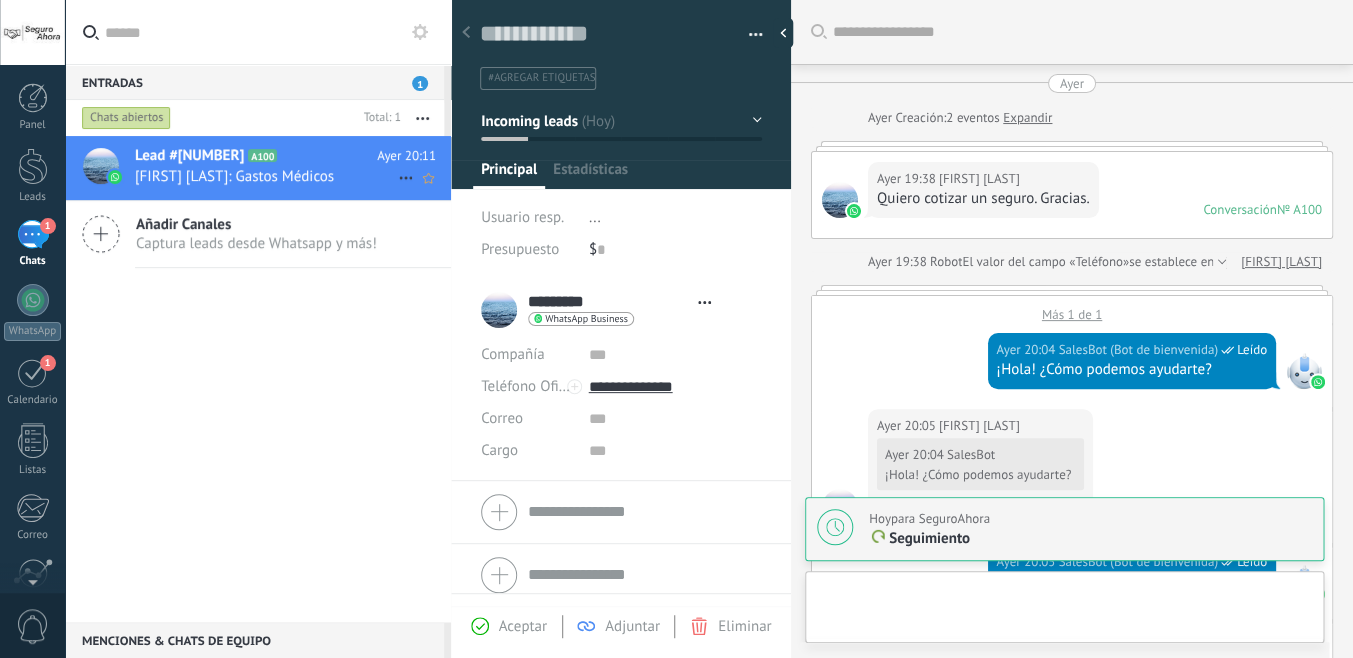 scroll, scrollTop: 30, scrollLeft: 0, axis: vertical 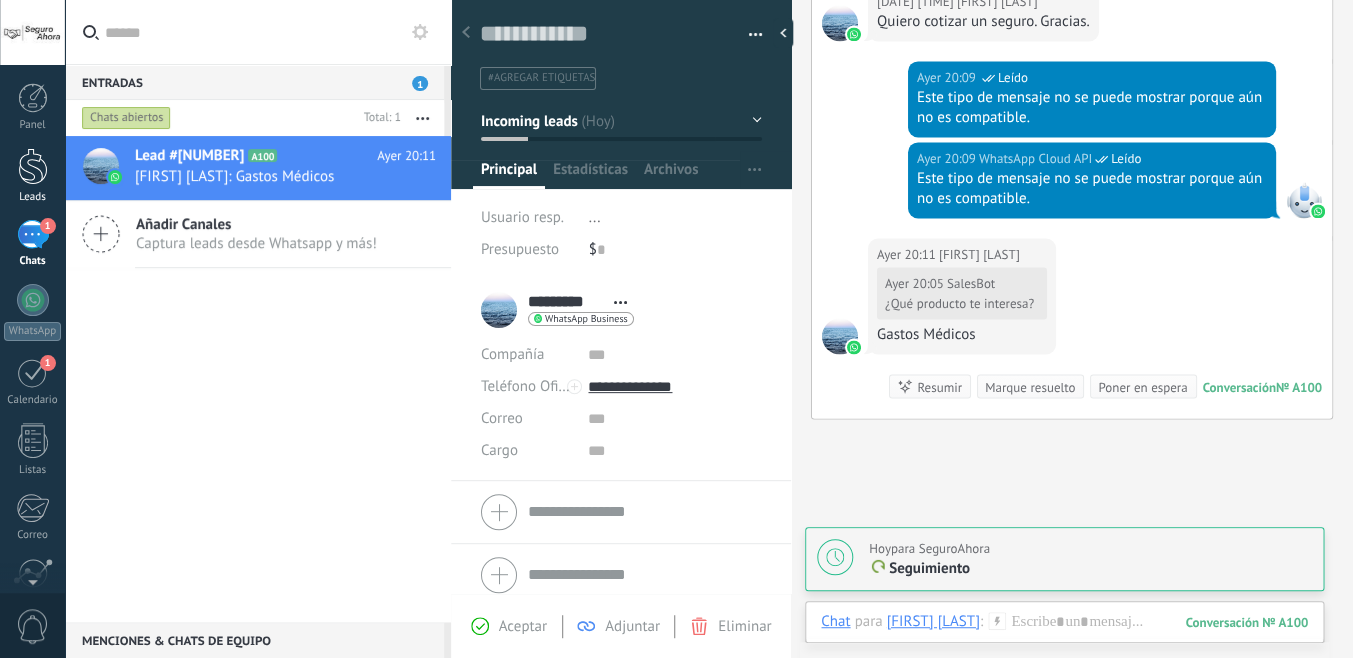 click at bounding box center [33, 166] 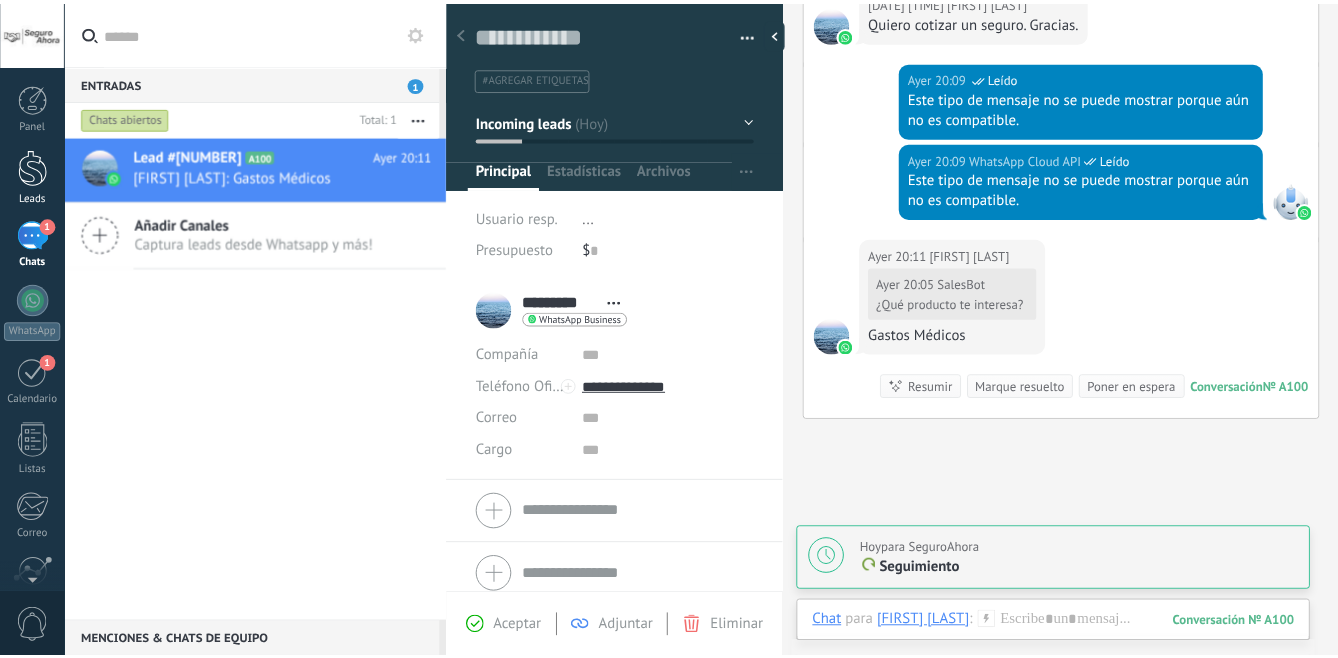 scroll, scrollTop: 0, scrollLeft: 0, axis: both 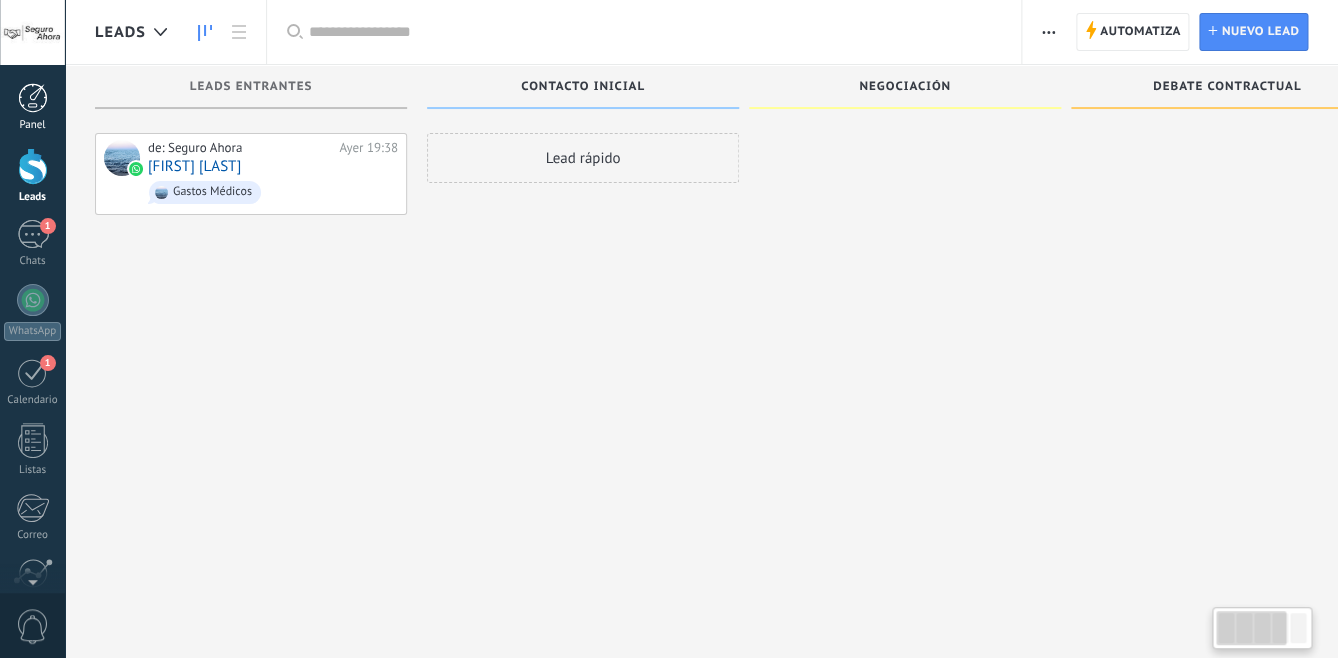 click at bounding box center [33, 98] 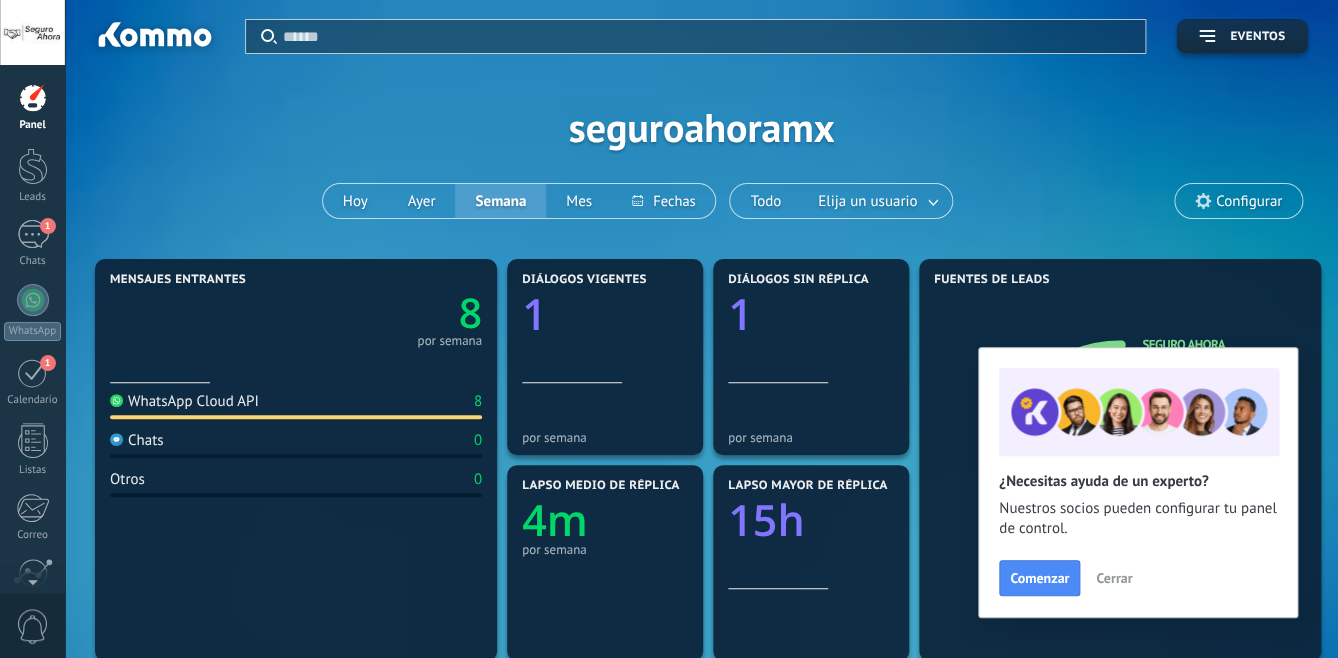 click on "Cerrar" at bounding box center (1114, 578) 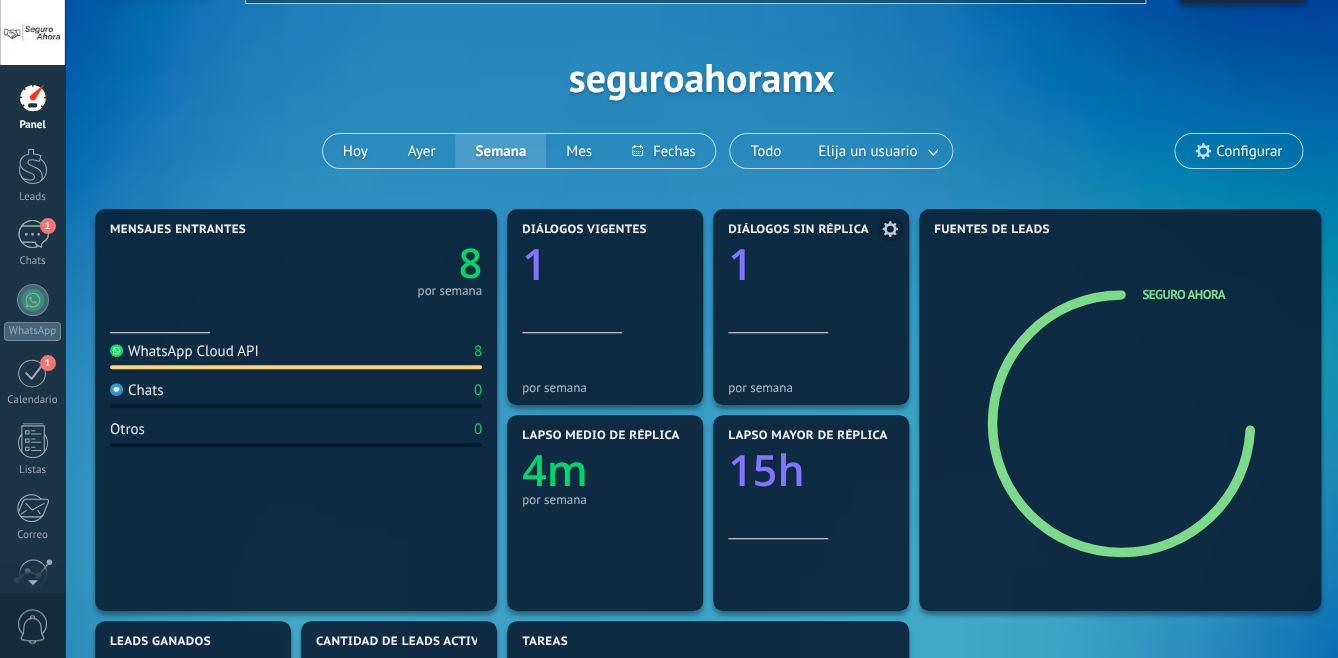 scroll, scrollTop: 0, scrollLeft: 0, axis: both 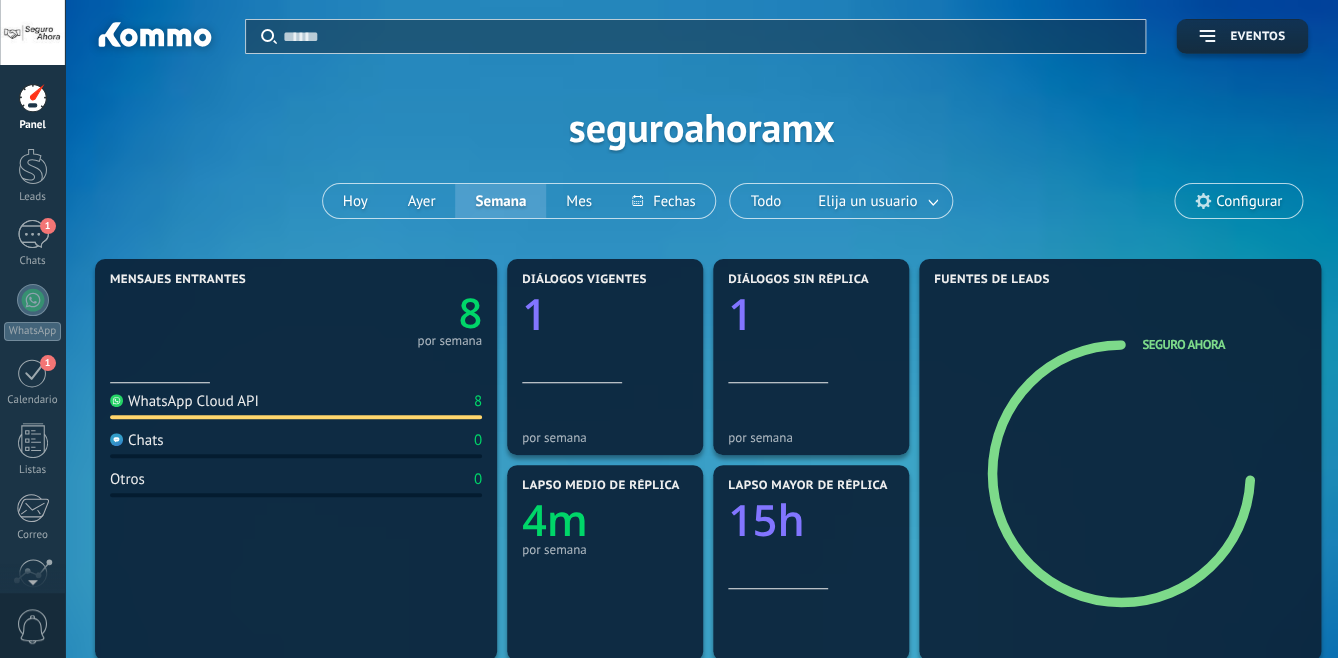 click at bounding box center (33, 98) 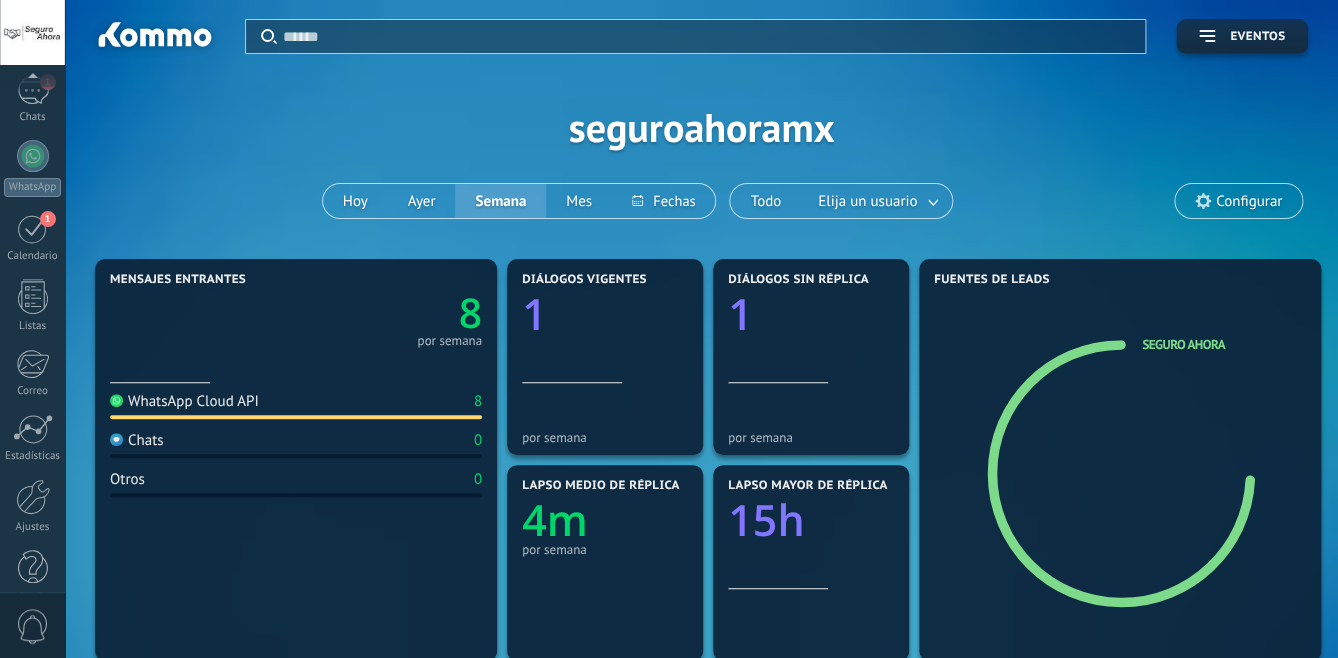 scroll, scrollTop: 175, scrollLeft: 0, axis: vertical 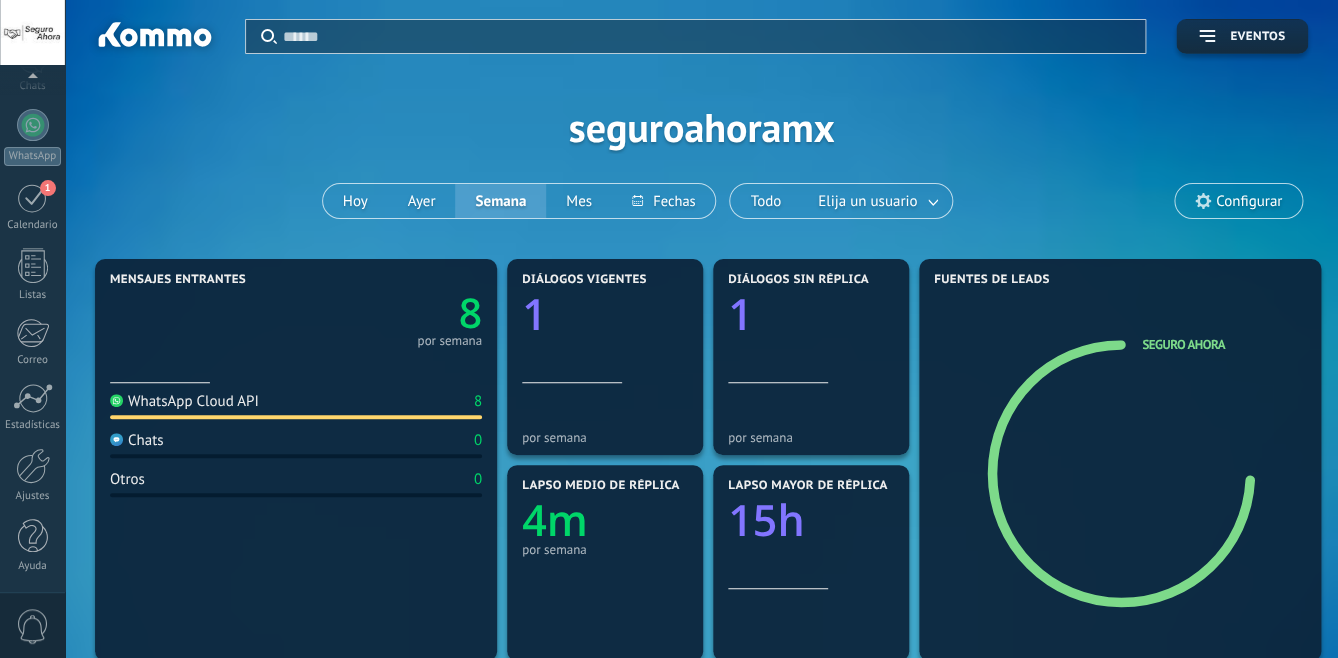 click on "0" at bounding box center (33, 626) 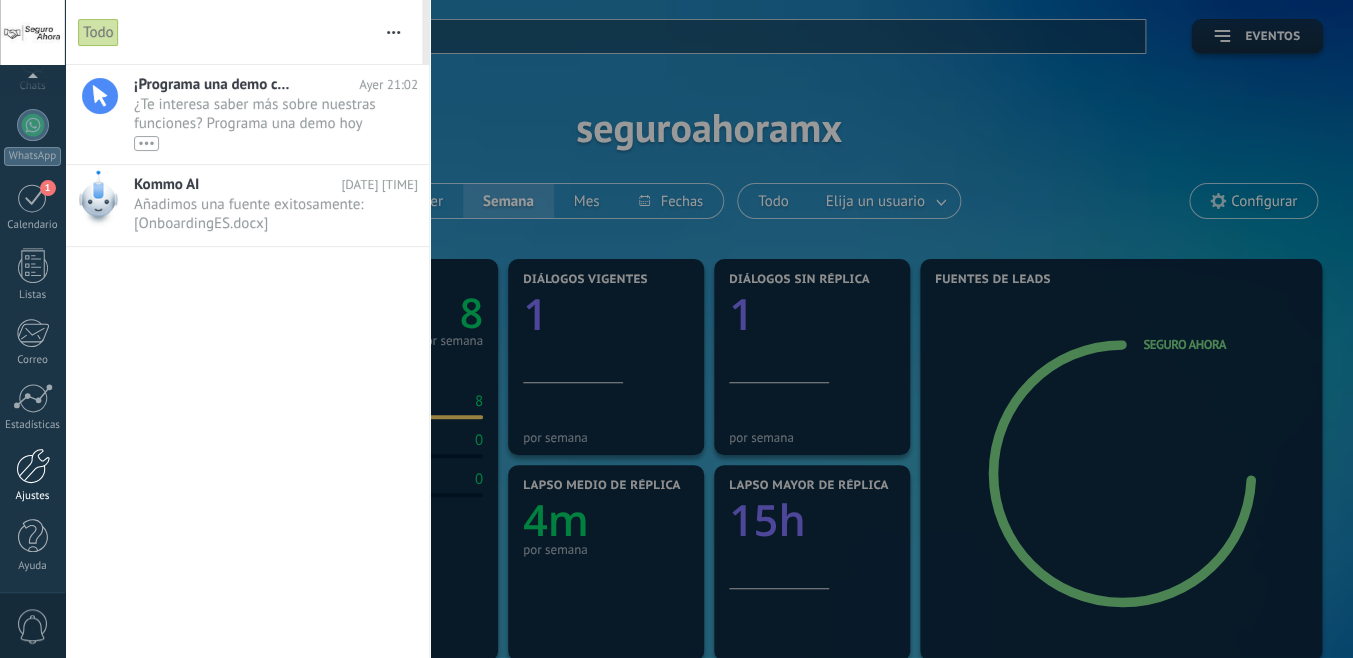 click at bounding box center [33, 466] 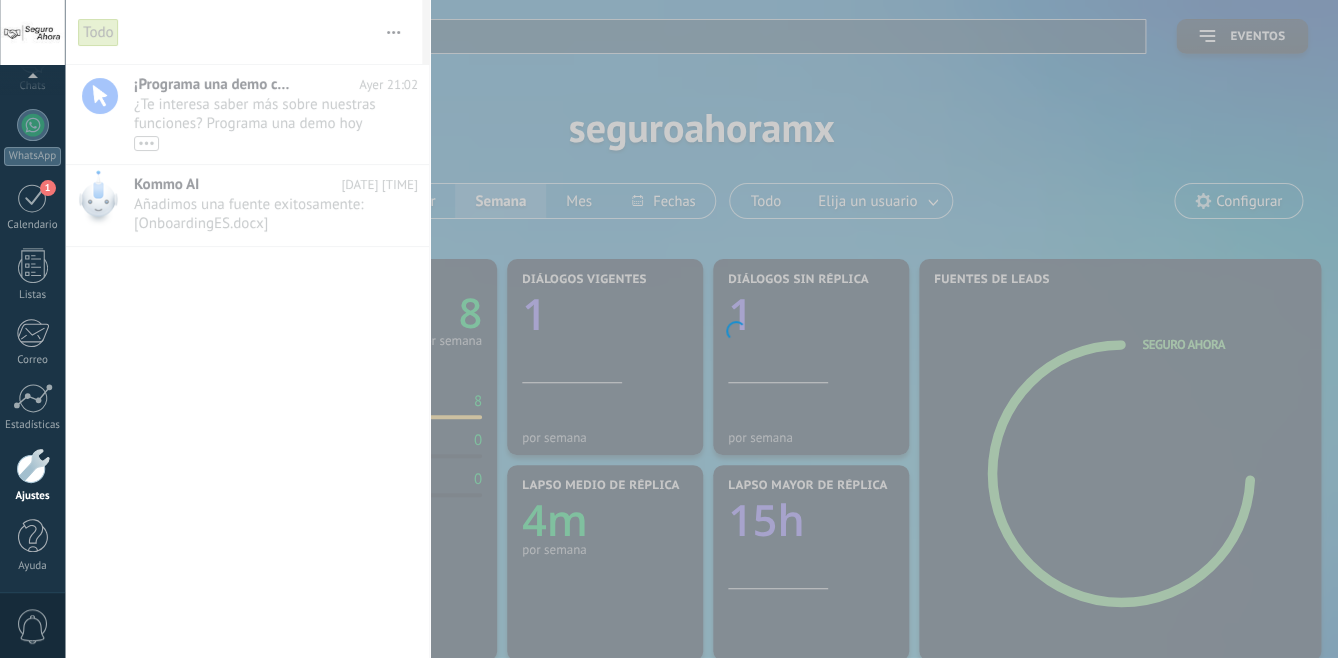 scroll, scrollTop: 175, scrollLeft: 0, axis: vertical 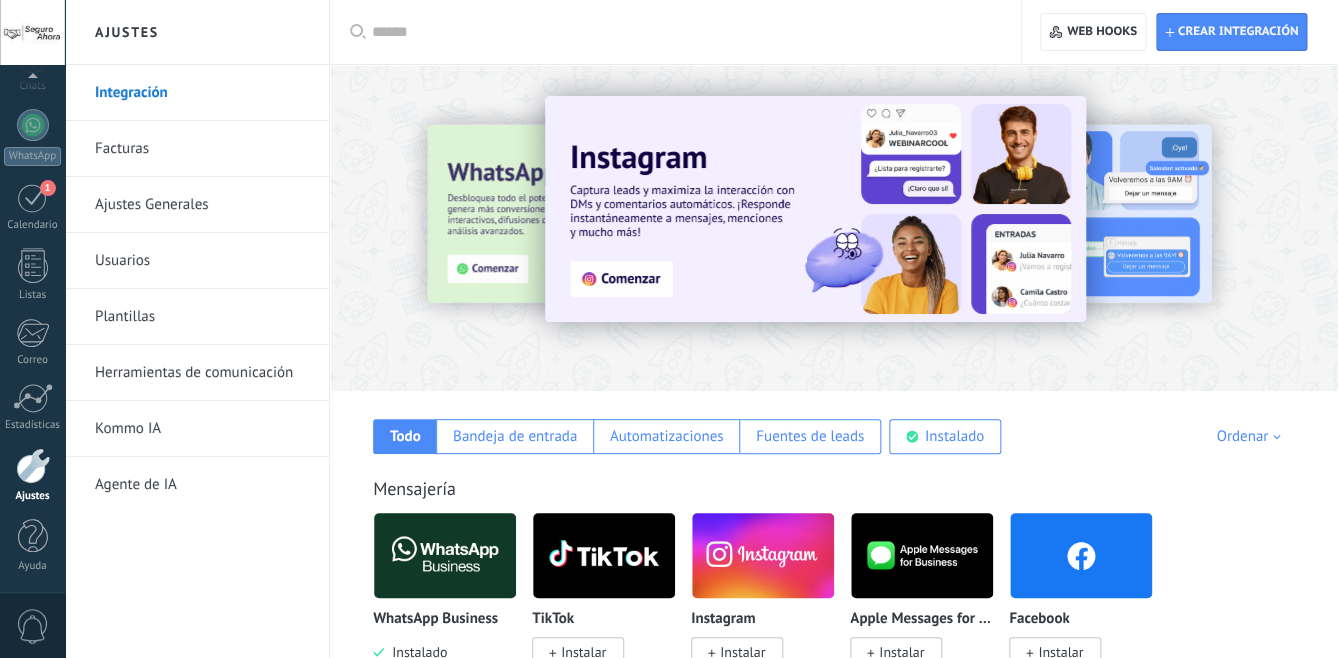 click on "Kommo IA" at bounding box center (202, 429) 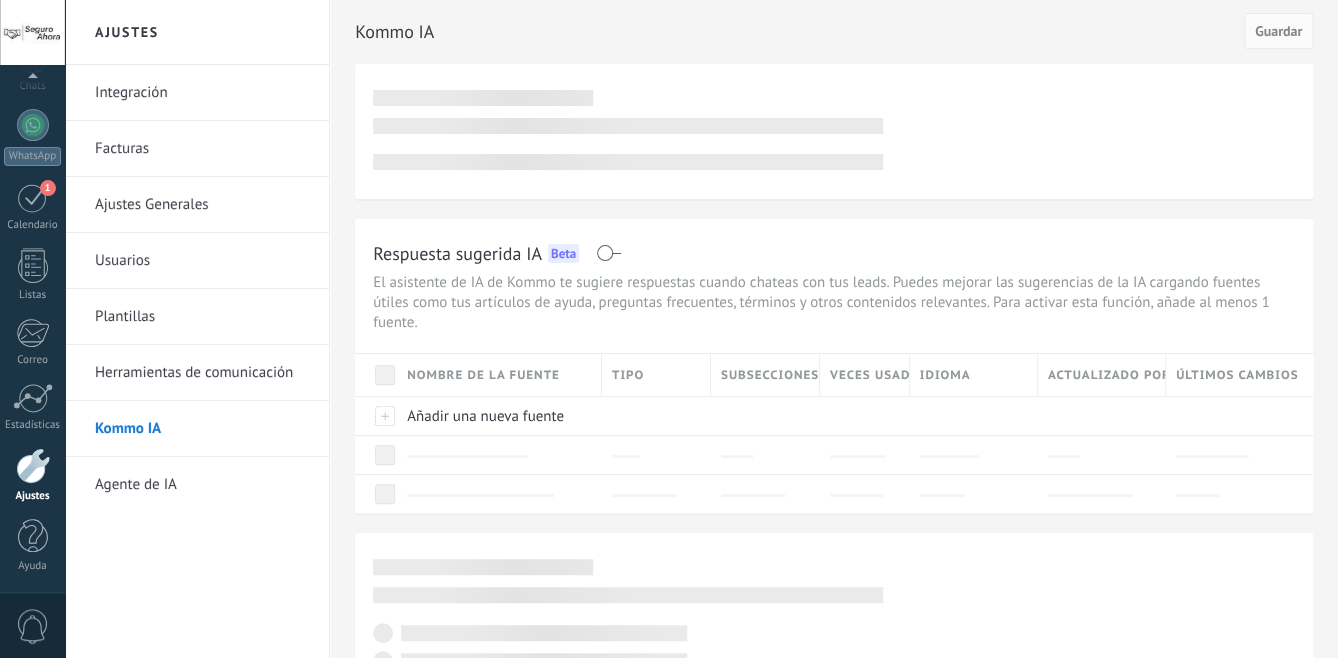 scroll, scrollTop: 175, scrollLeft: 0, axis: vertical 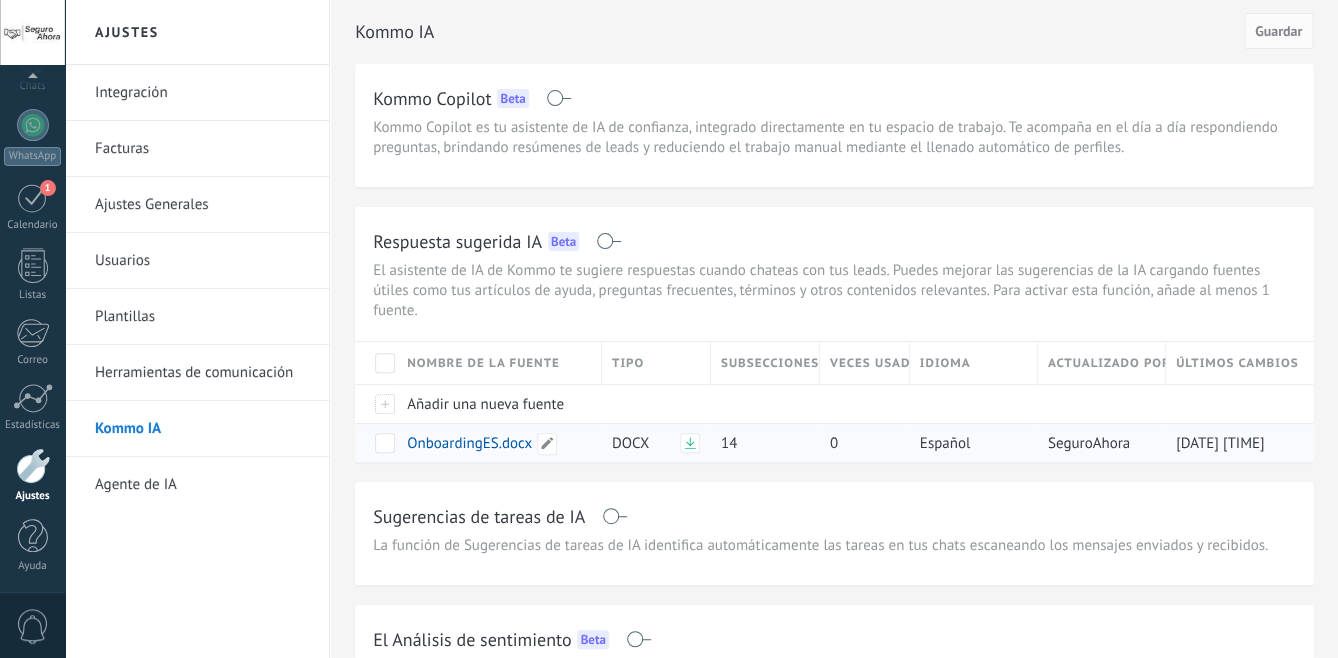 click on "OnboardingES.docx" at bounding box center [469, 443] 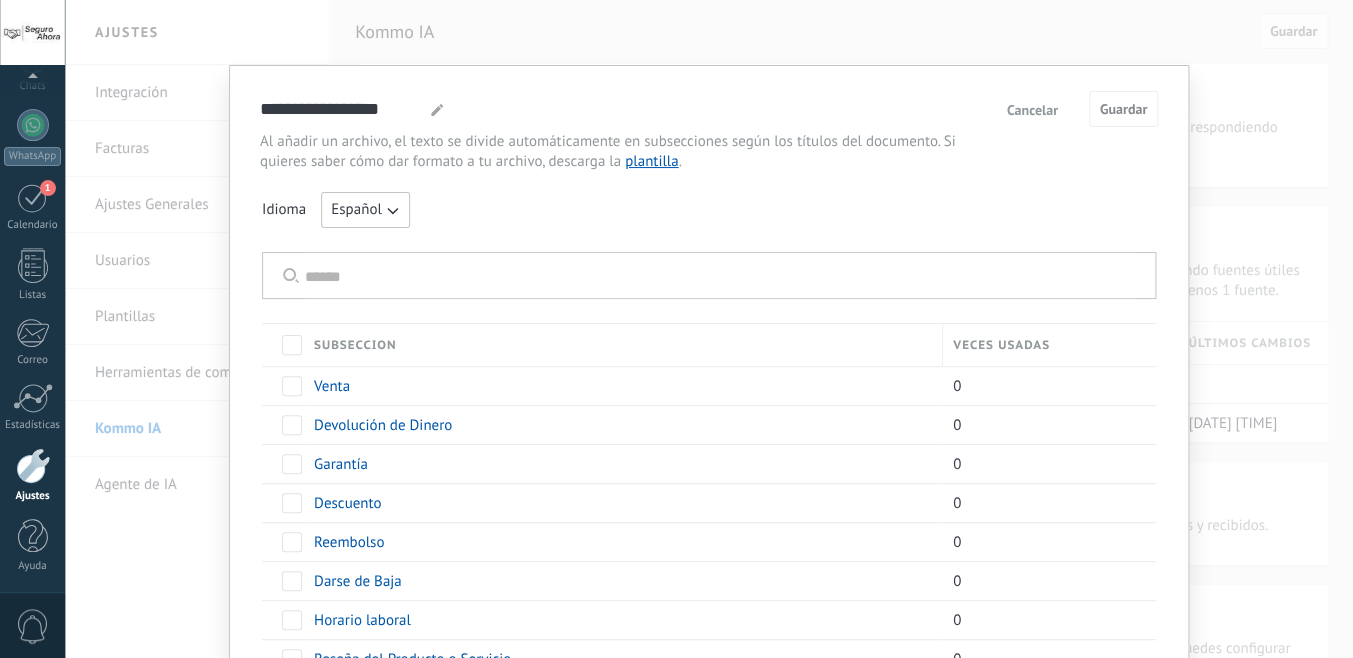 click on "Cancelar" at bounding box center [1032, 110] 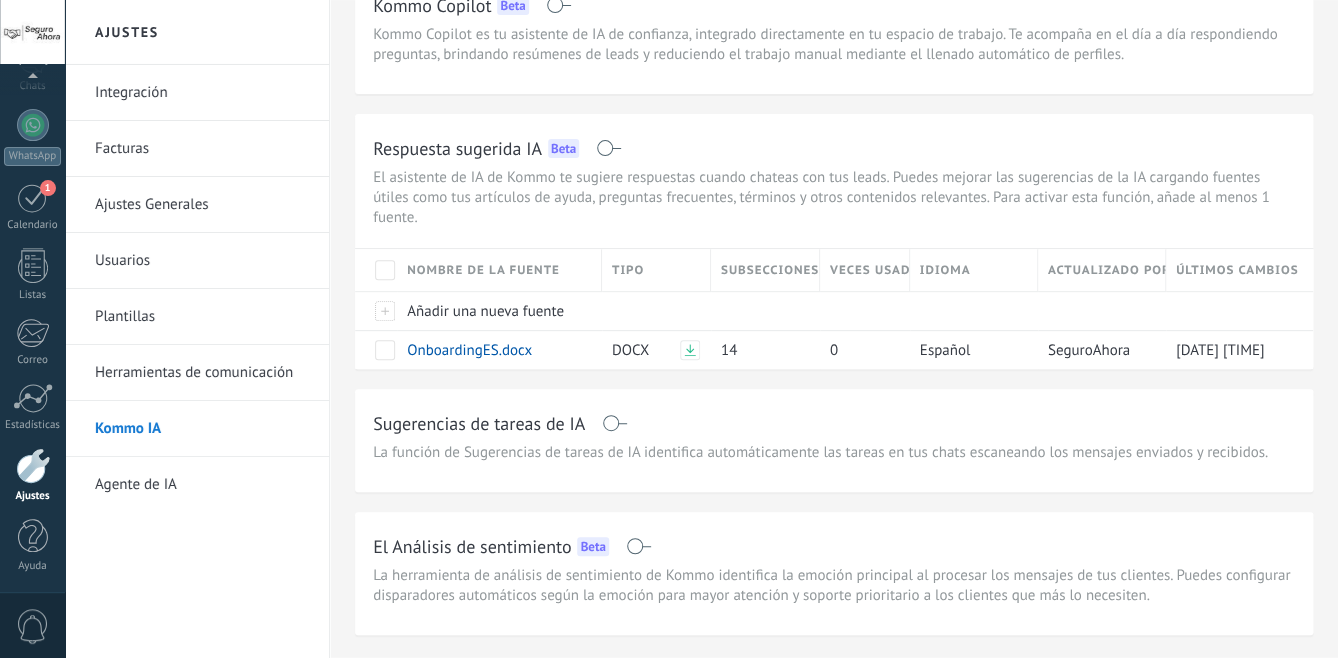 scroll, scrollTop: 0, scrollLeft: 0, axis: both 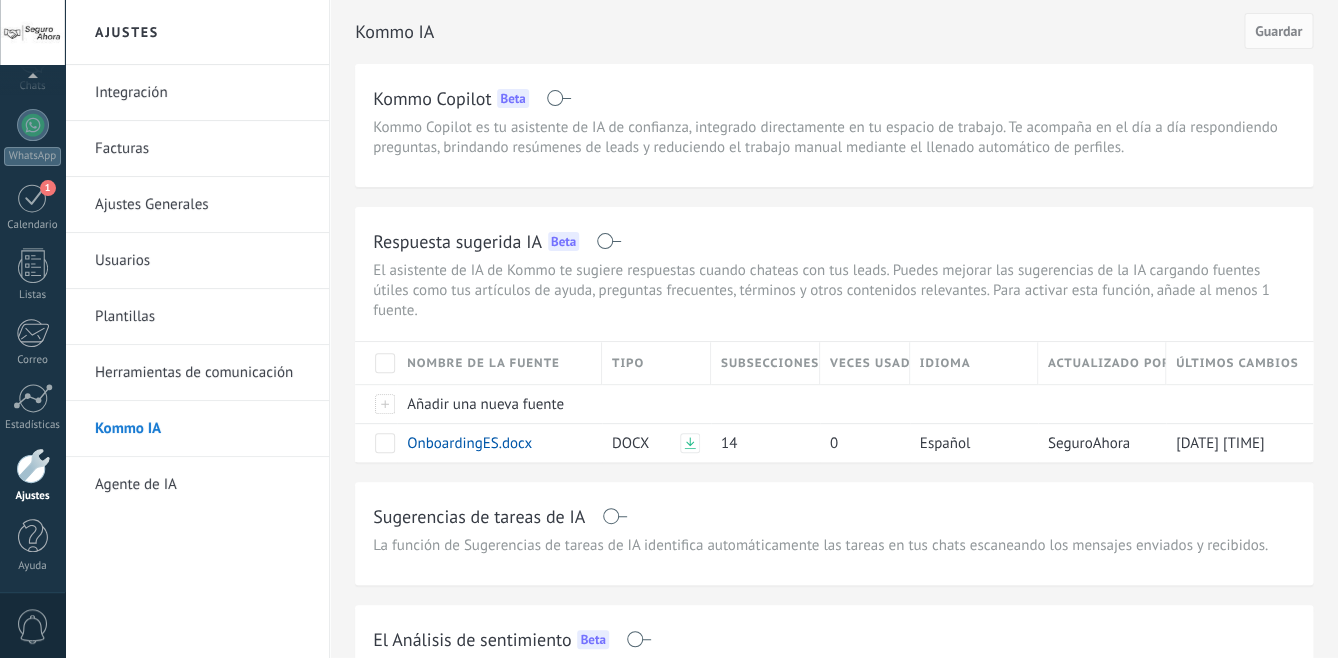 click on "Plantillas" at bounding box center [202, 317] 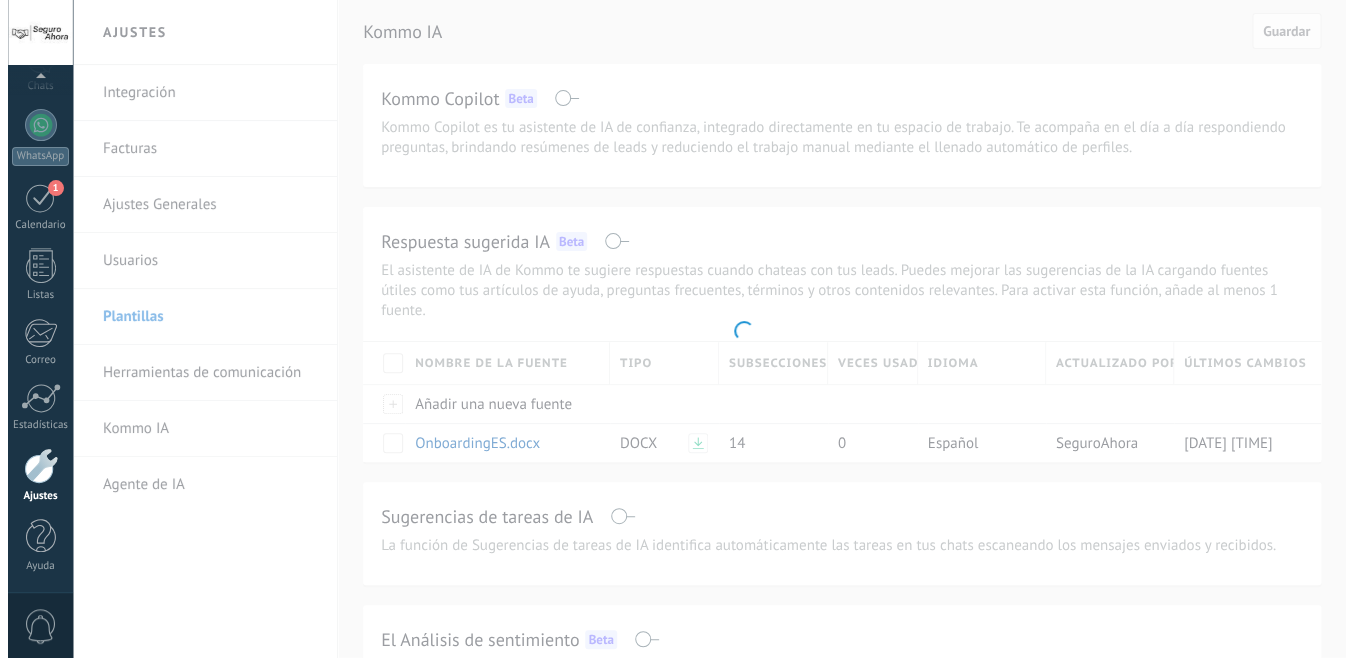 scroll, scrollTop: 175, scrollLeft: 0, axis: vertical 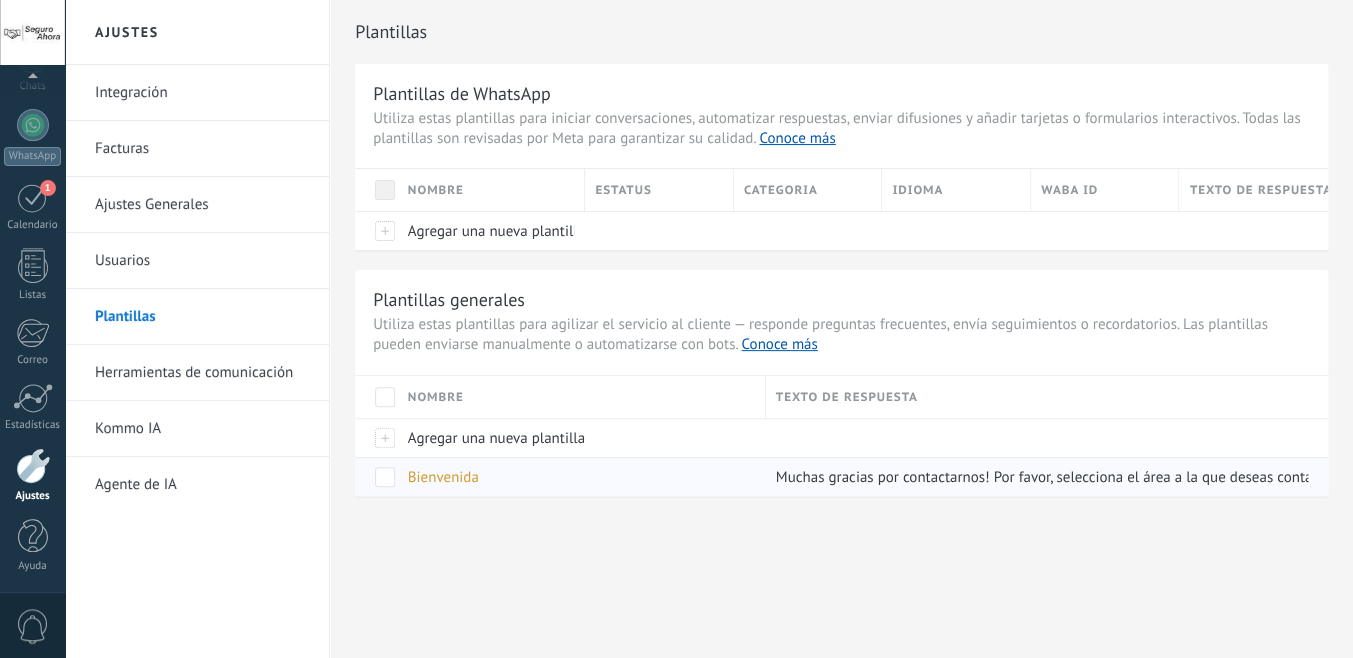 click at bounding box center (385, 477) 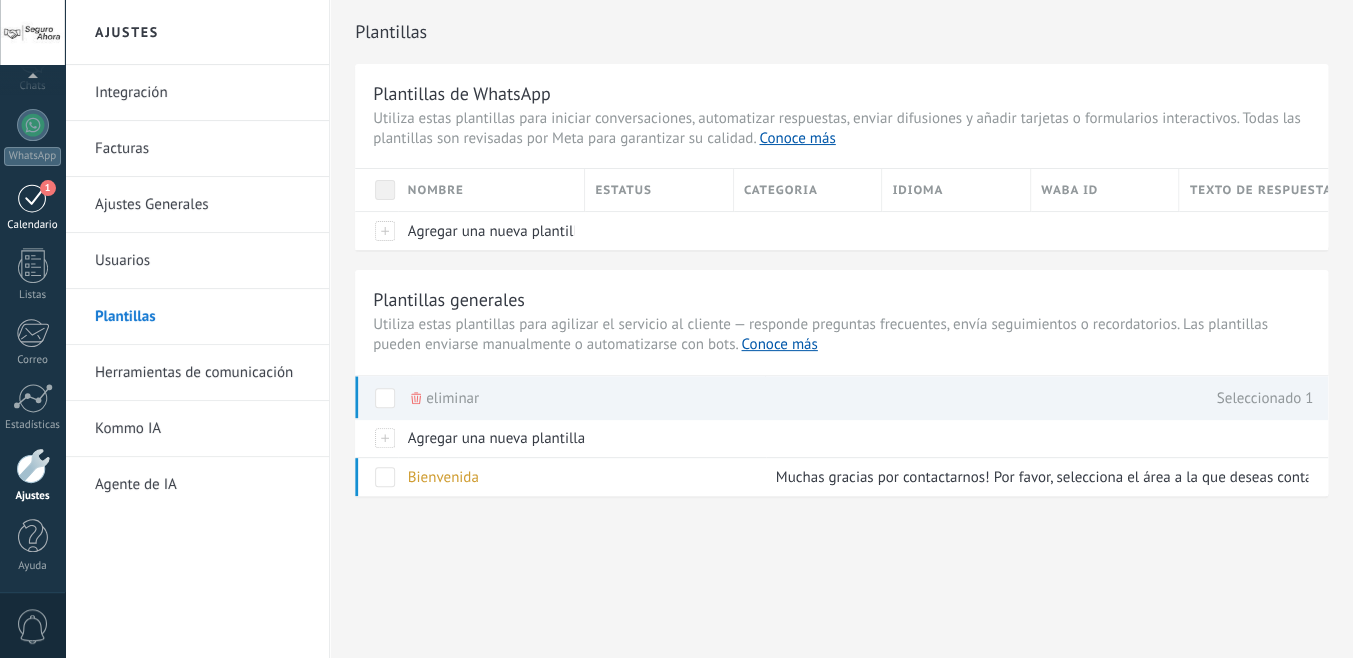 click on "1" at bounding box center (33, 197) 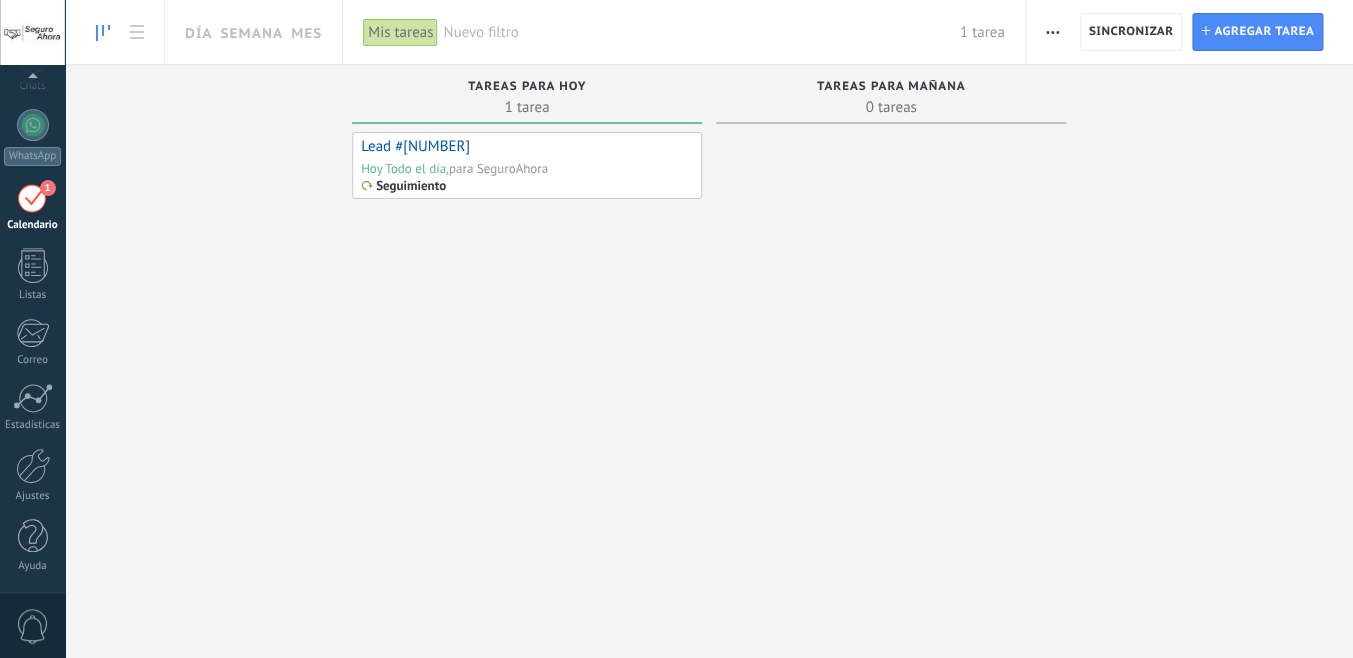 scroll, scrollTop: 58, scrollLeft: 0, axis: vertical 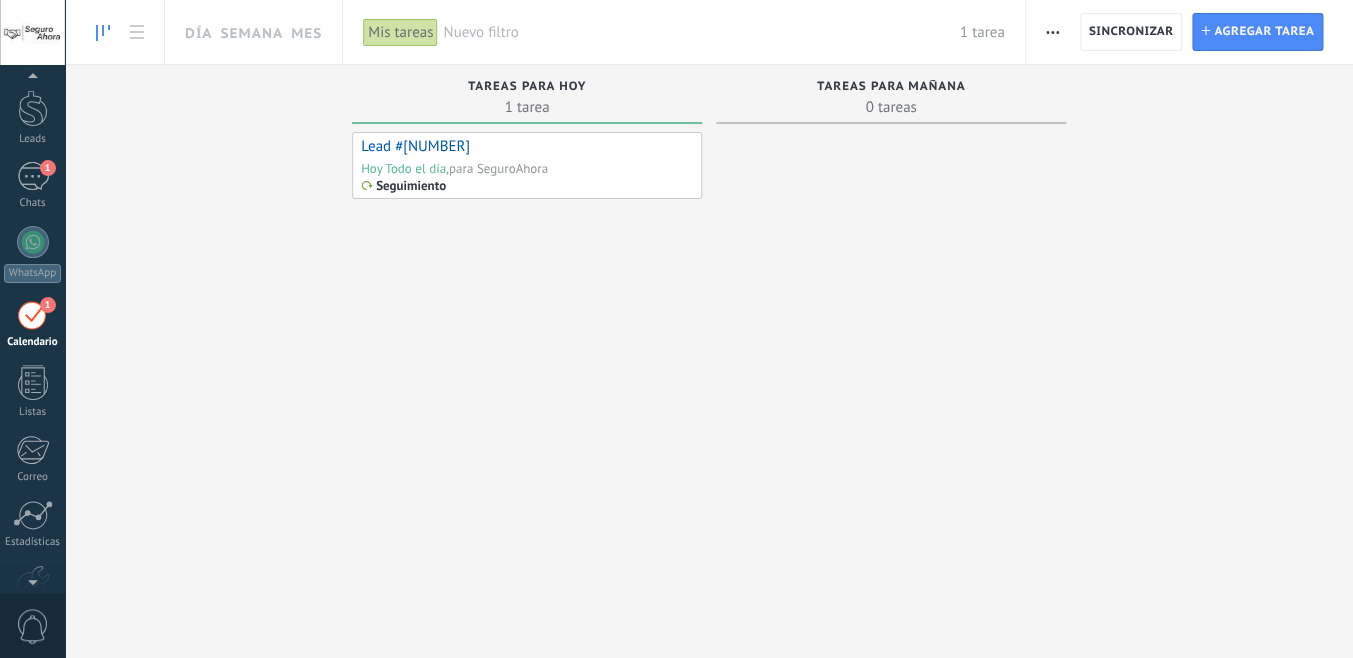 click on "Seguimiento" at bounding box center [527, 186] 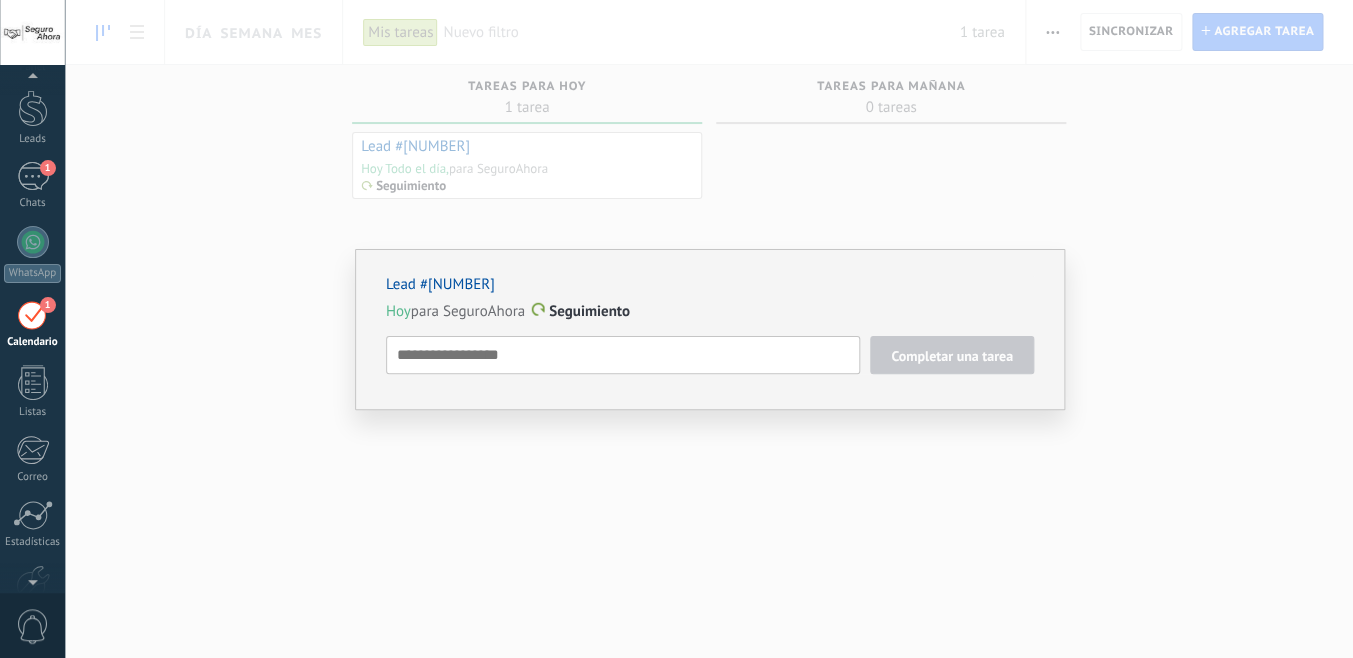 click on "Lead #692010 Hoy  para SeguroAhora Seguimiento Completar una tarea Seguimiento Seguimiento Reunión Personalizado mañana la próxima semana la próxima mes Eliminar" at bounding box center (709, 329) 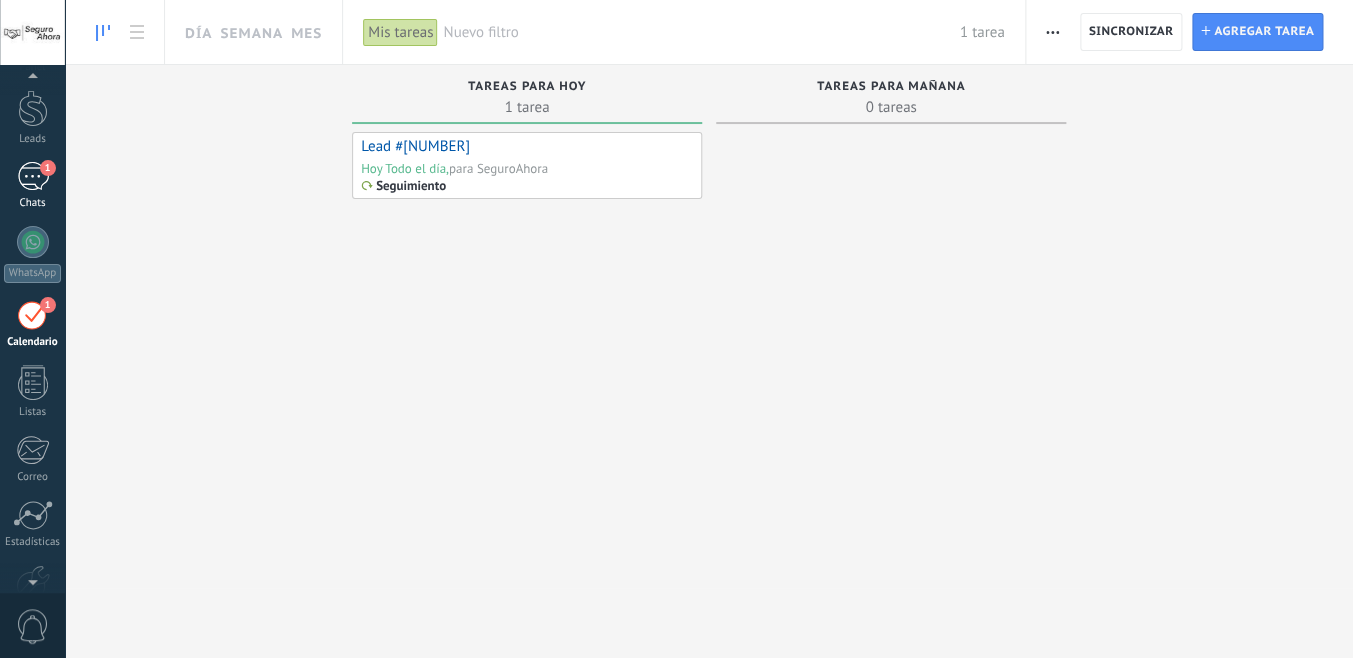 click on "1" at bounding box center (48, 168) 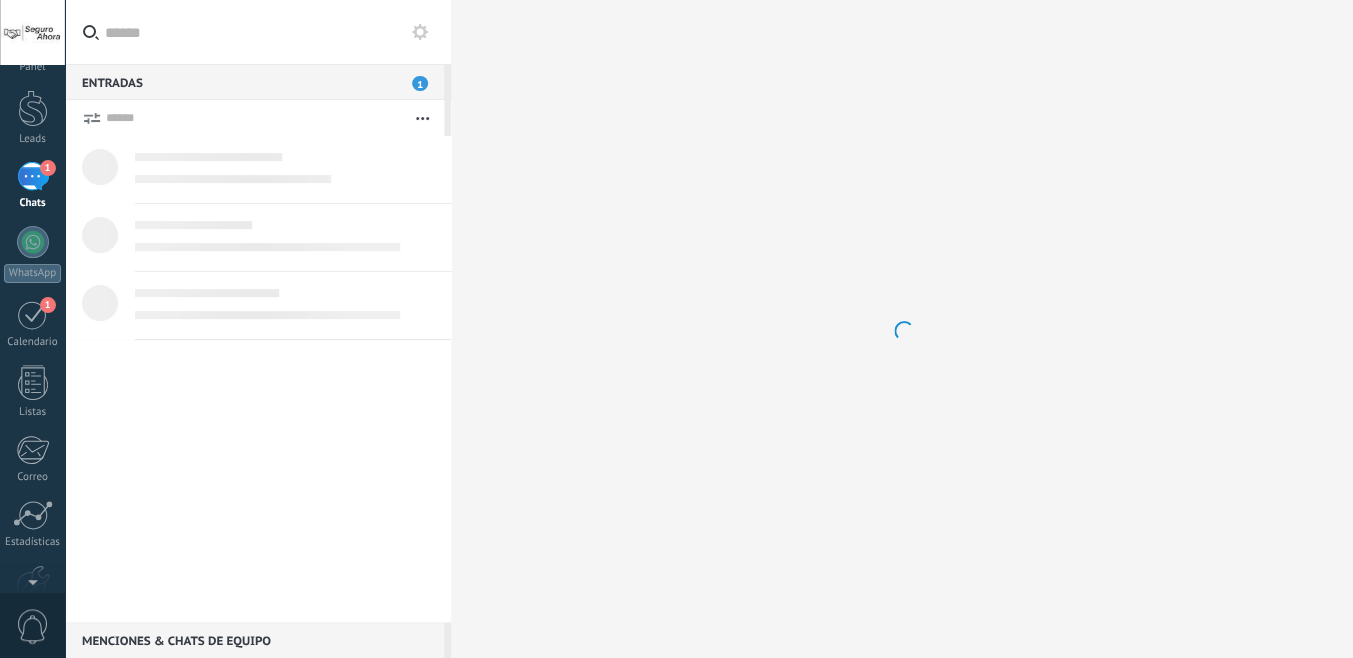 scroll, scrollTop: 0, scrollLeft: 0, axis: both 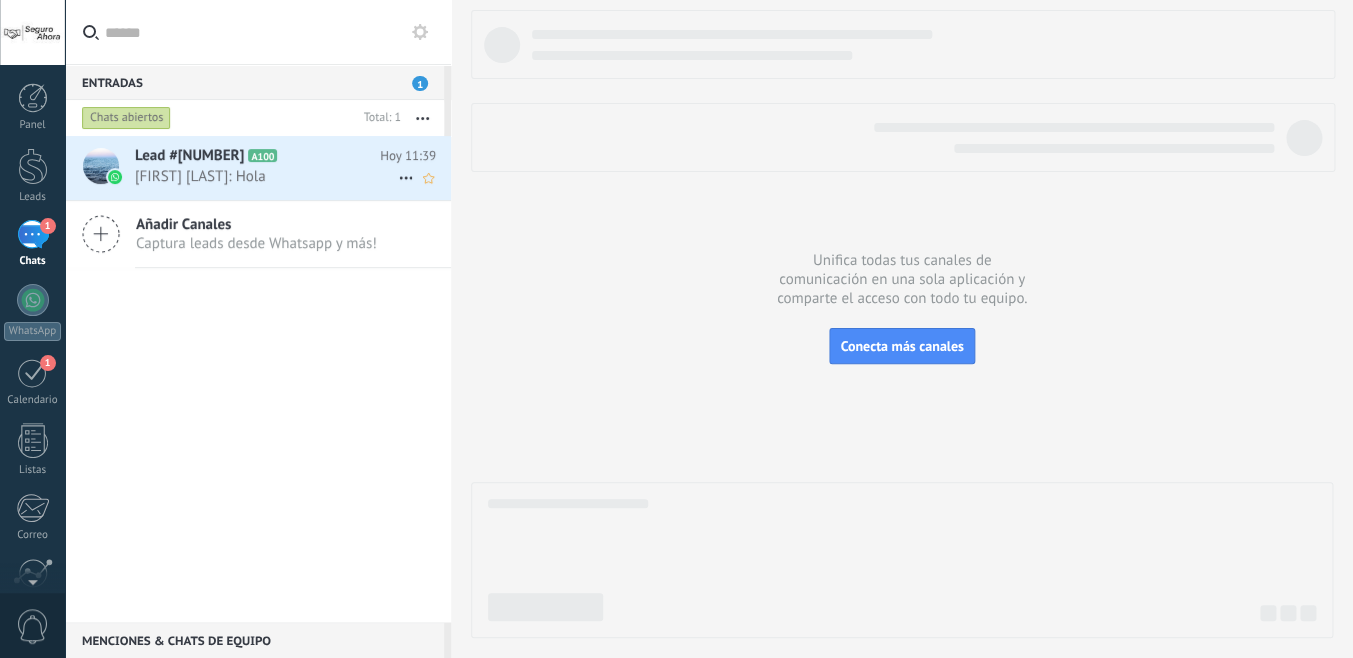 click on "Lead #692010
A100" at bounding box center (257, 156) 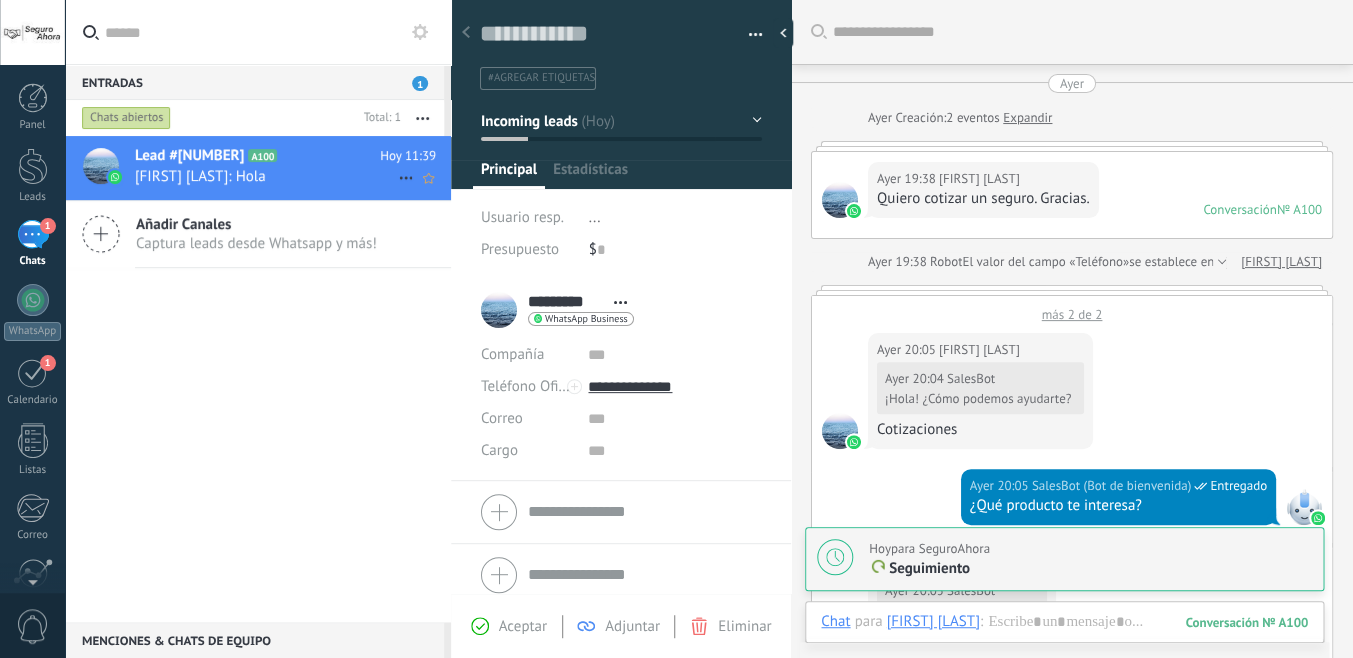 scroll, scrollTop: 30, scrollLeft: 0, axis: vertical 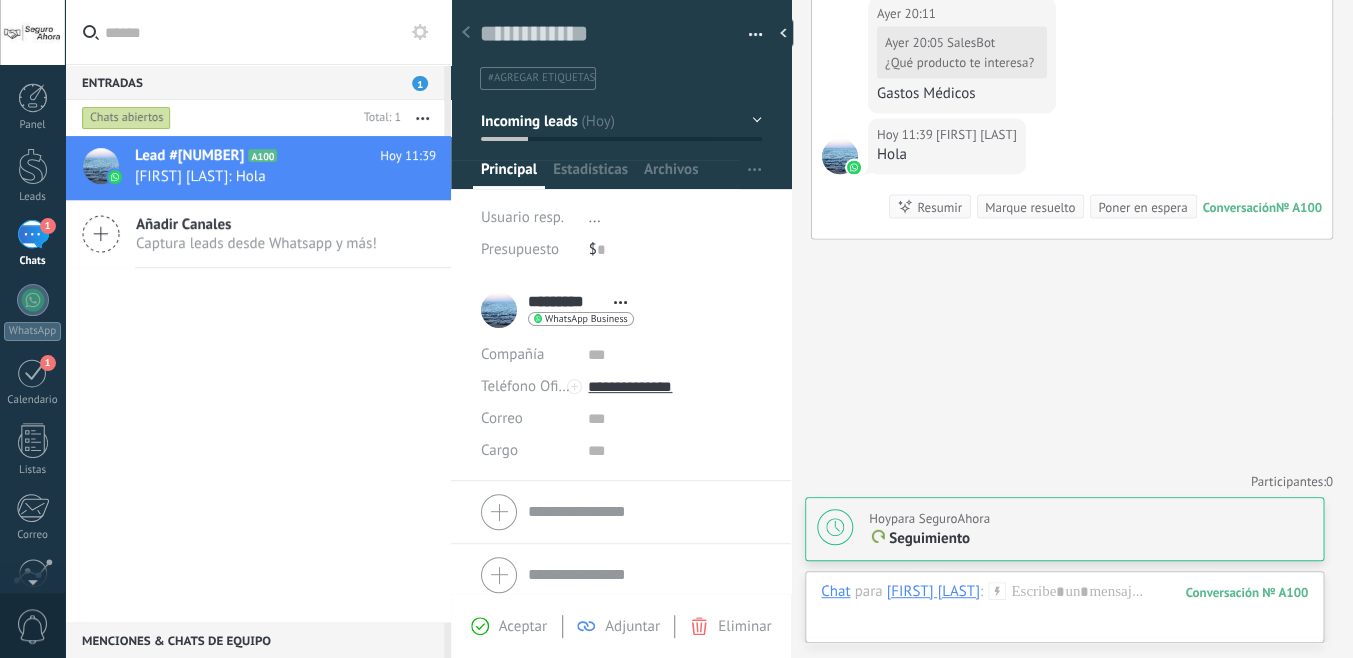 click on "Incoming leads" at bounding box center [621, 121] 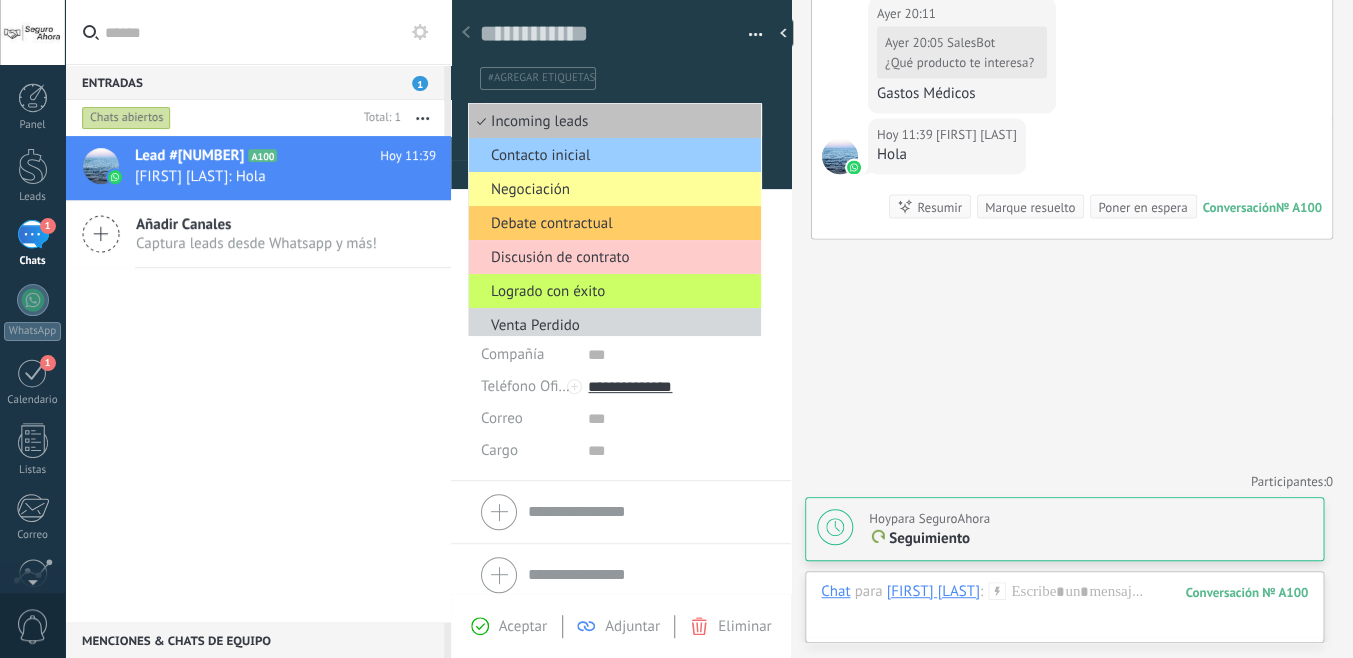 click on "#agregar etiquetas" at bounding box center [621, 71] 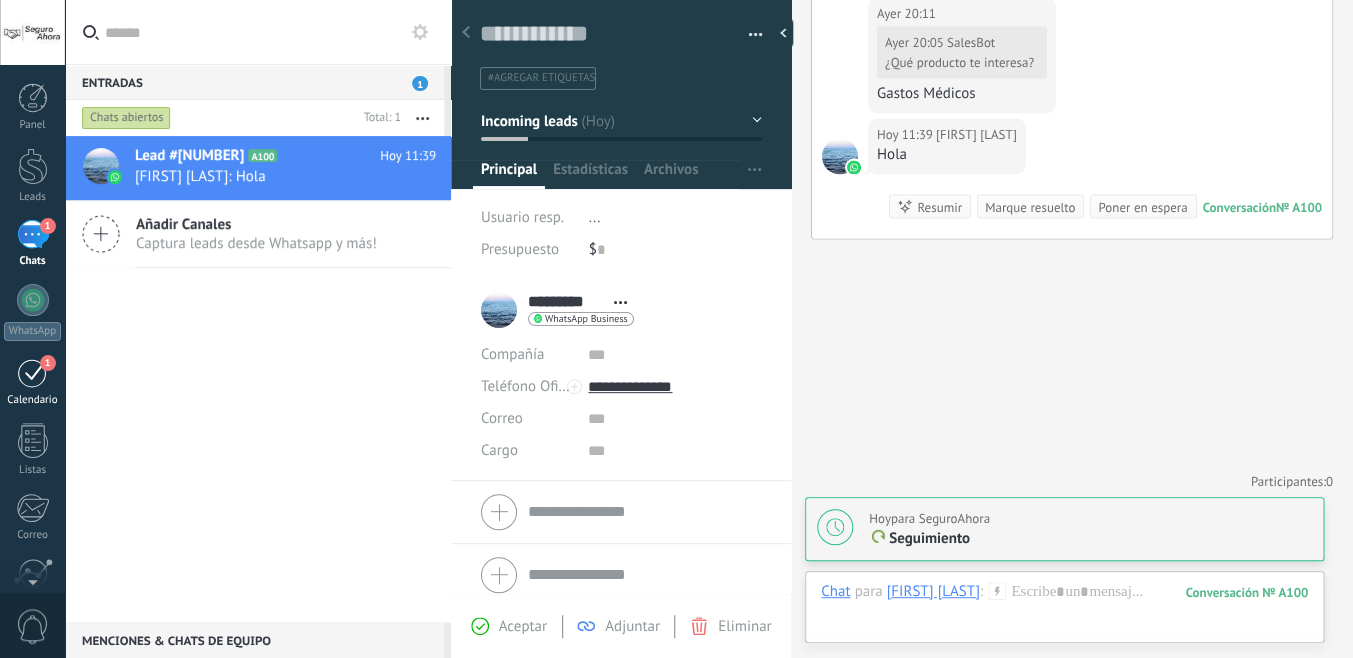 click on "1" at bounding box center (33, 372) 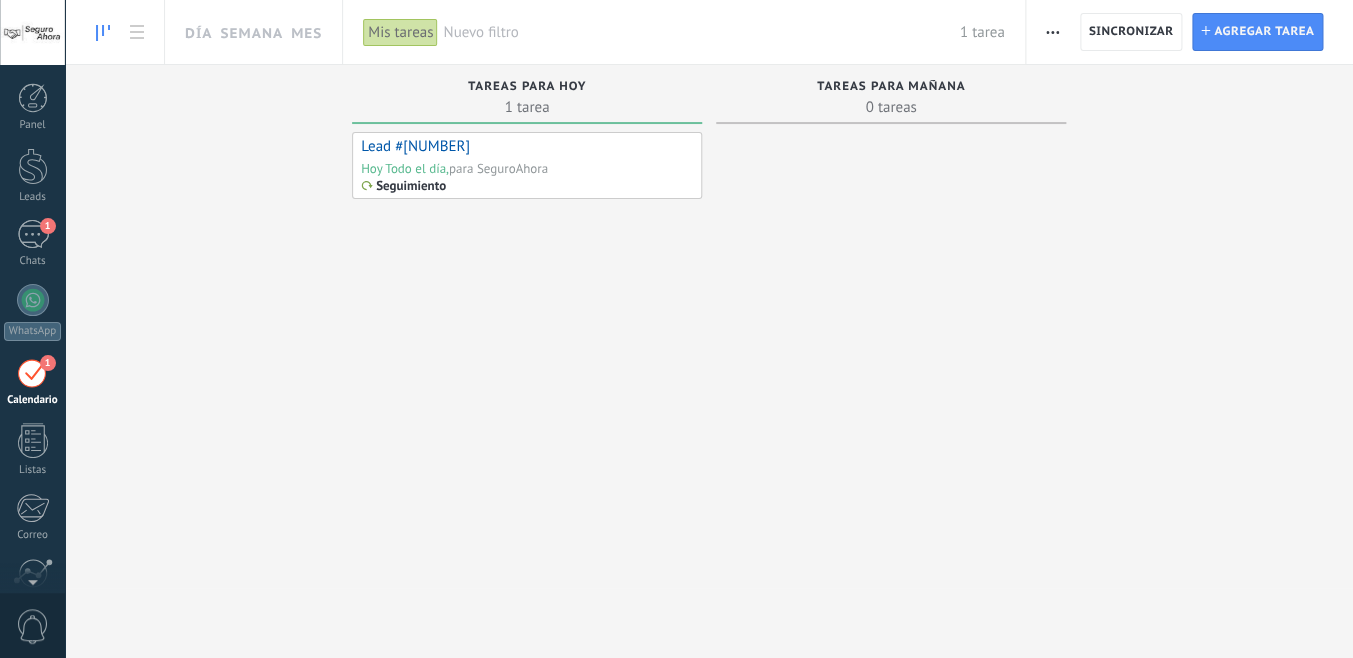 scroll, scrollTop: 58, scrollLeft: 0, axis: vertical 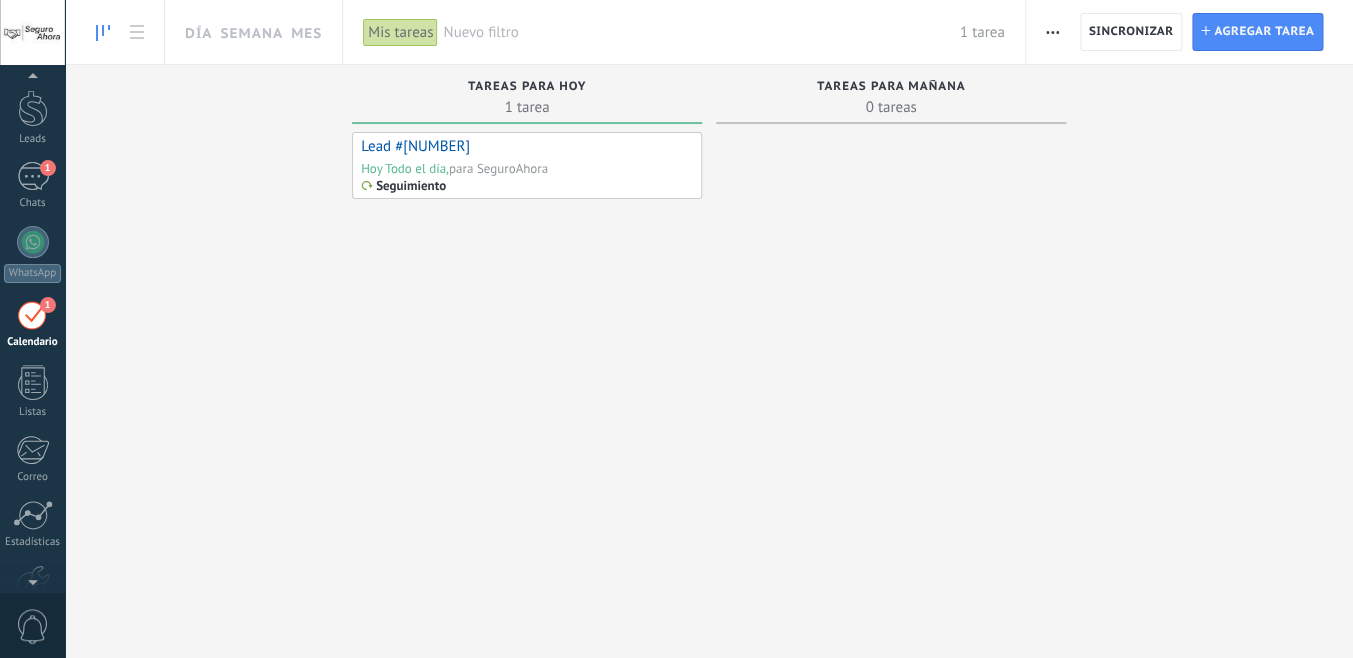 click on "para [COMPANY]" at bounding box center [498, 168] 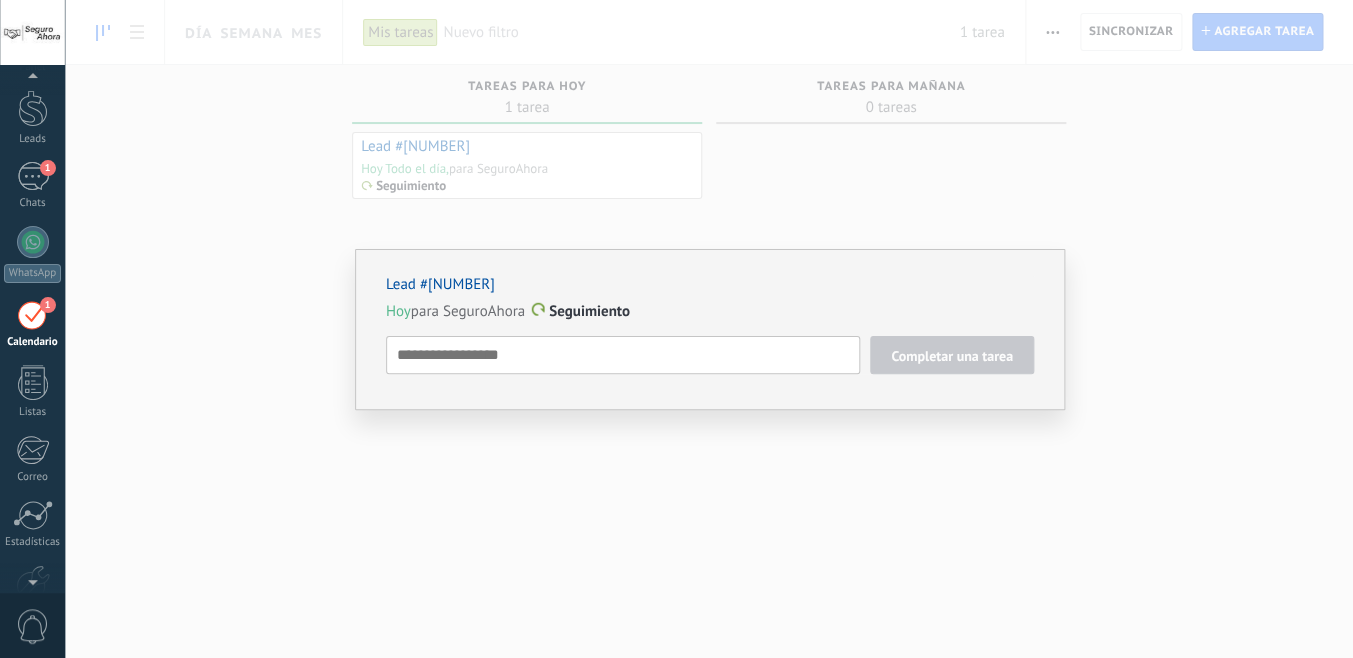 click on "Lead #692010 Hoy  para SeguroAhora Seguimiento Completar una tarea Seguimiento Seguimiento Reunión Personalizado mañana la próxima semana la próxima mes Eliminar" at bounding box center (709, 329) 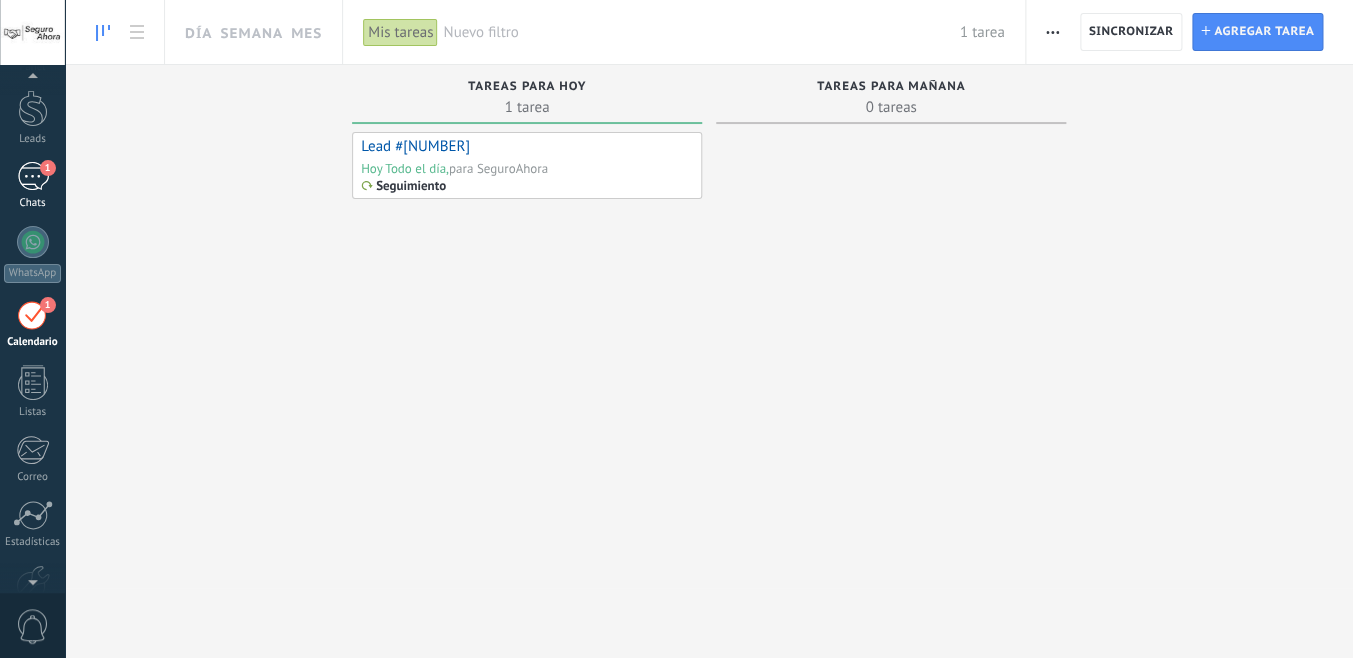 click on "1" at bounding box center [33, 176] 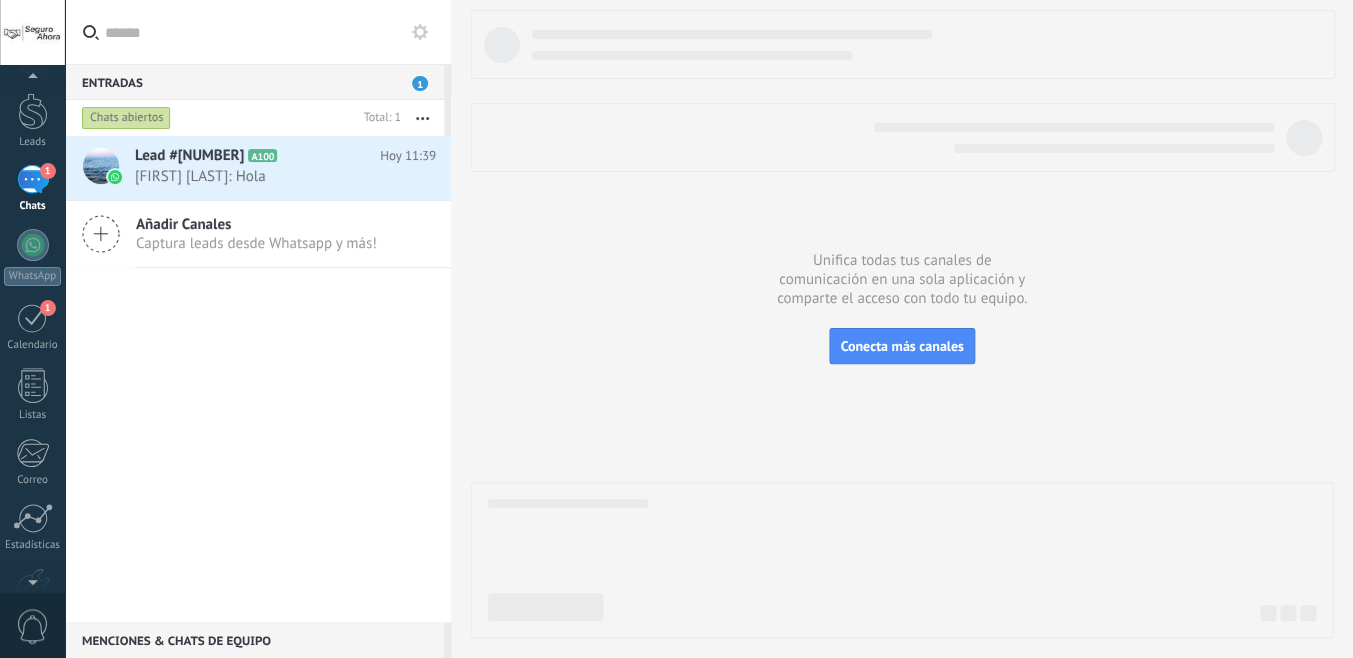 scroll, scrollTop: 175, scrollLeft: 0, axis: vertical 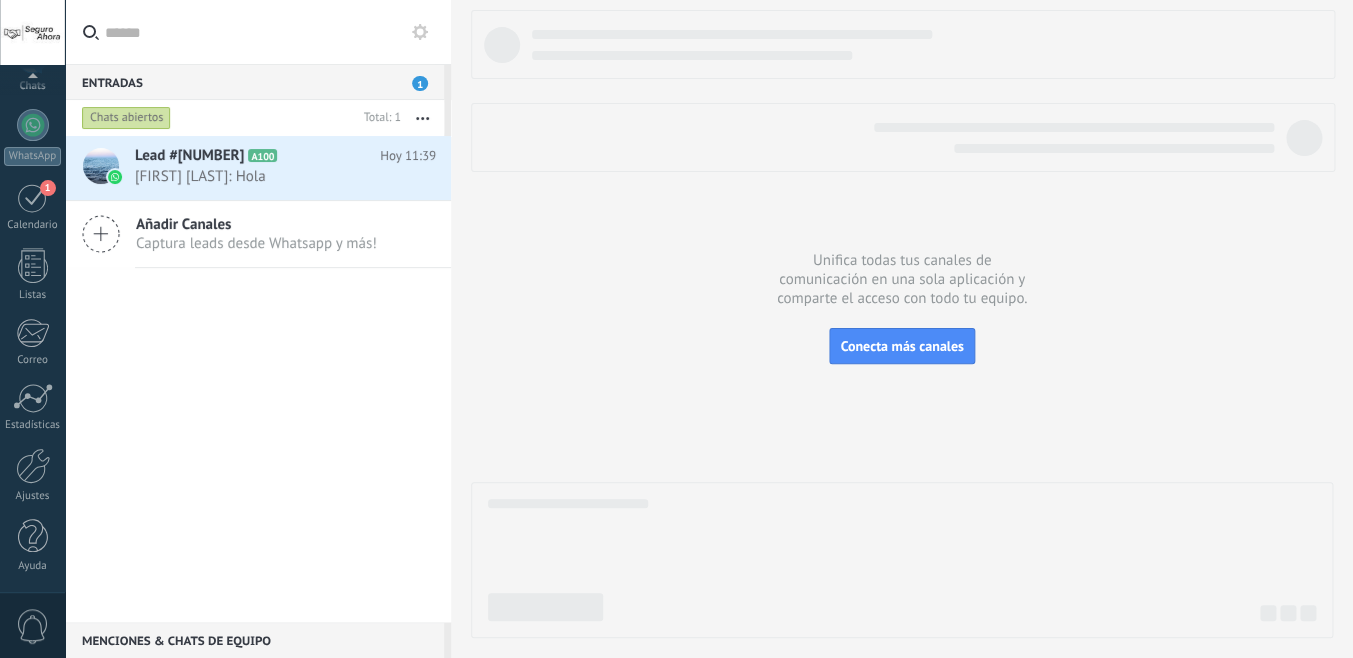 click on "1" at bounding box center [33, 197] 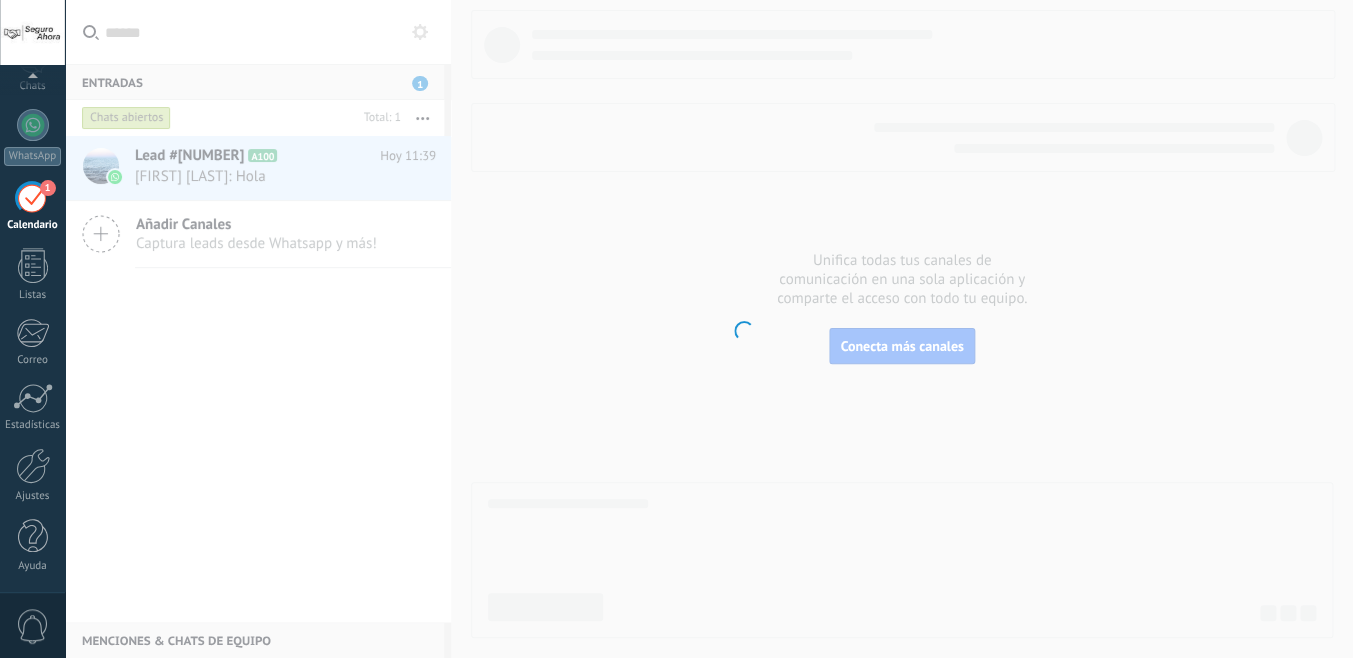 scroll, scrollTop: 175, scrollLeft: 0, axis: vertical 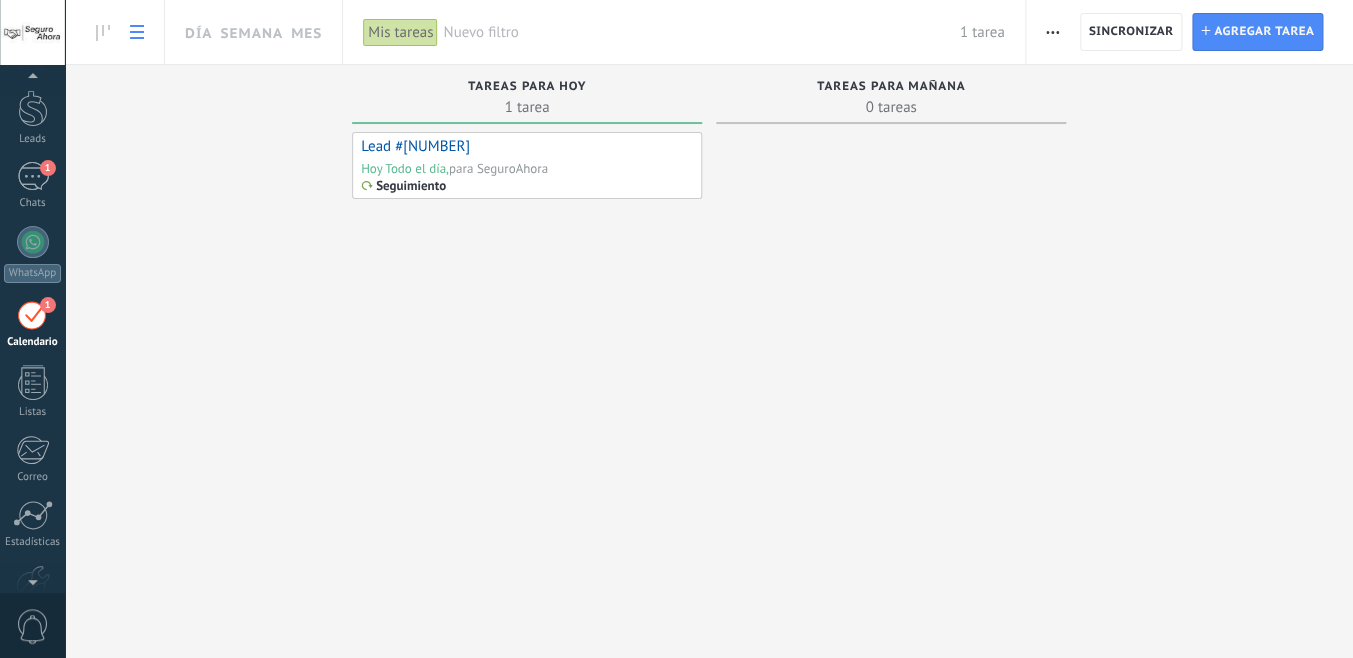 click 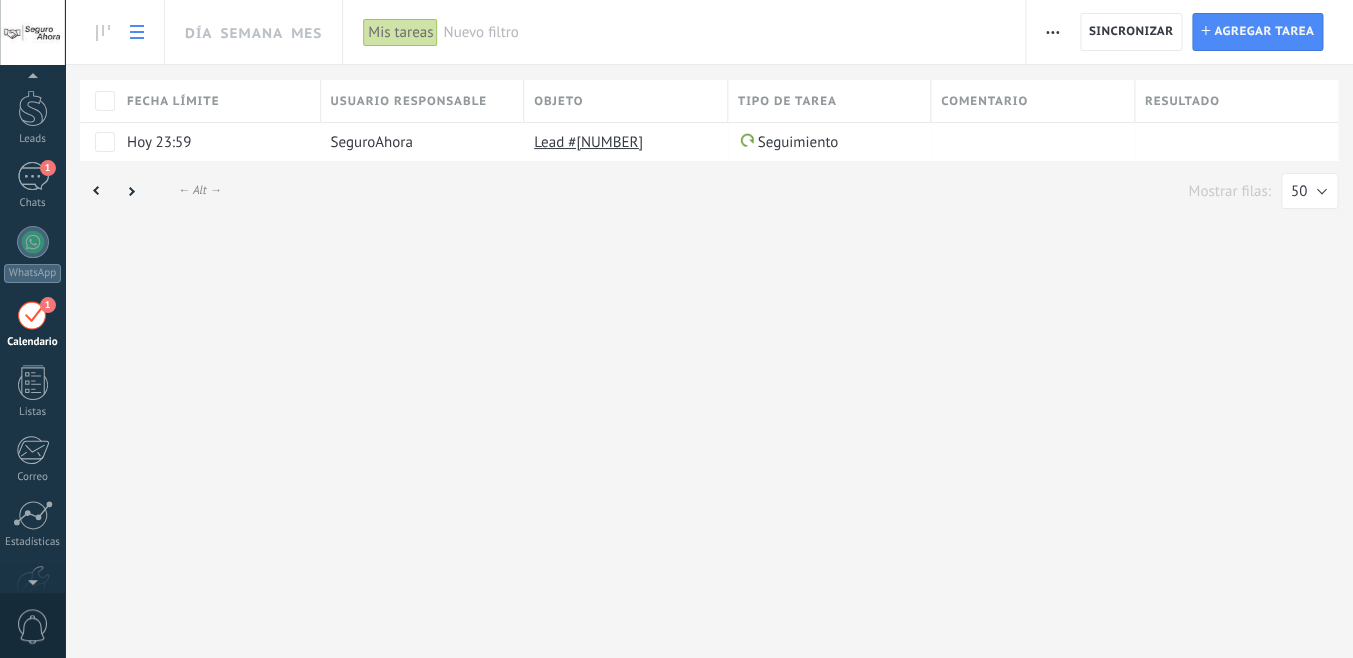 scroll, scrollTop: 58, scrollLeft: 0, axis: vertical 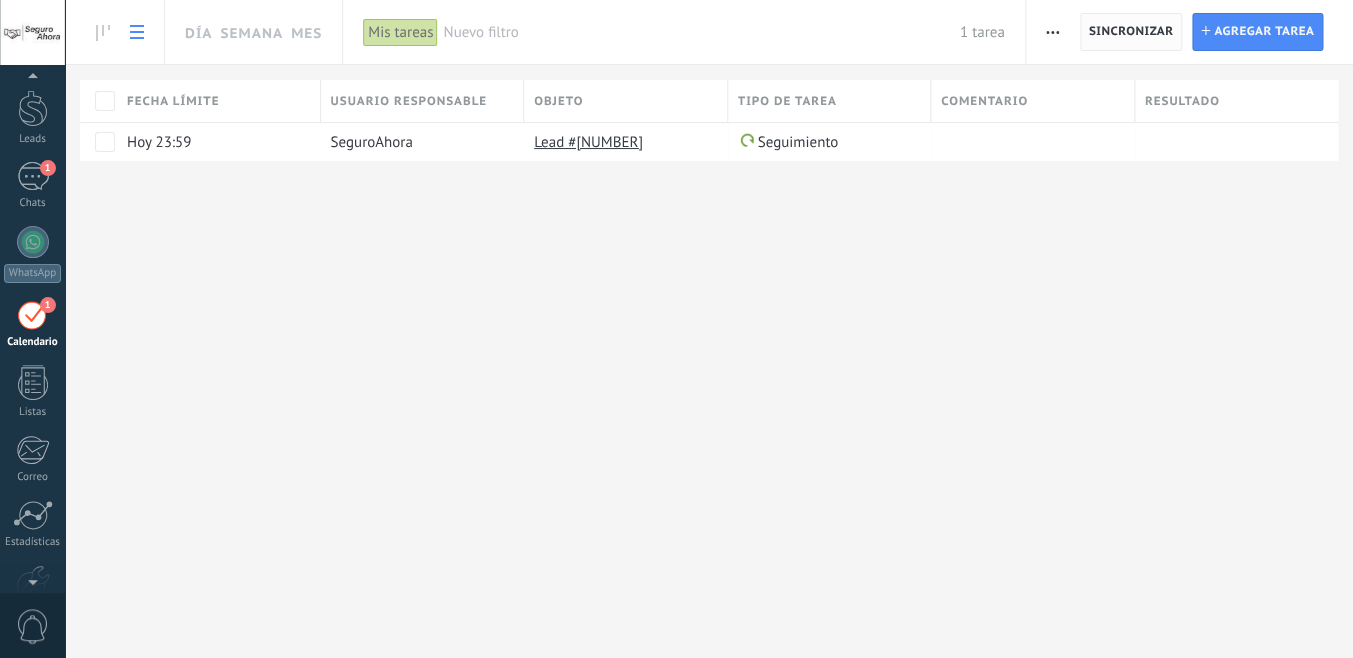 click on "Sincronizar" at bounding box center (1131, 32) 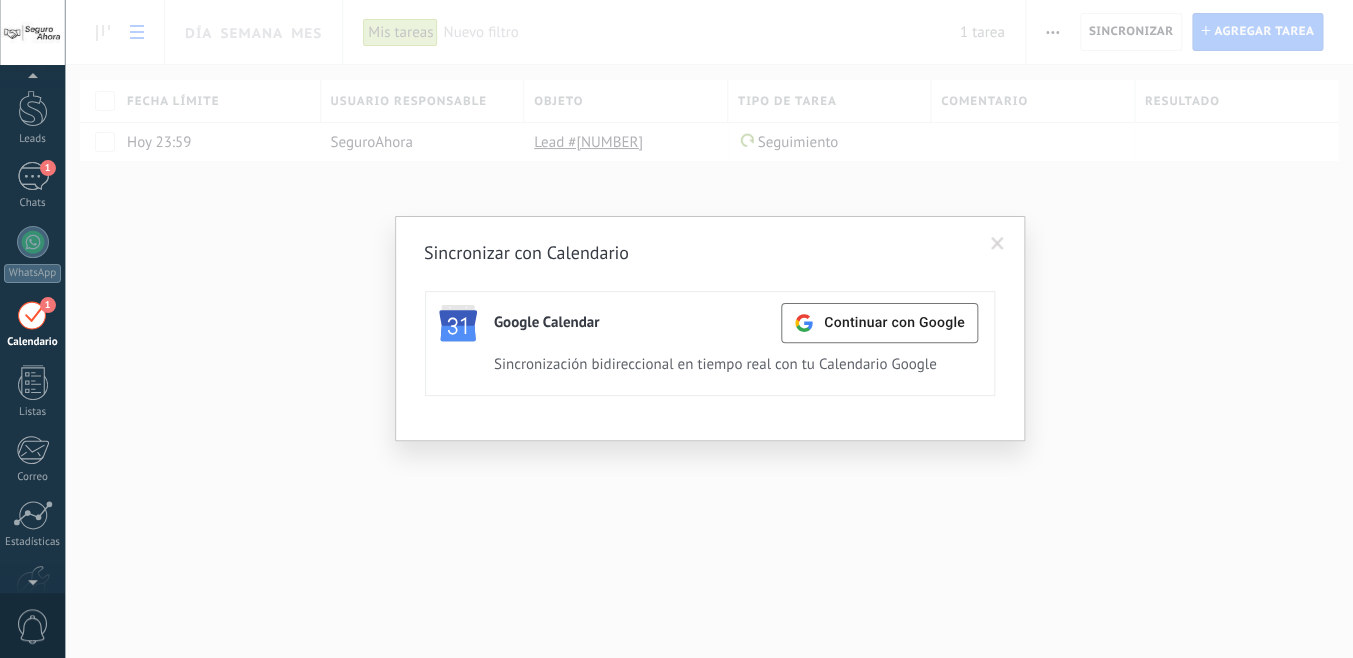 click on "Sincronizar con Calendario Google Calendar Continuar con Google Activa Apagar Sincronización bidireccional en tiempo real con tu Calendario Google" at bounding box center [709, 329] 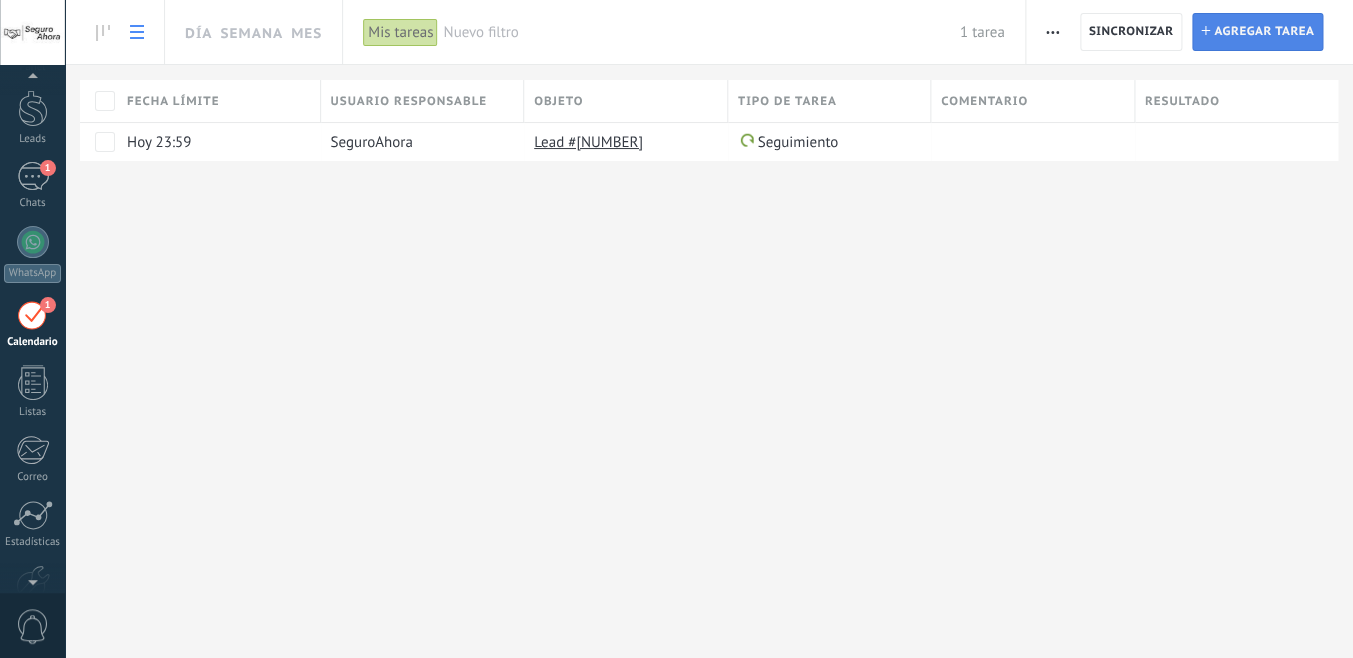 click on "Agregar tarea" at bounding box center [1264, 32] 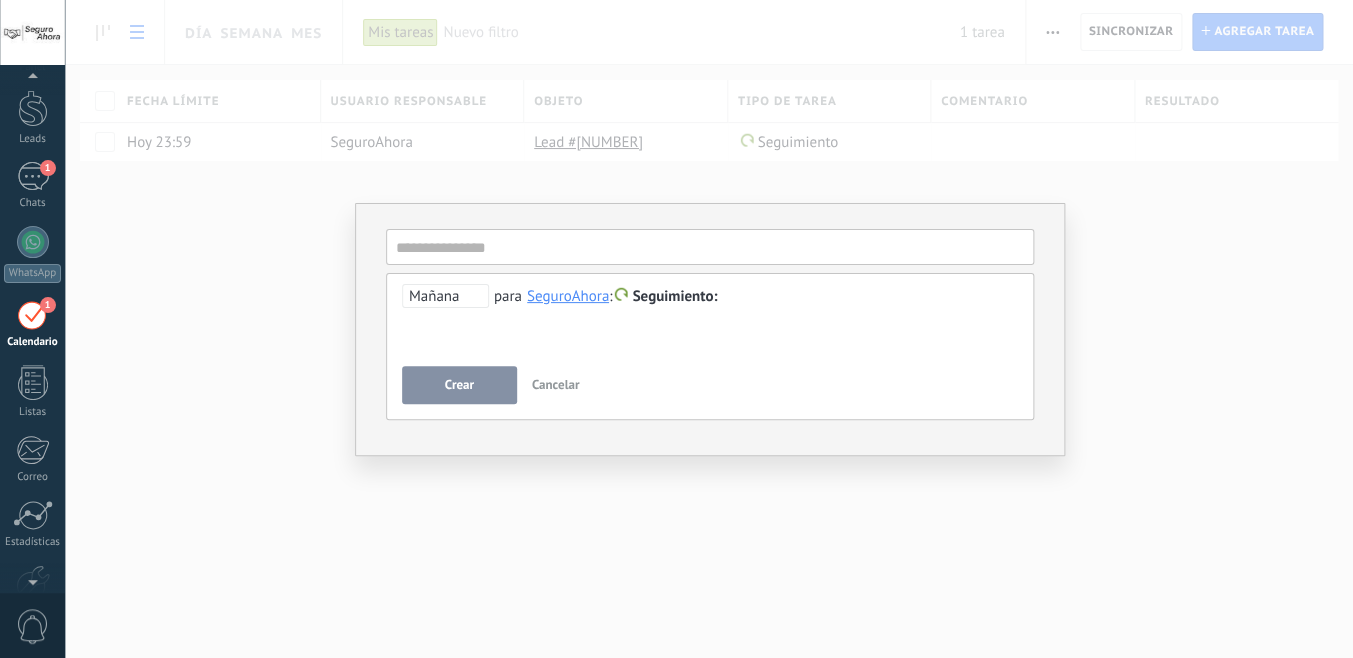 click on "Cancelar" at bounding box center (556, 384) 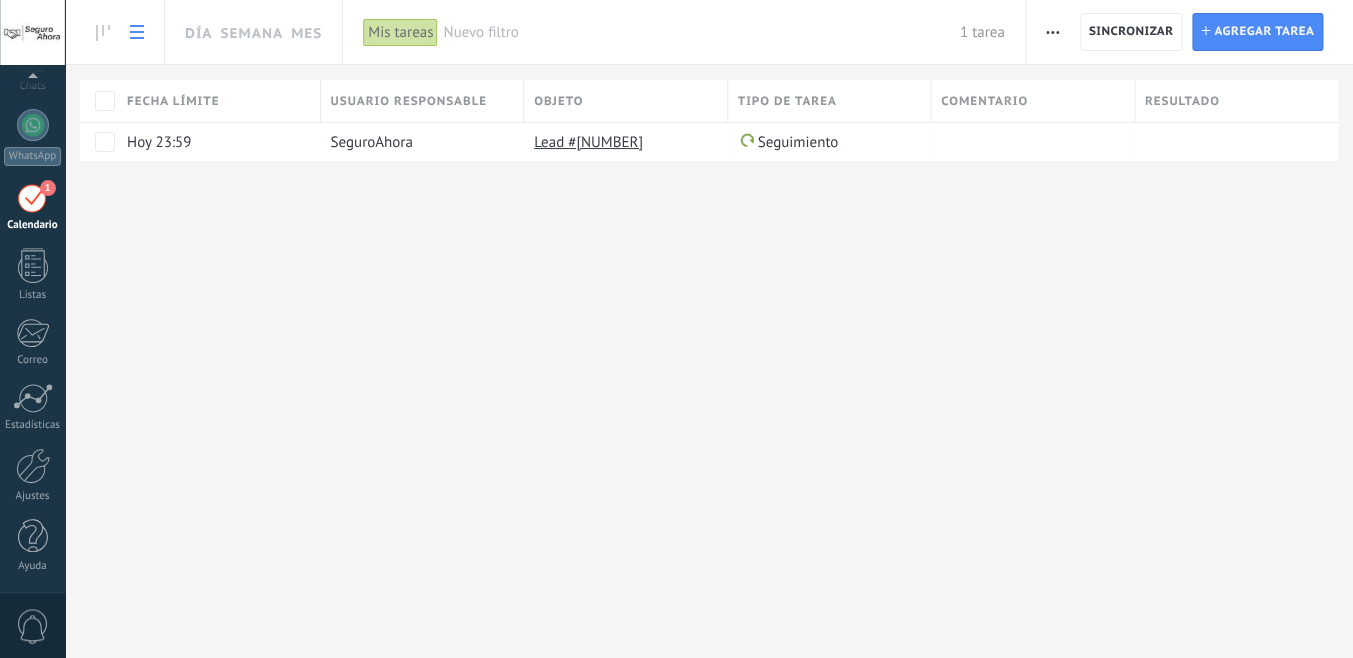 scroll, scrollTop: 0, scrollLeft: 0, axis: both 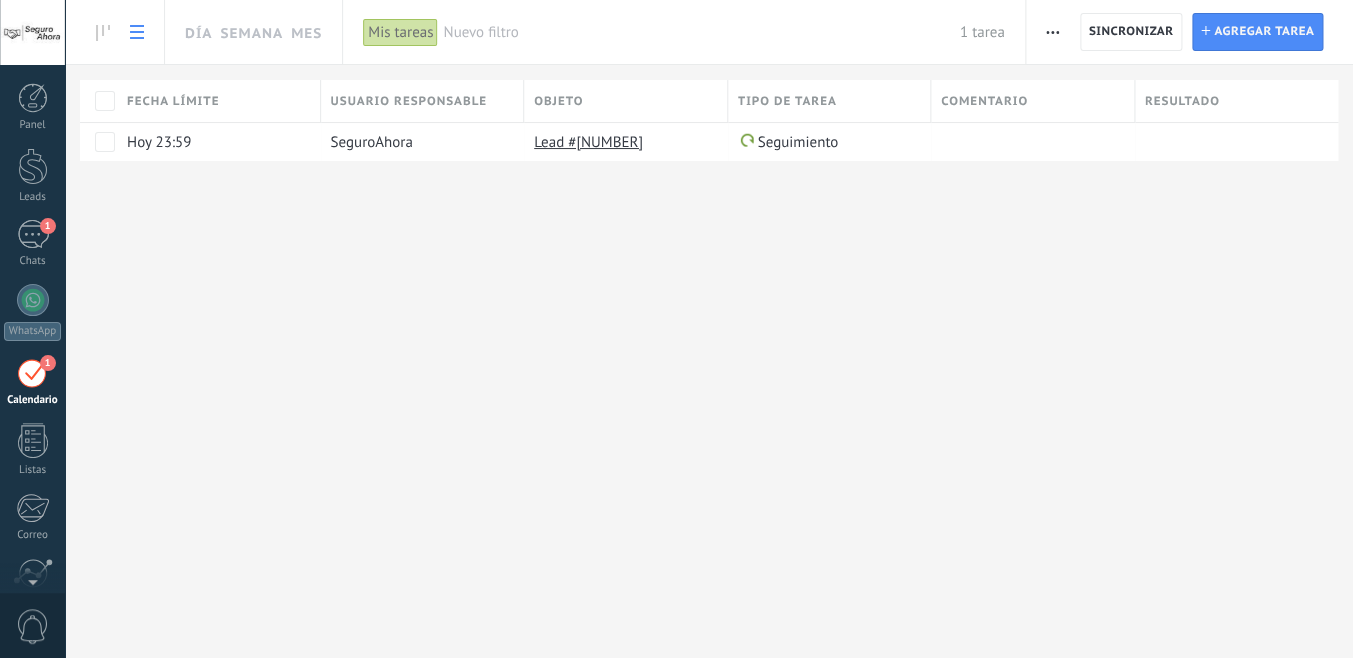 click on "Calendario" at bounding box center [33, 400] 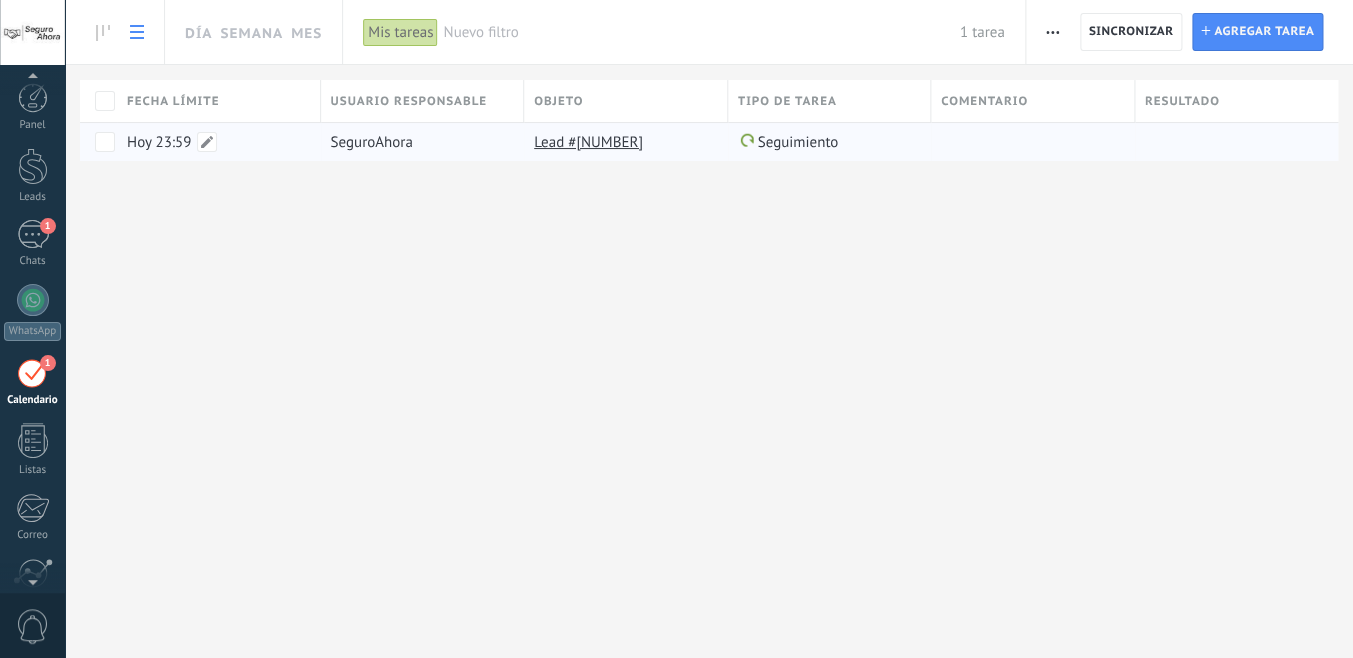 scroll, scrollTop: 58, scrollLeft: 0, axis: vertical 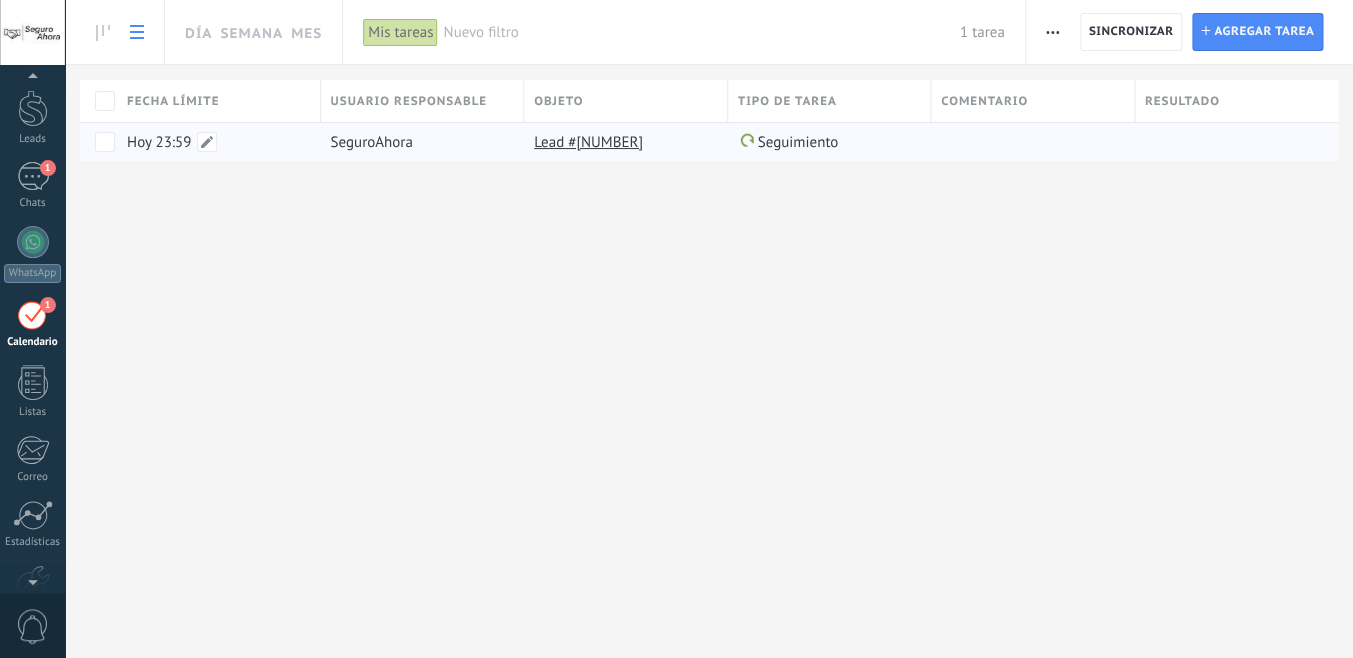 click on "Hoy 23:59" at bounding box center (214, 142) 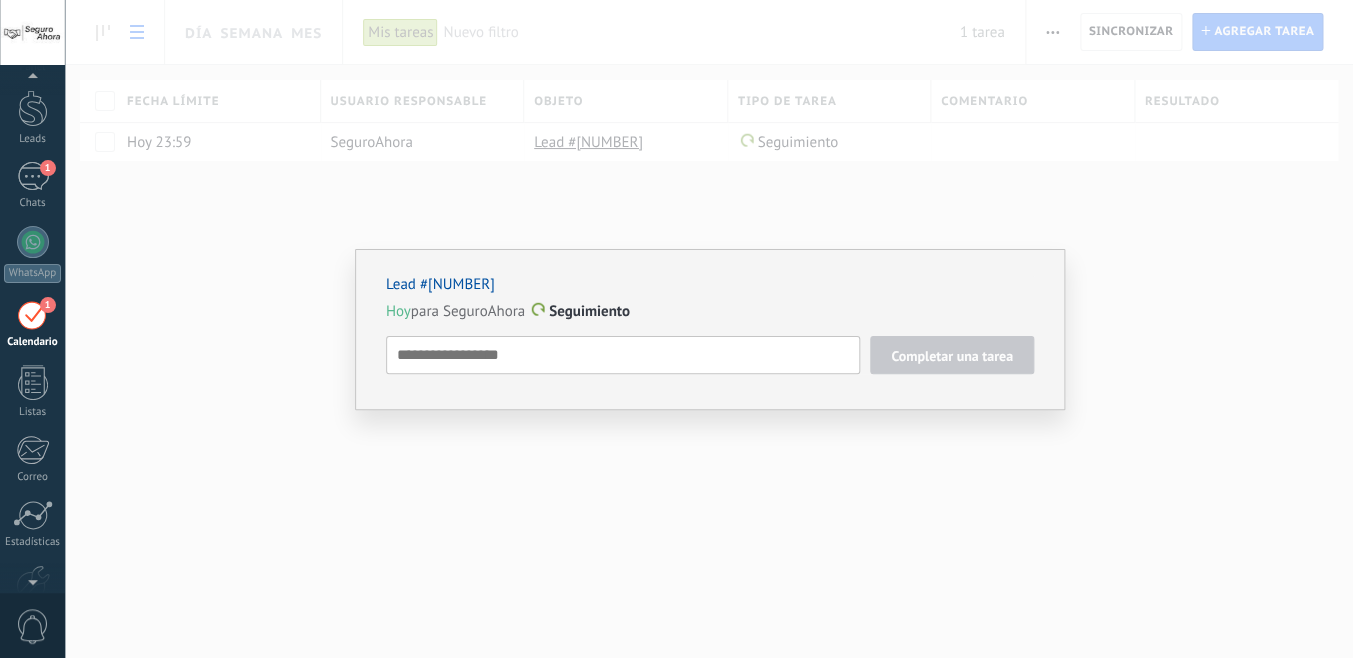 click on "Lead #692010 Hoy  para SeguroAhora Seguimiento Completar una tarea Seguimiento Seguimiento Reunión Personalizado mañana la próxima semana la próxima mes Eliminar" at bounding box center [709, 329] 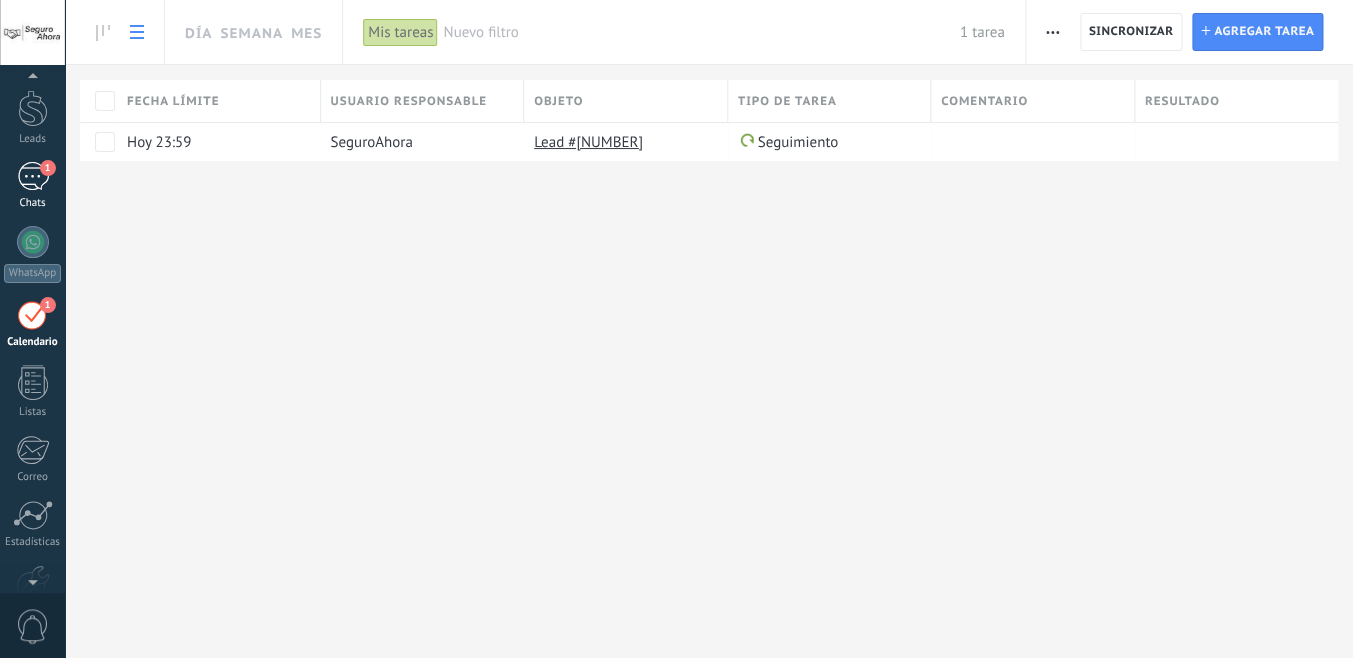 click on "1" at bounding box center [33, 176] 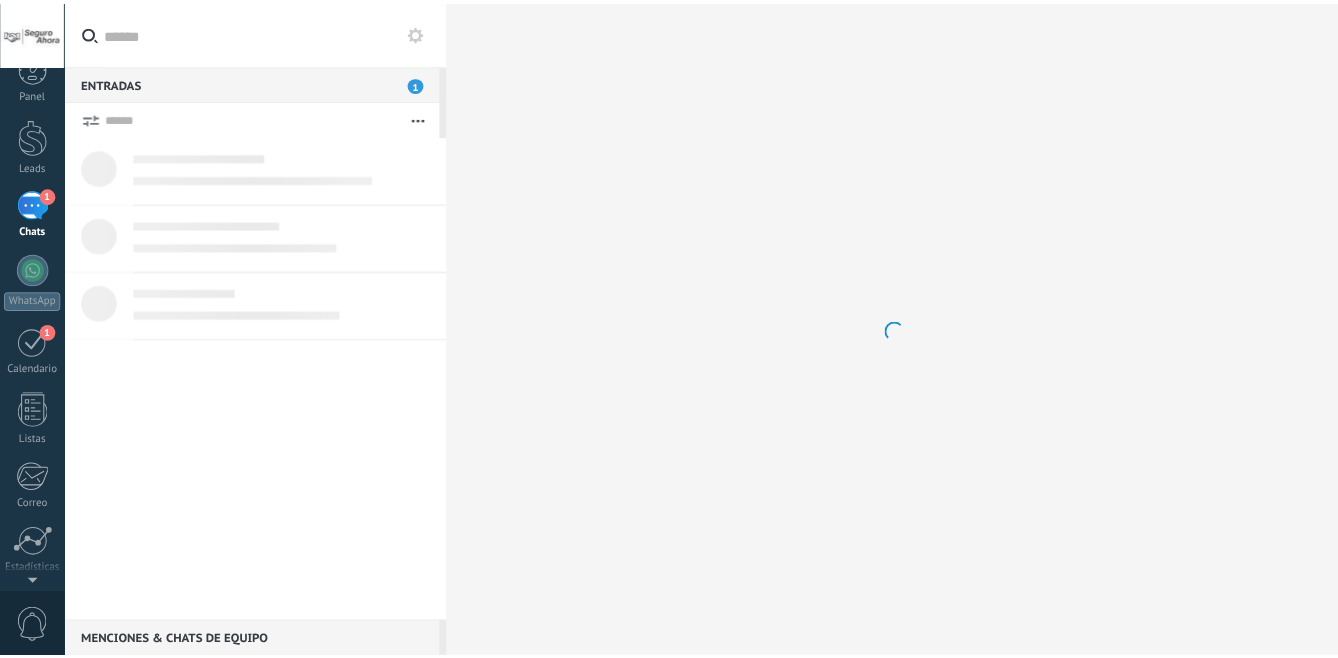scroll, scrollTop: 0, scrollLeft: 0, axis: both 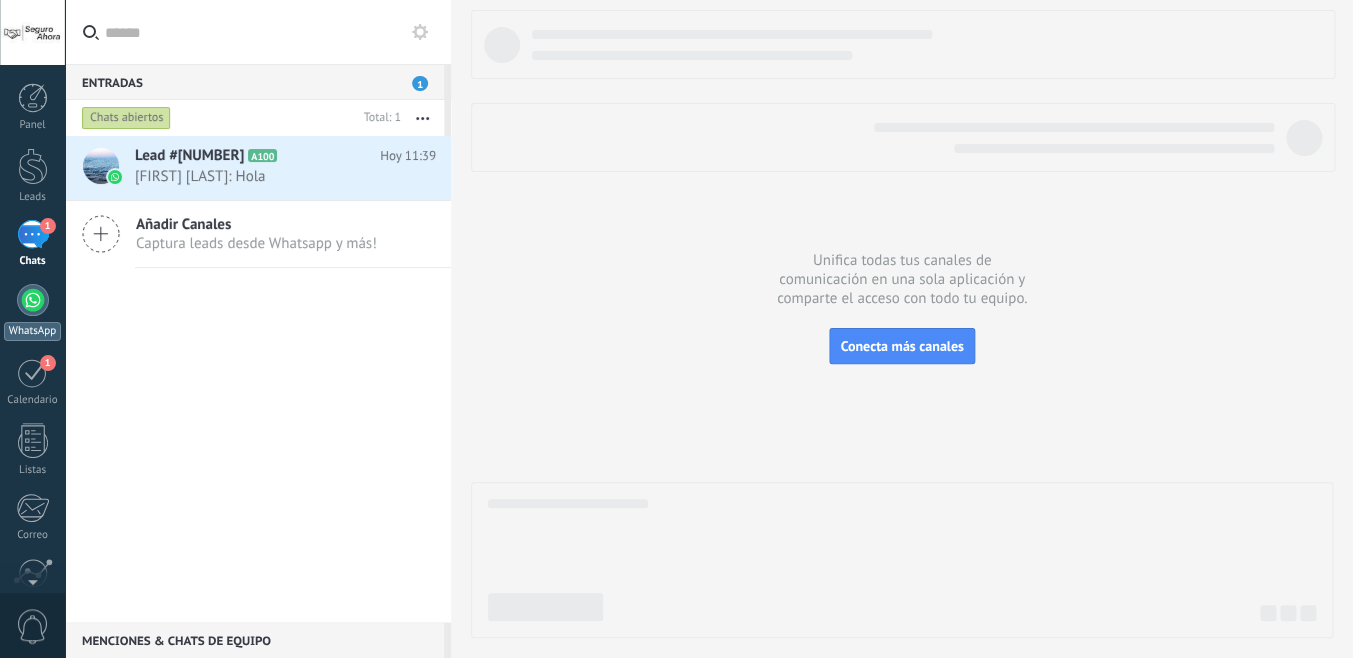 click at bounding box center [33, 300] 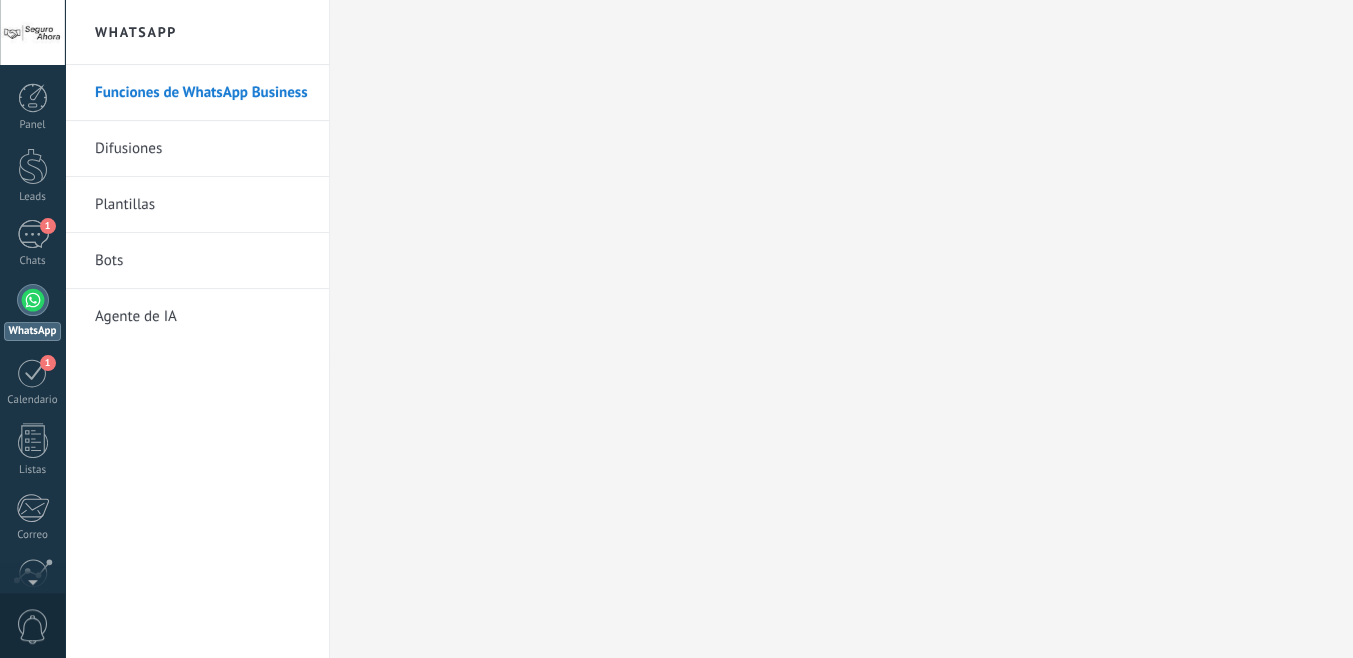 click on "Bots" at bounding box center (202, 261) 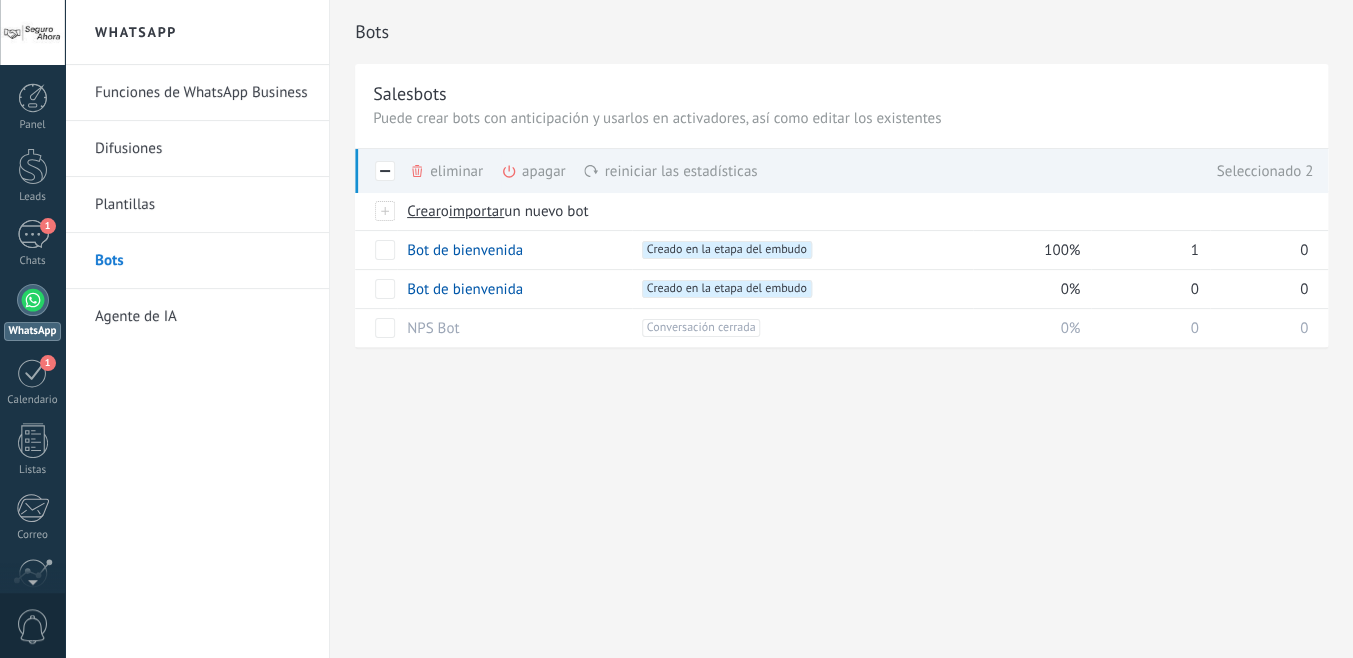 click on "Agente de IA" at bounding box center (202, 317) 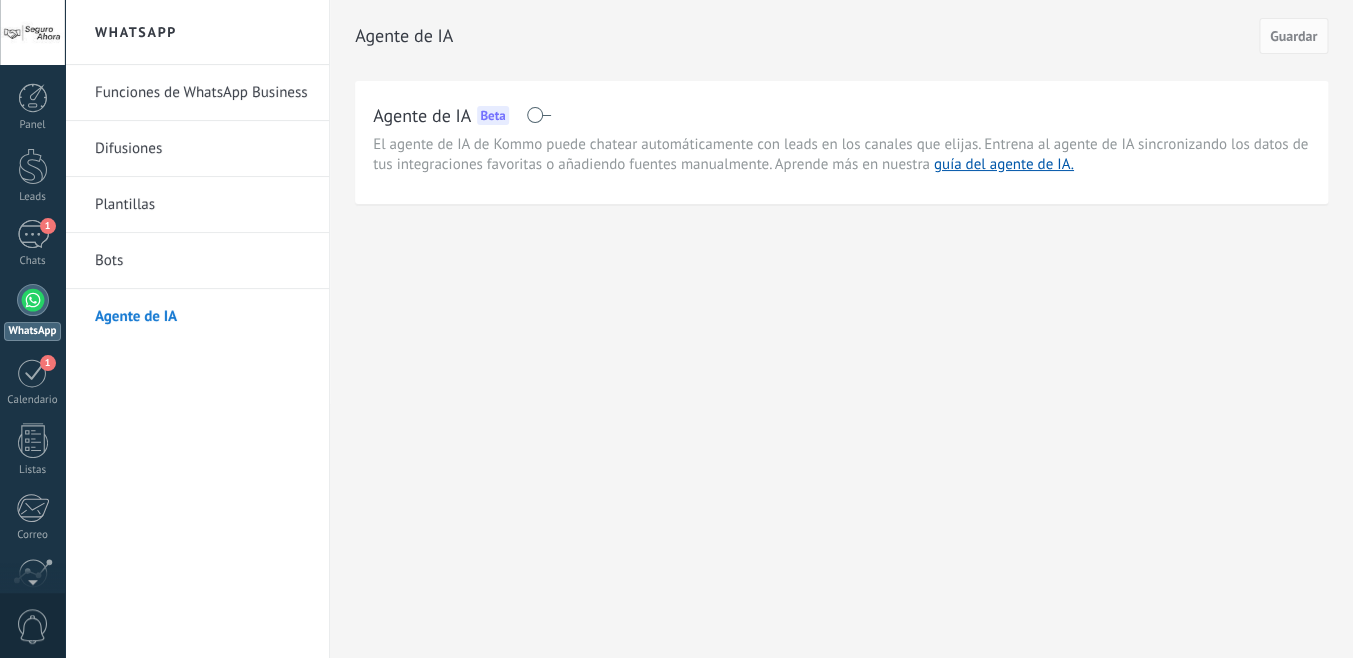 click at bounding box center [538, 115] 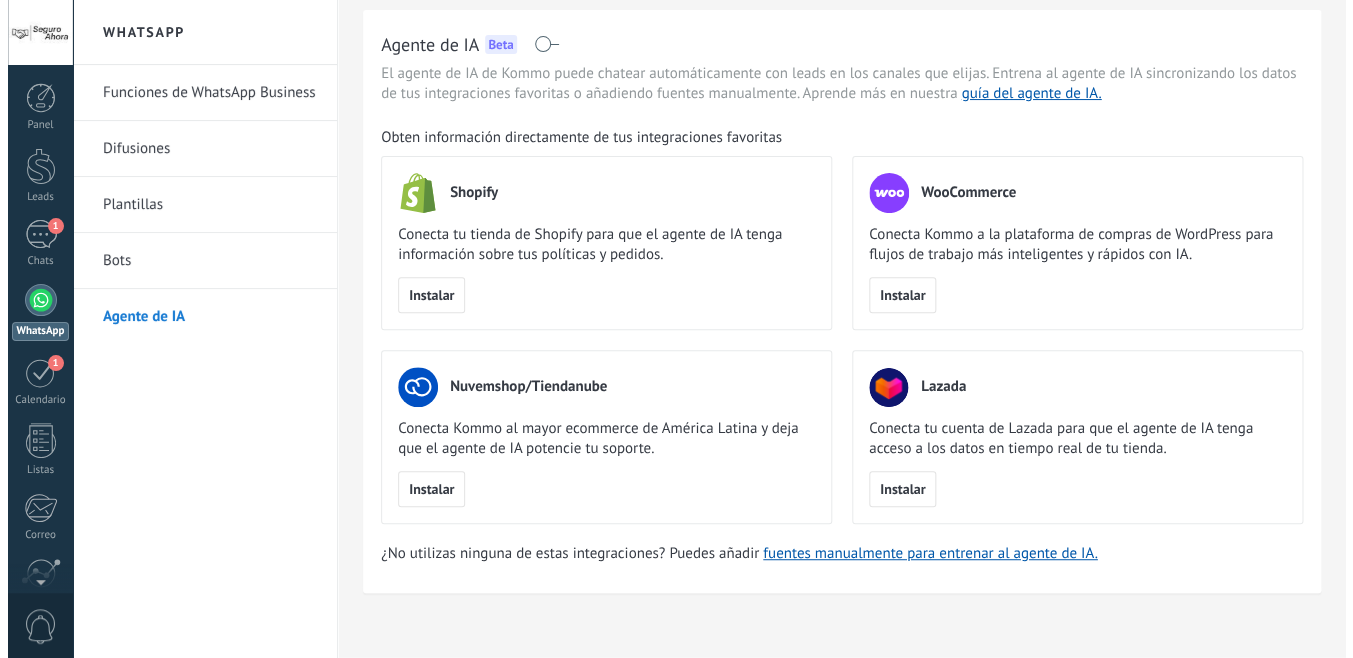 scroll, scrollTop: 0, scrollLeft: 0, axis: both 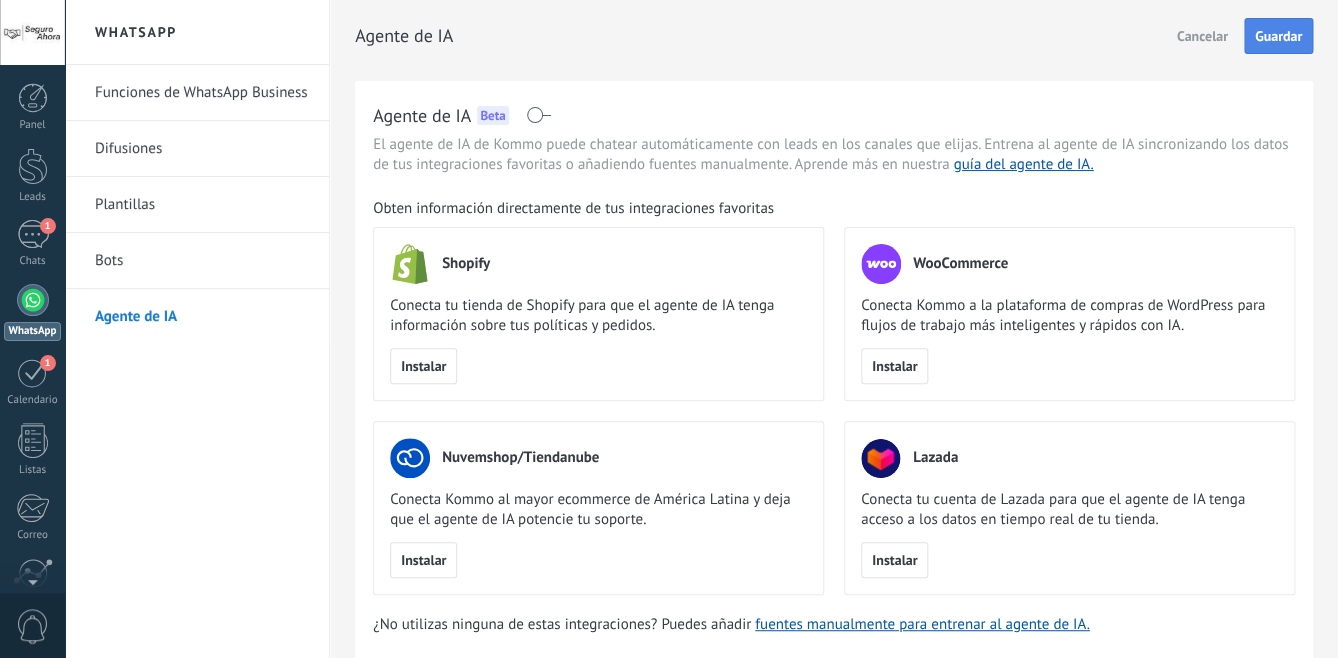 click on "Guardar" at bounding box center [1278, 36] 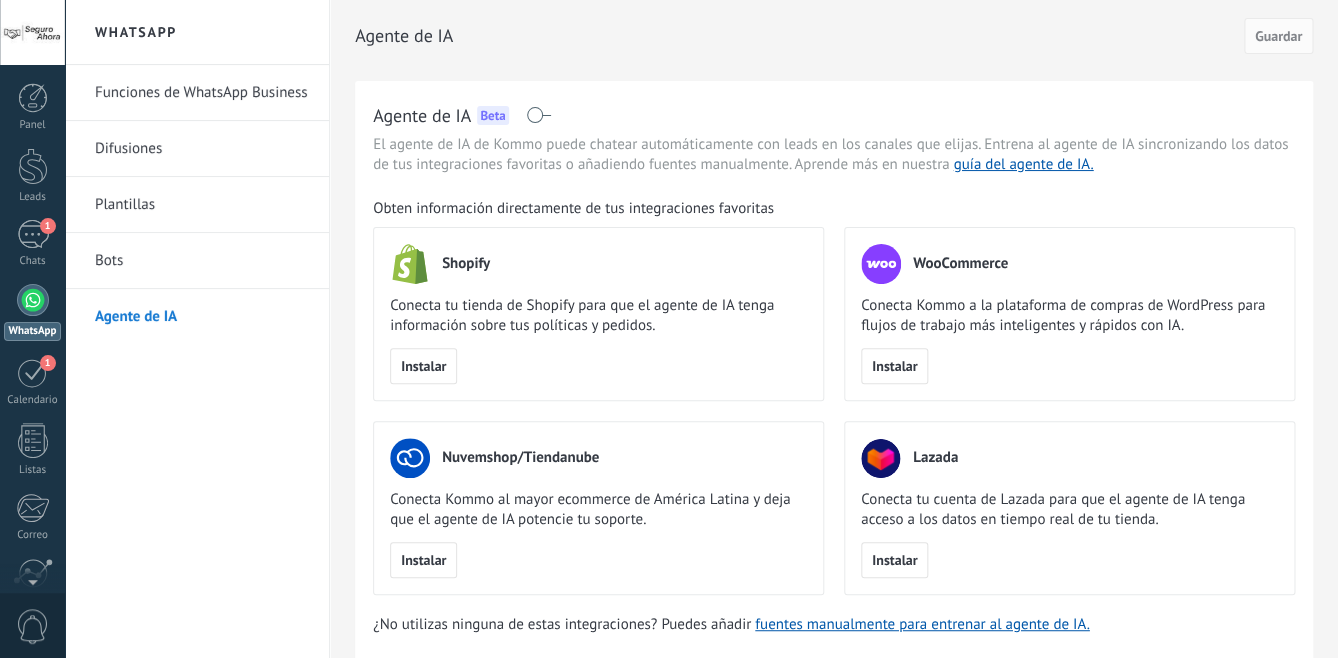 click on "Plantillas" at bounding box center (202, 205) 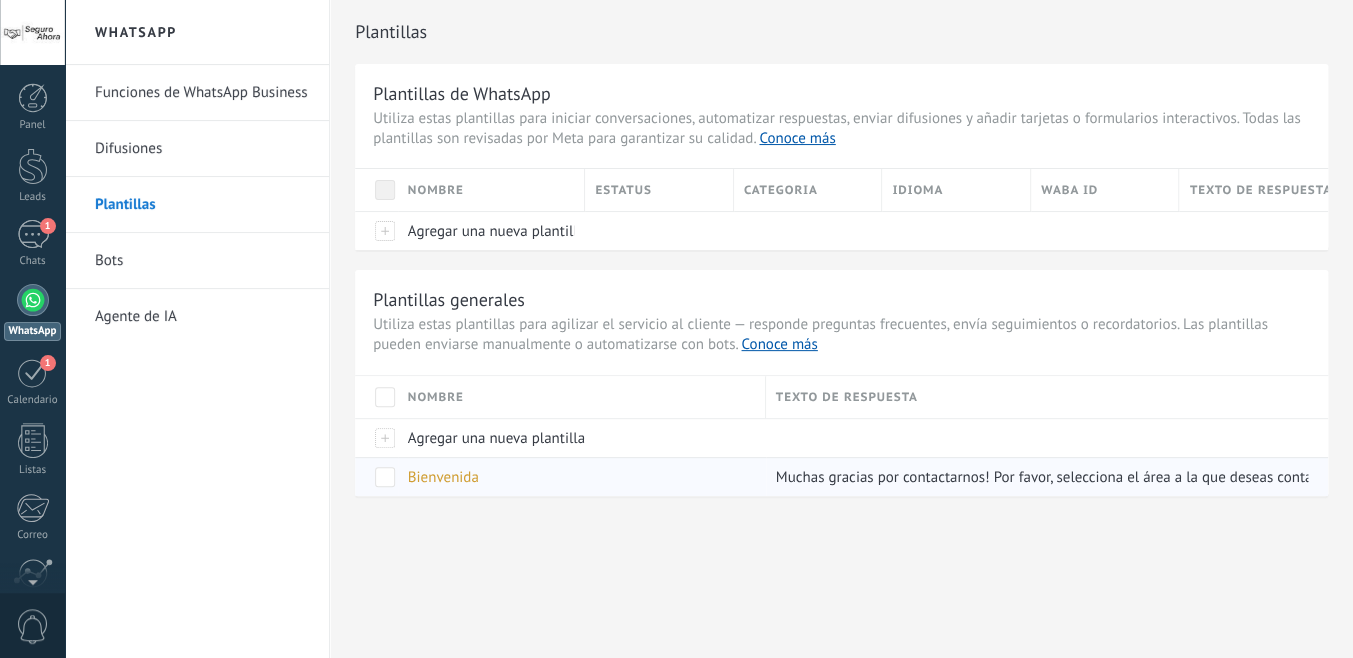 click at bounding box center [385, 477] 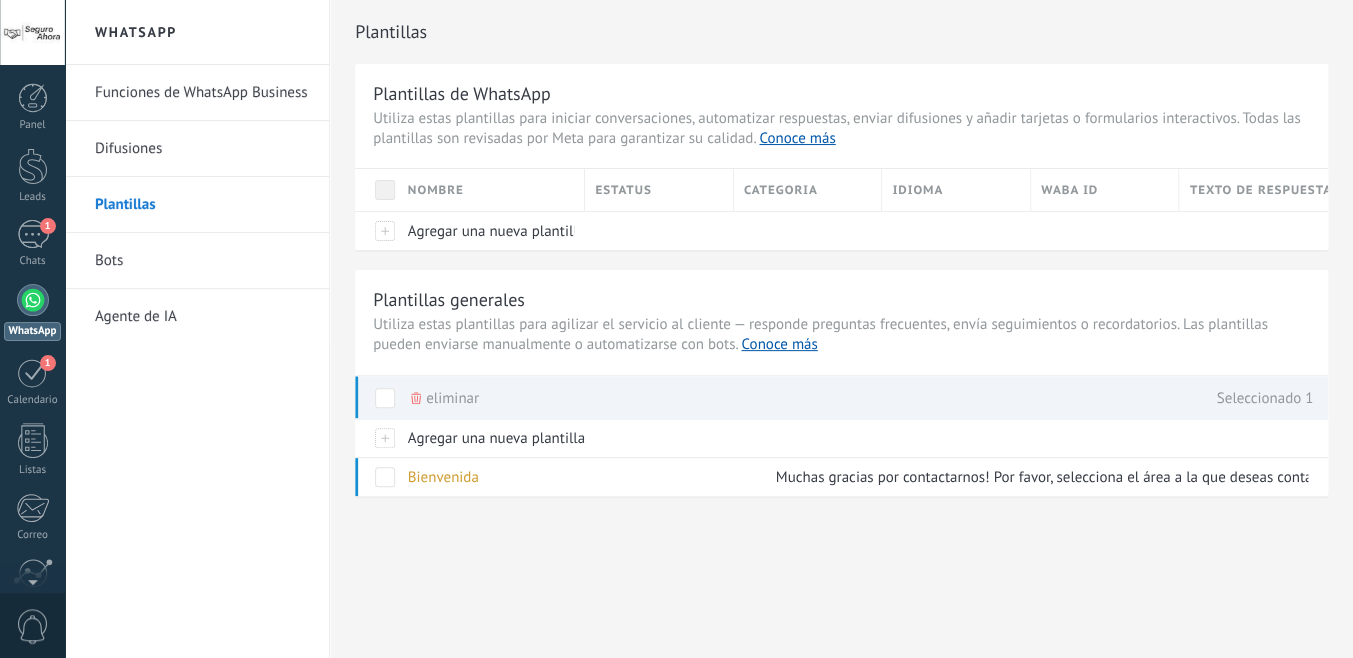 click on "Funciones de WhatsApp Business" at bounding box center [202, 93] 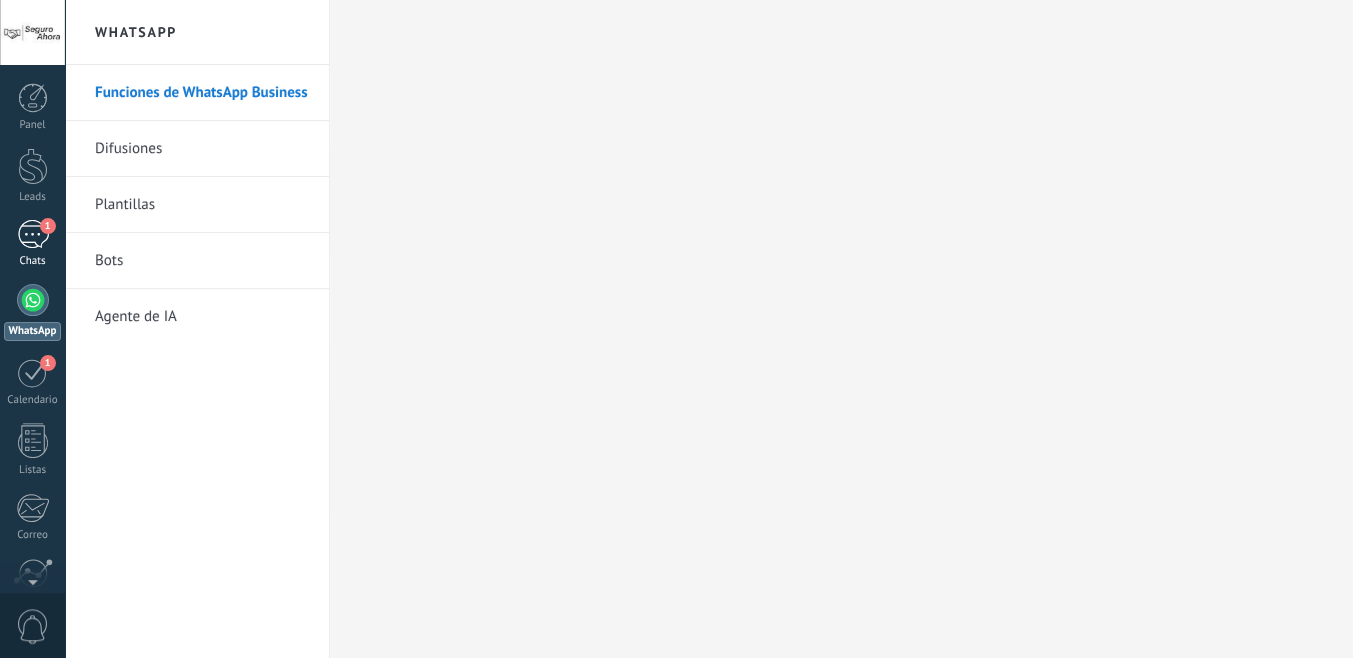 click on "1" at bounding box center (33, 234) 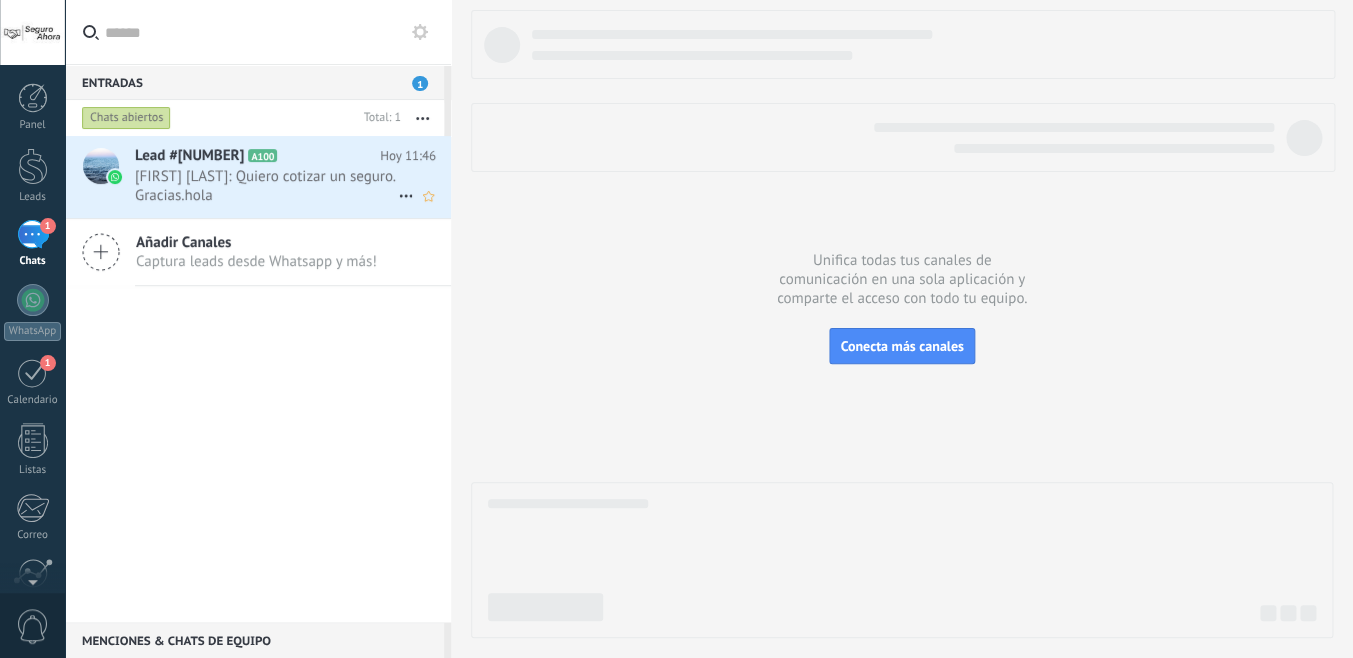 click on "Fede Romo: Quiero cotizar un seguro. Gracias.hola" at bounding box center (266, 186) 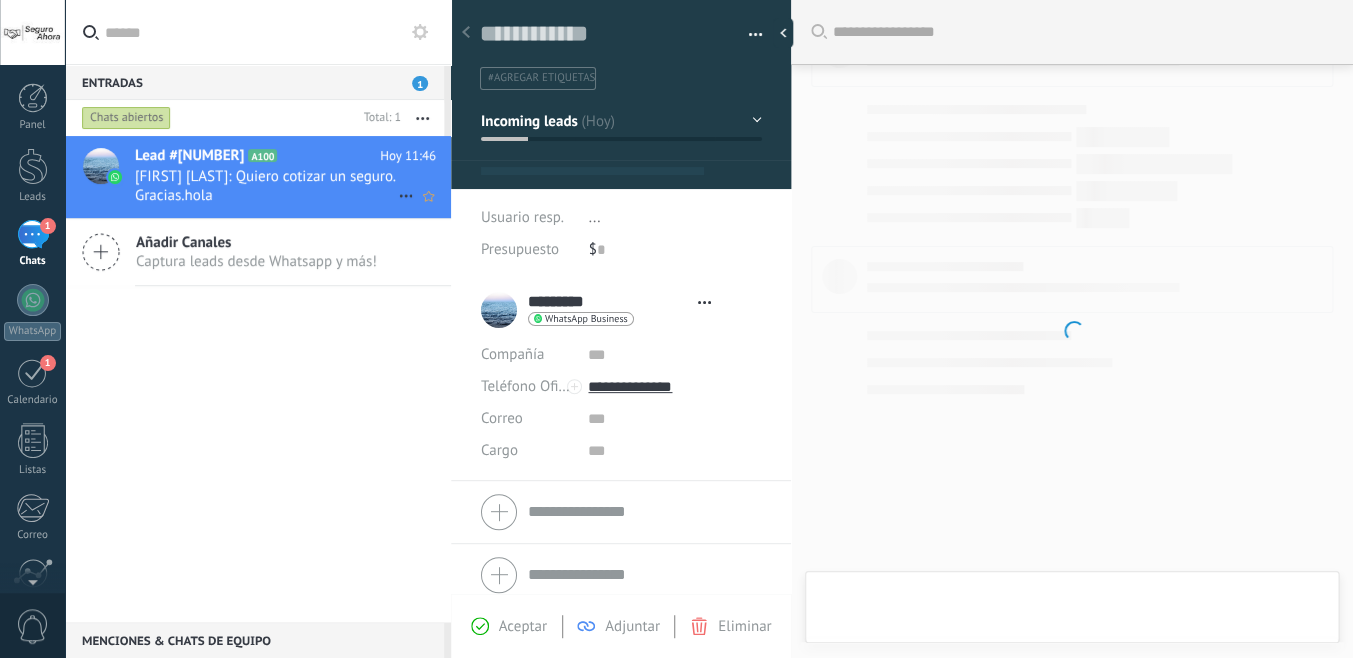type on "**********" 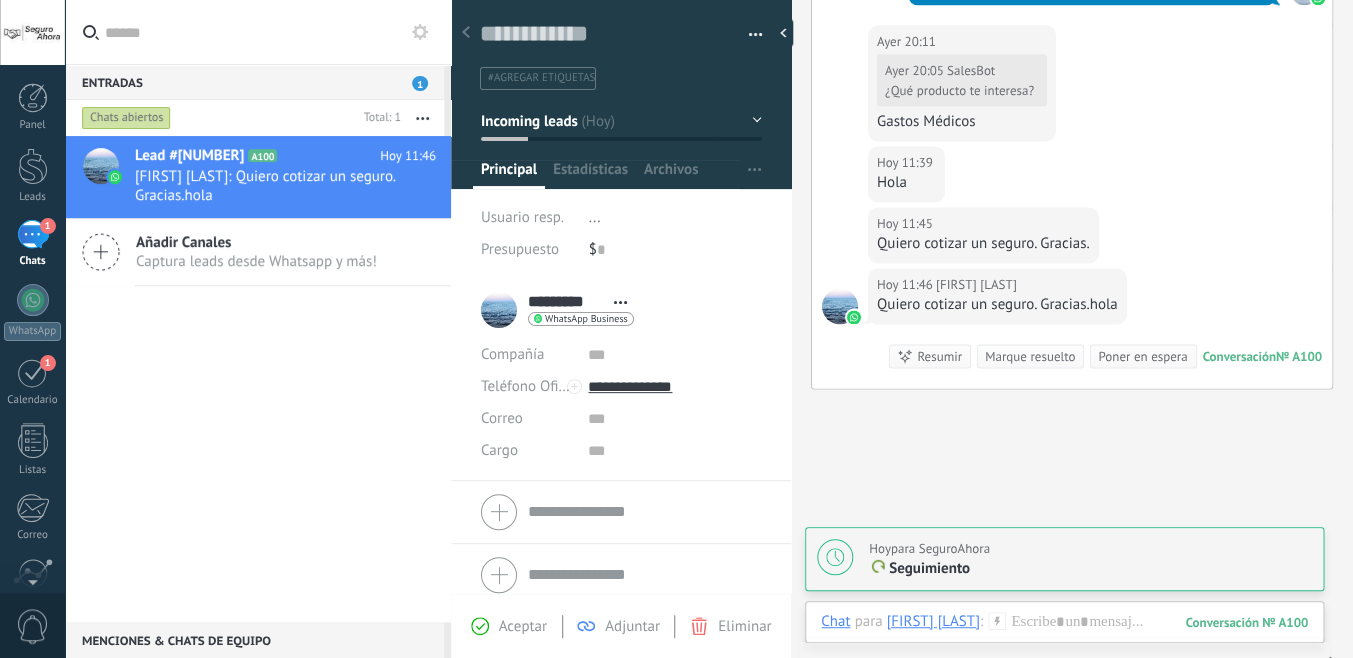 click on "Captura leads desde Whatsapp y más!" at bounding box center [256, 261] 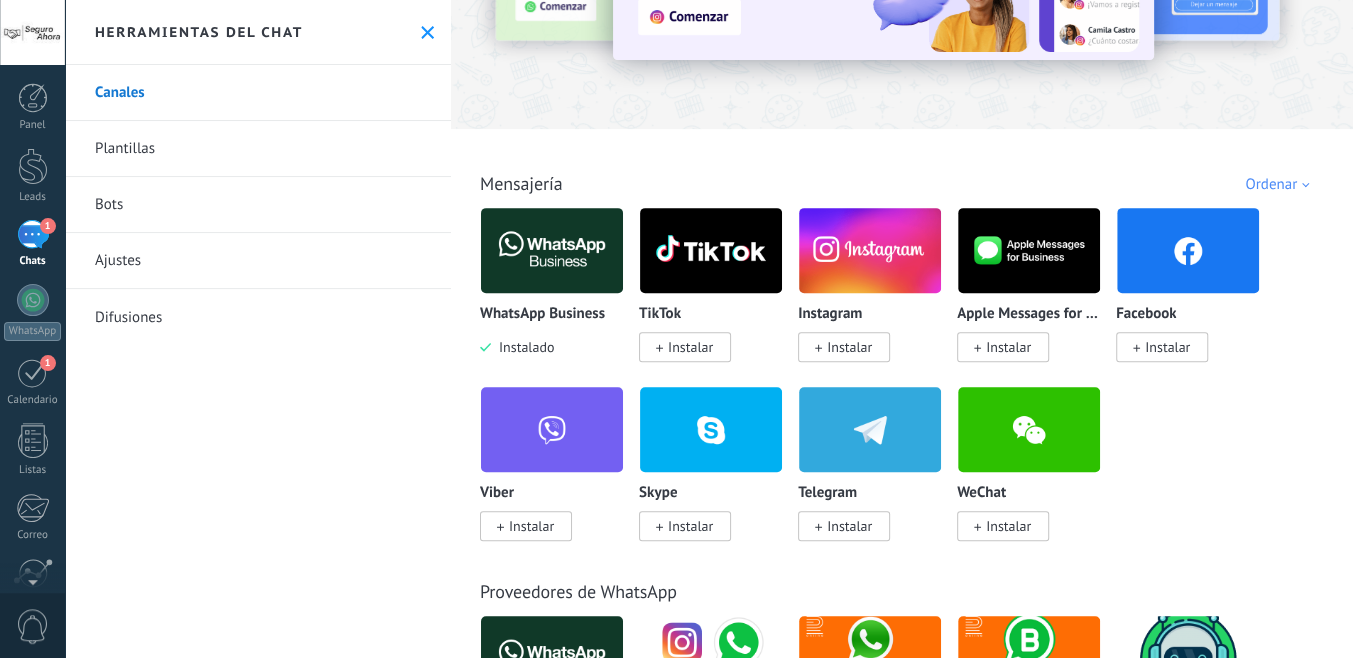 scroll, scrollTop: 246, scrollLeft: 0, axis: vertical 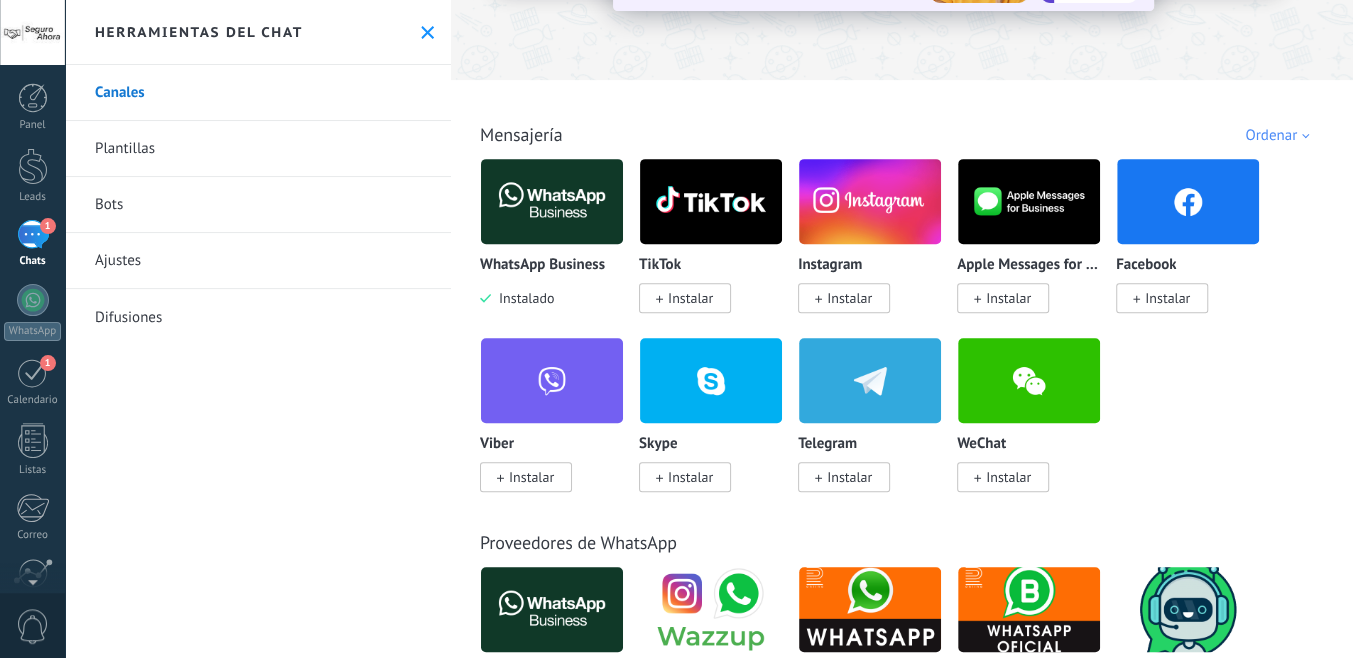 click on "Instalar" at bounding box center (1167, 298) 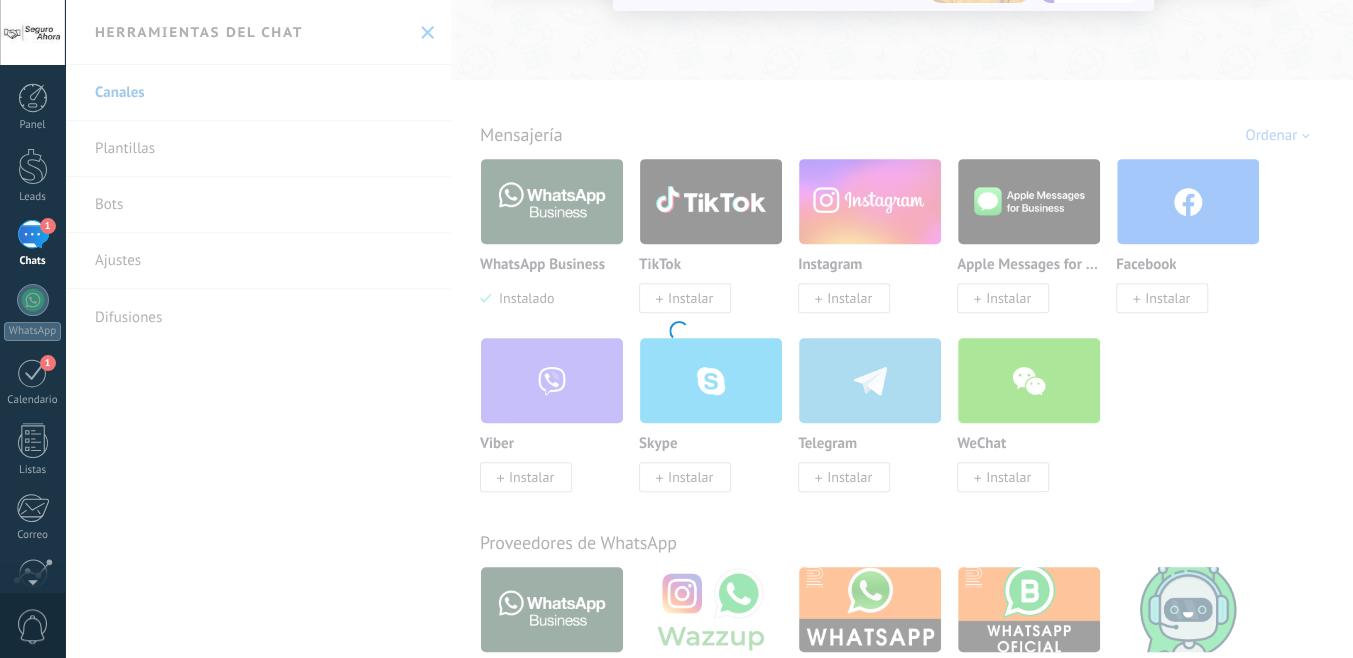 scroll, scrollTop: 246, scrollLeft: 0, axis: vertical 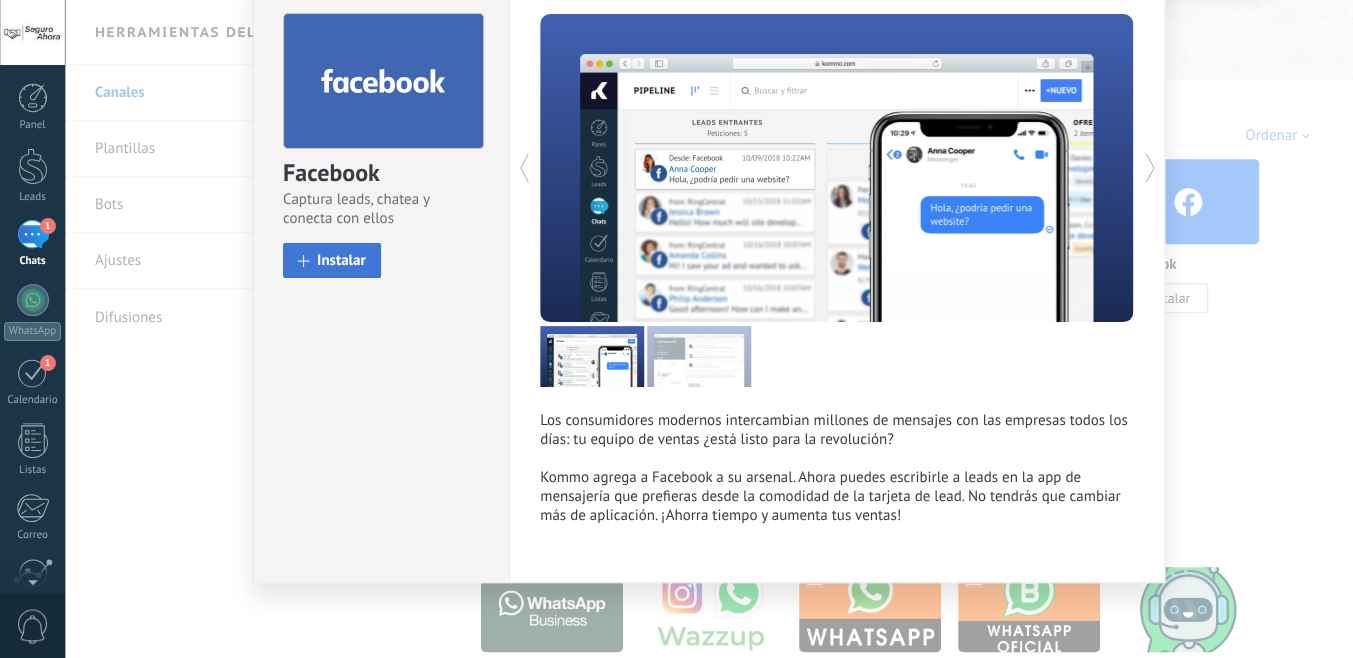 click on "Instalar" at bounding box center [341, 260] 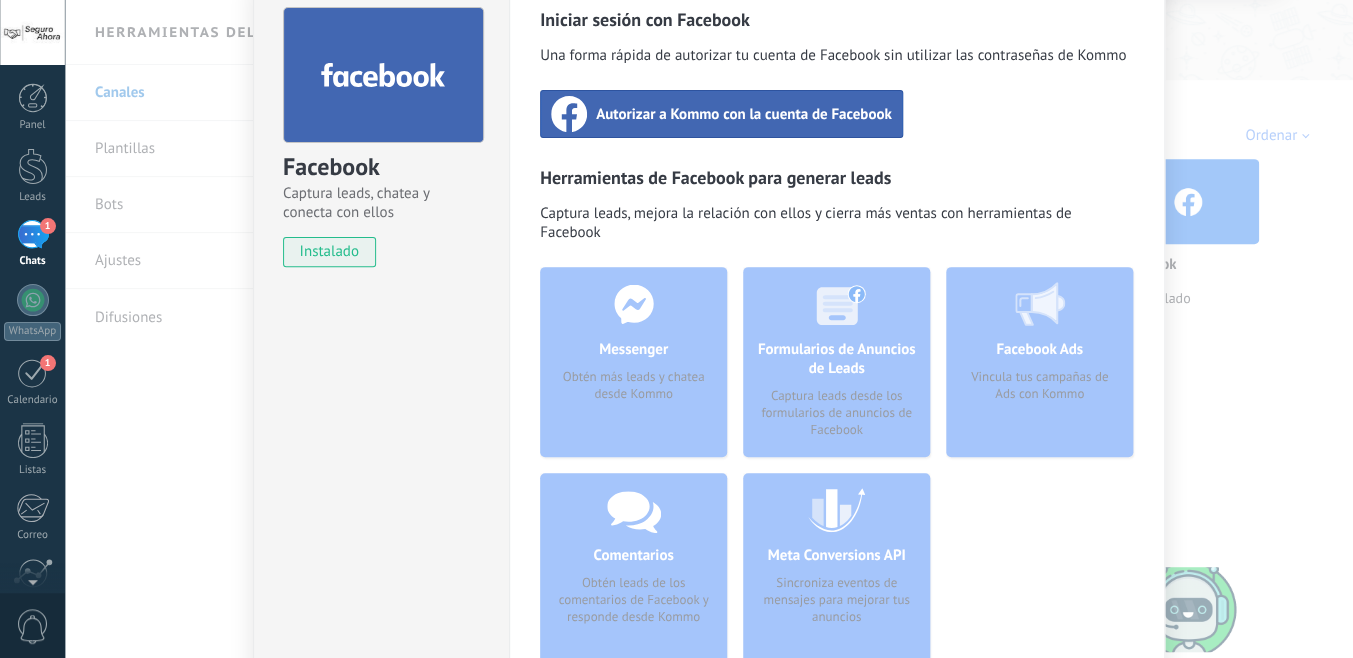 click on "Autorizar a Kommo con la cuenta de Facebook" at bounding box center (744, 114) 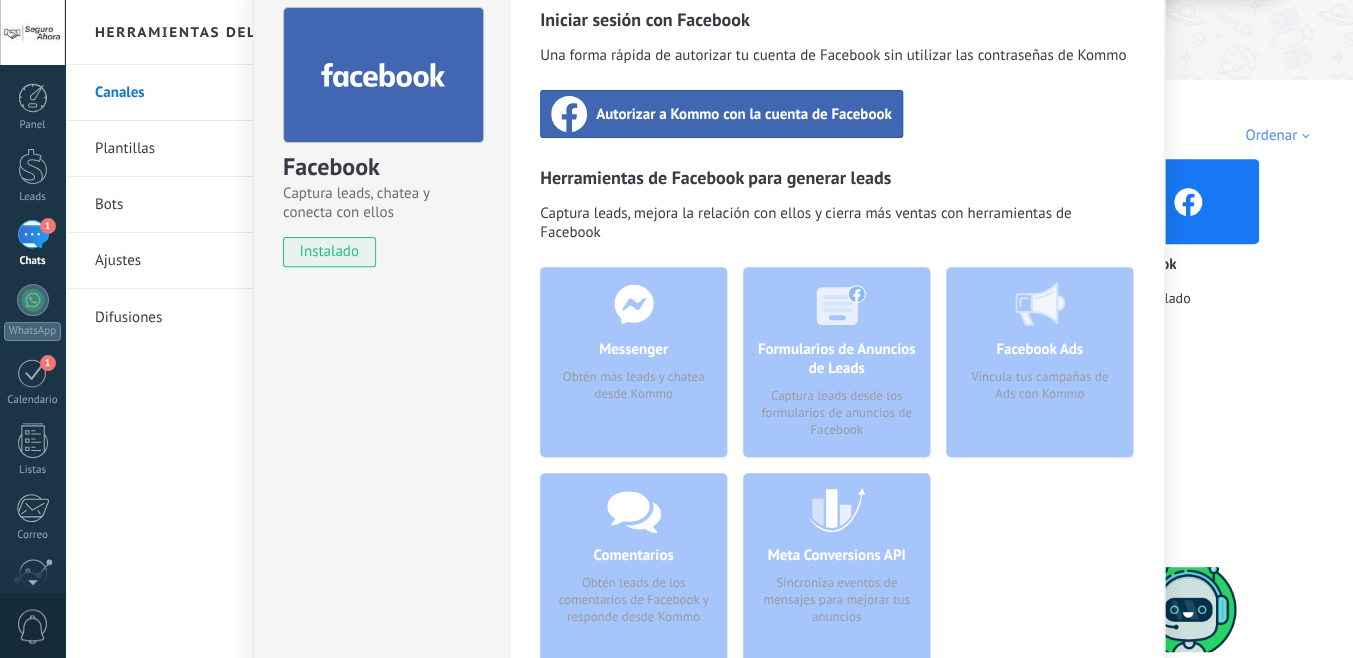 scroll, scrollTop: 0, scrollLeft: 0, axis: both 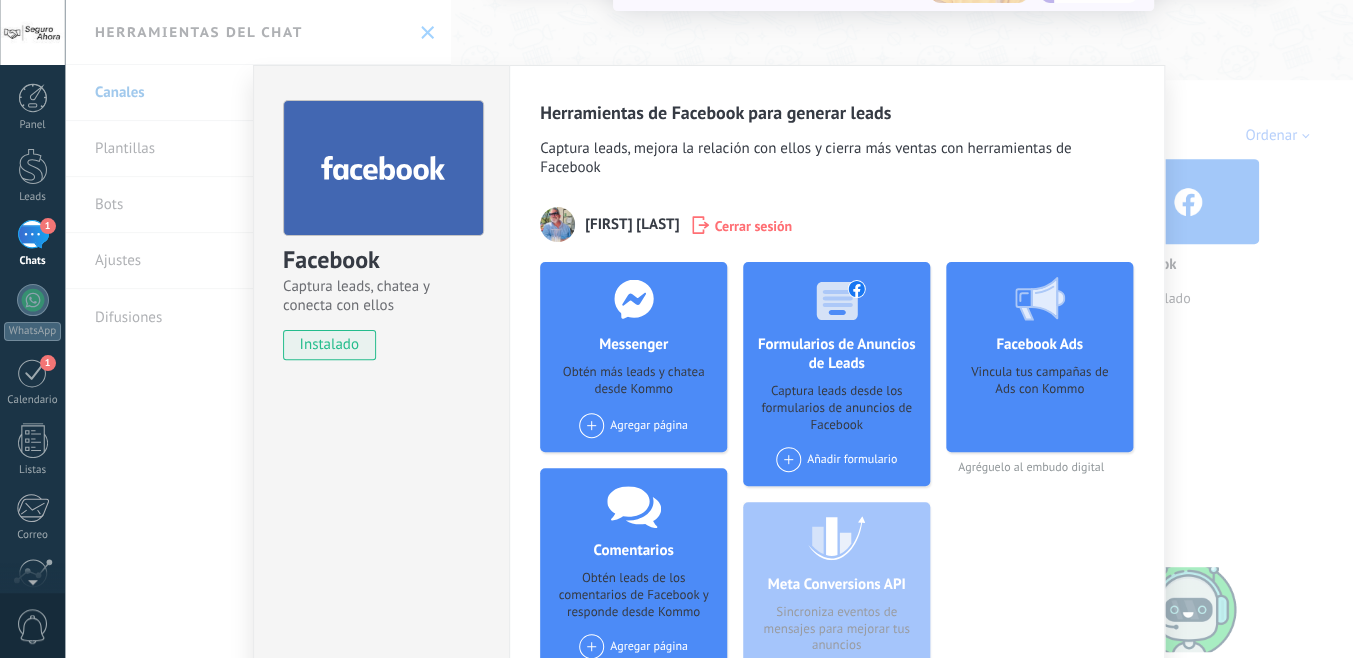 click on "Facebook Captura leads, chatea y conecta con ellos instalado Desinstalar Herramientas de Facebook para generar leads Captura leads, mejora la relación con ellos y cierra más ventas con herramientas de Facebook Fede Romo Cerrar sesión Messenger Obtén más leads y chatea desde Kommo Agregar página Comentarios Obtén leads de los comentarios de Facebook y responde desde Kommo Agregar página Formularios de Anuncios de Leads Captura leads desde los formularios de anuncios de Facebook Añadir formulario Meta Conversions API Sincroniza eventos de mensajes para mejorar tus anuncios Facebook Ads Vincula tus campañas de Ads con Kommo Agréguelo al embudo digital más" at bounding box center [709, 329] 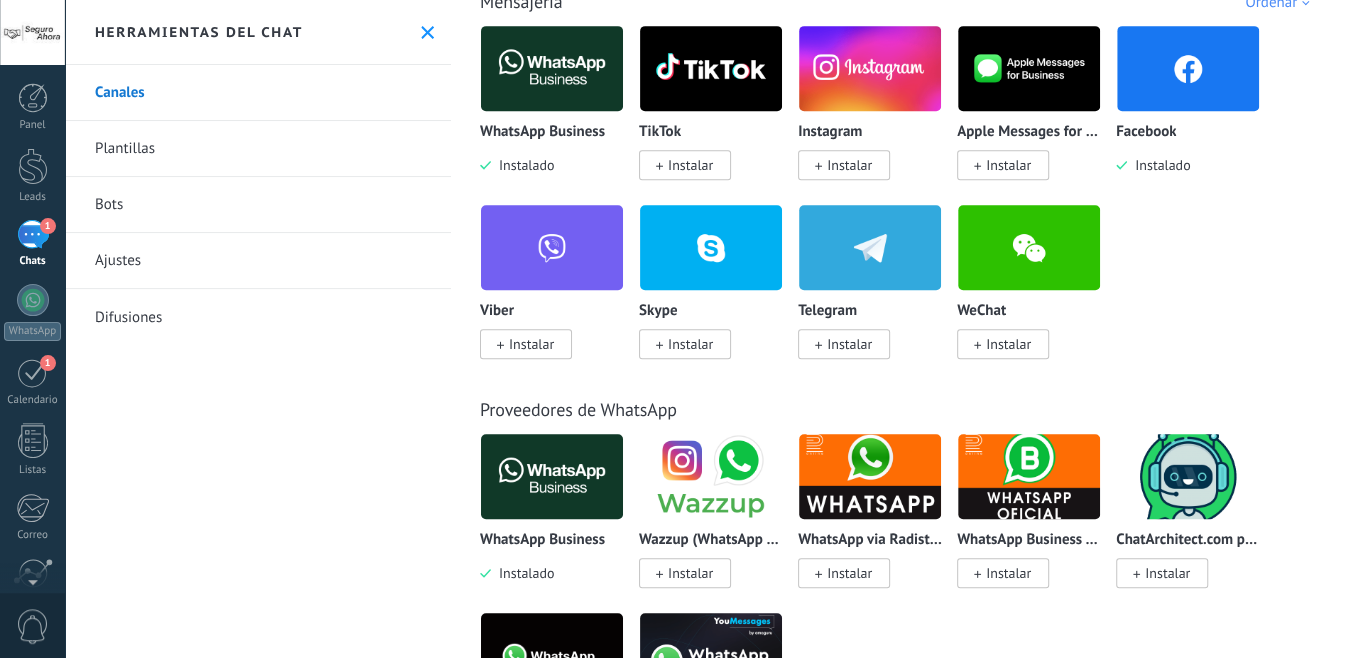 scroll, scrollTop: 0, scrollLeft: 0, axis: both 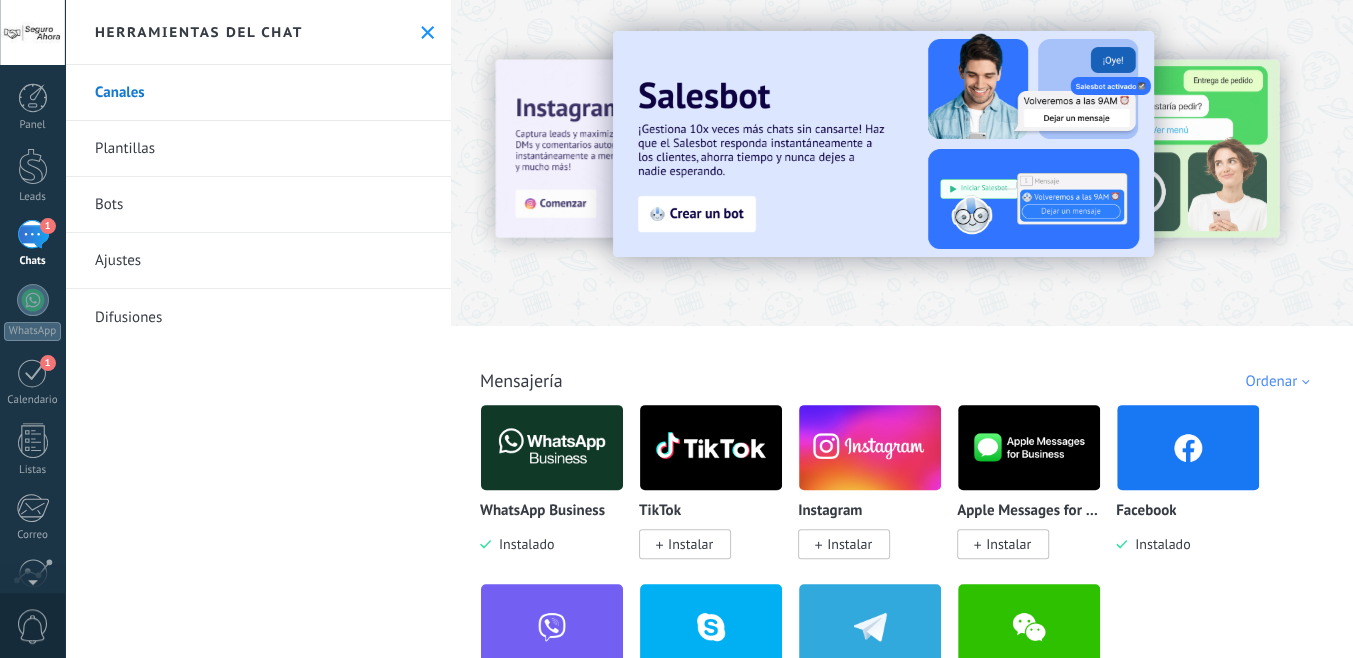 click at bounding box center [883, 144] 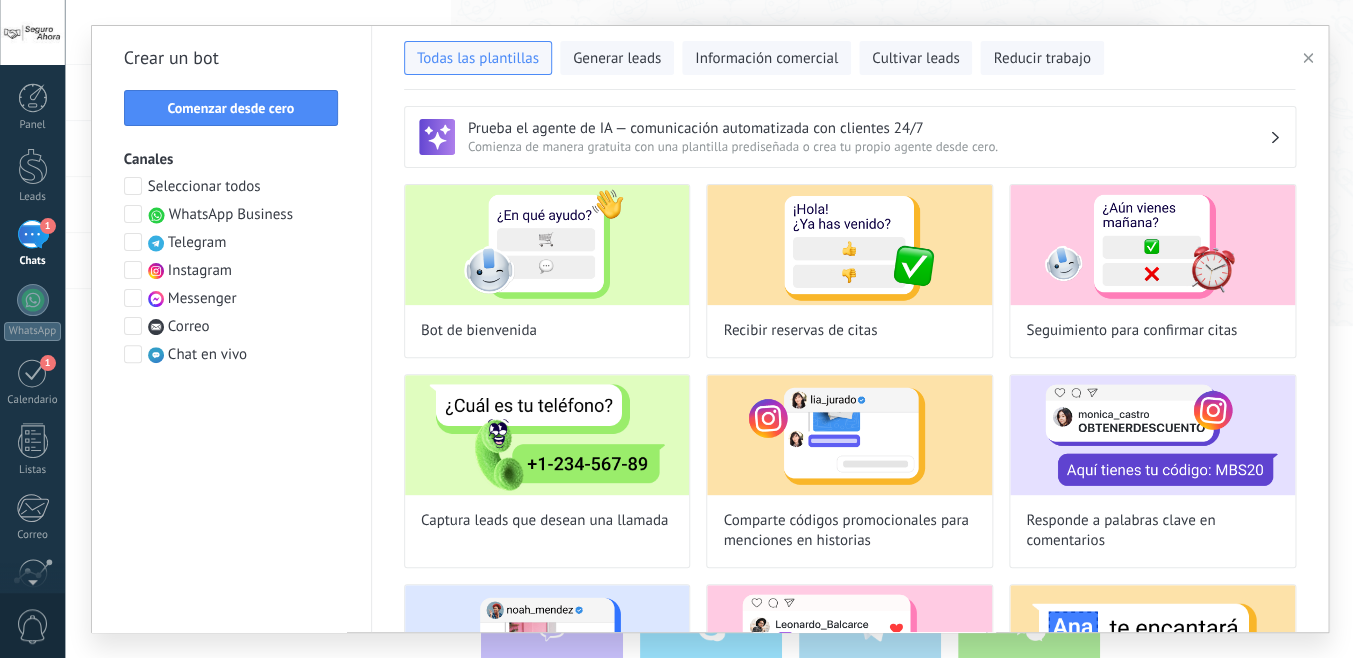 click at bounding box center [133, 214] 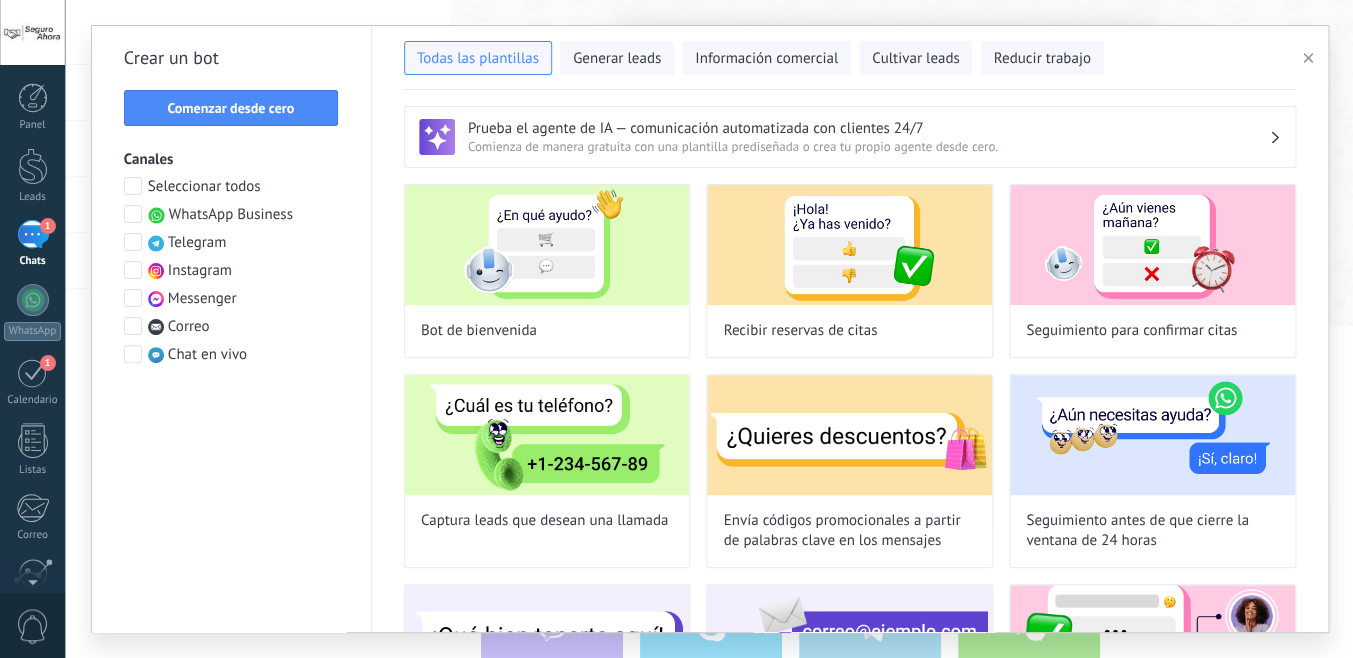 click at bounding box center [133, 298] 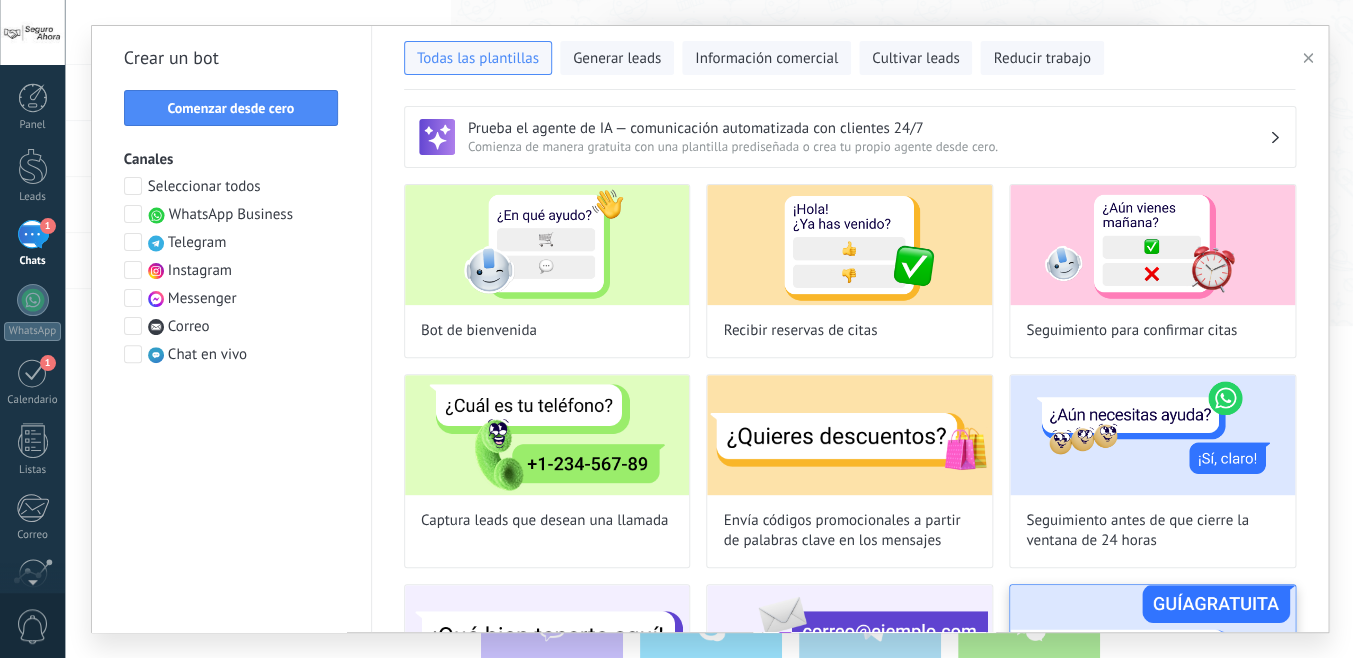 click at bounding box center (1152, 645) 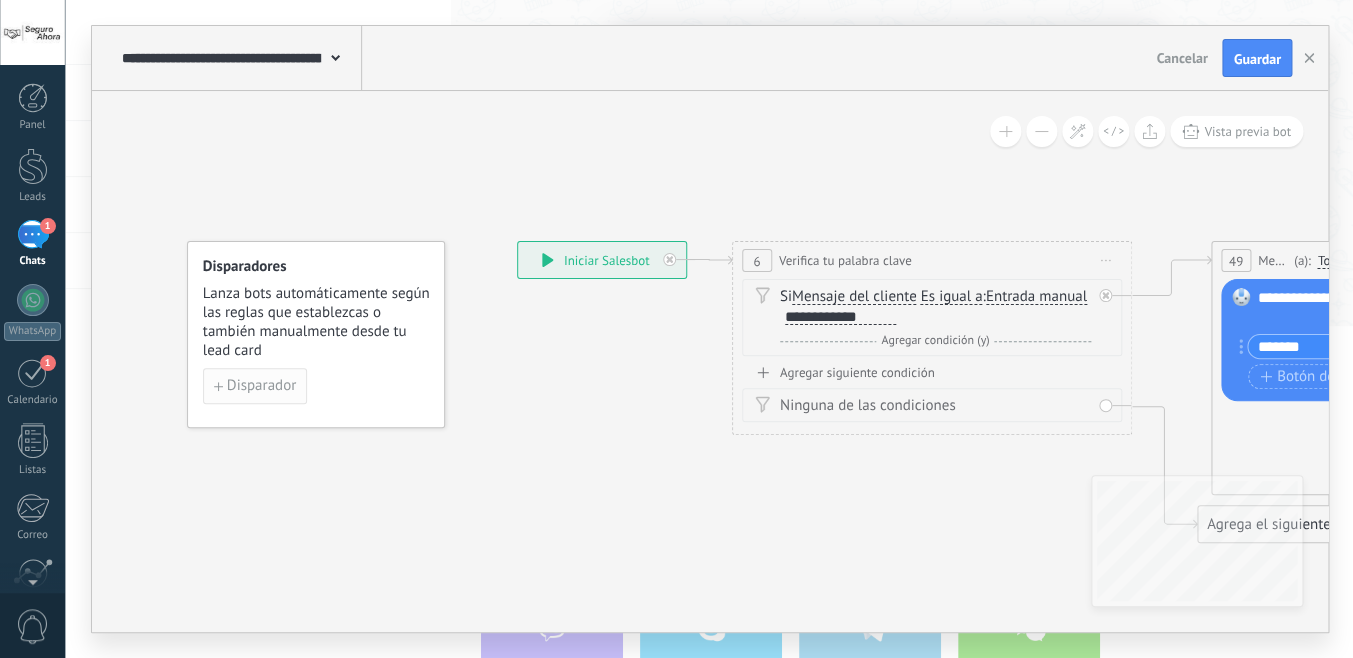 click on "Disparador" at bounding box center [261, 386] 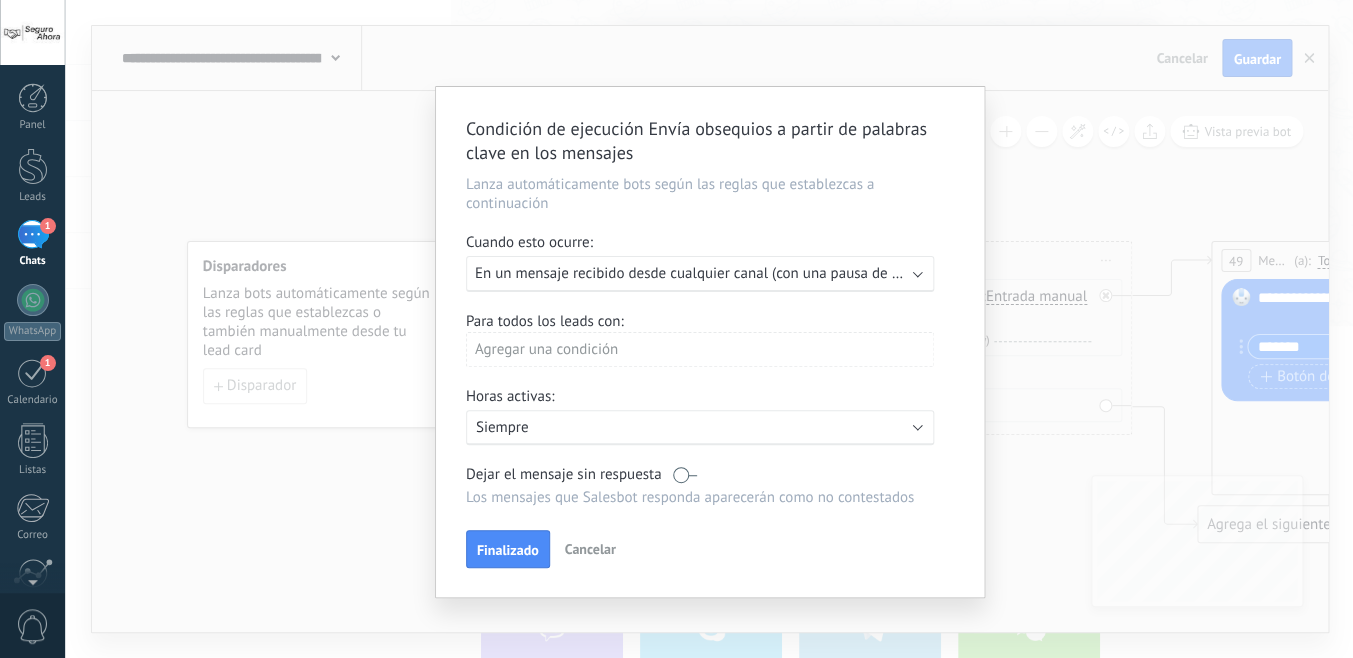 click on "Agregar una condición" at bounding box center (700, 349) 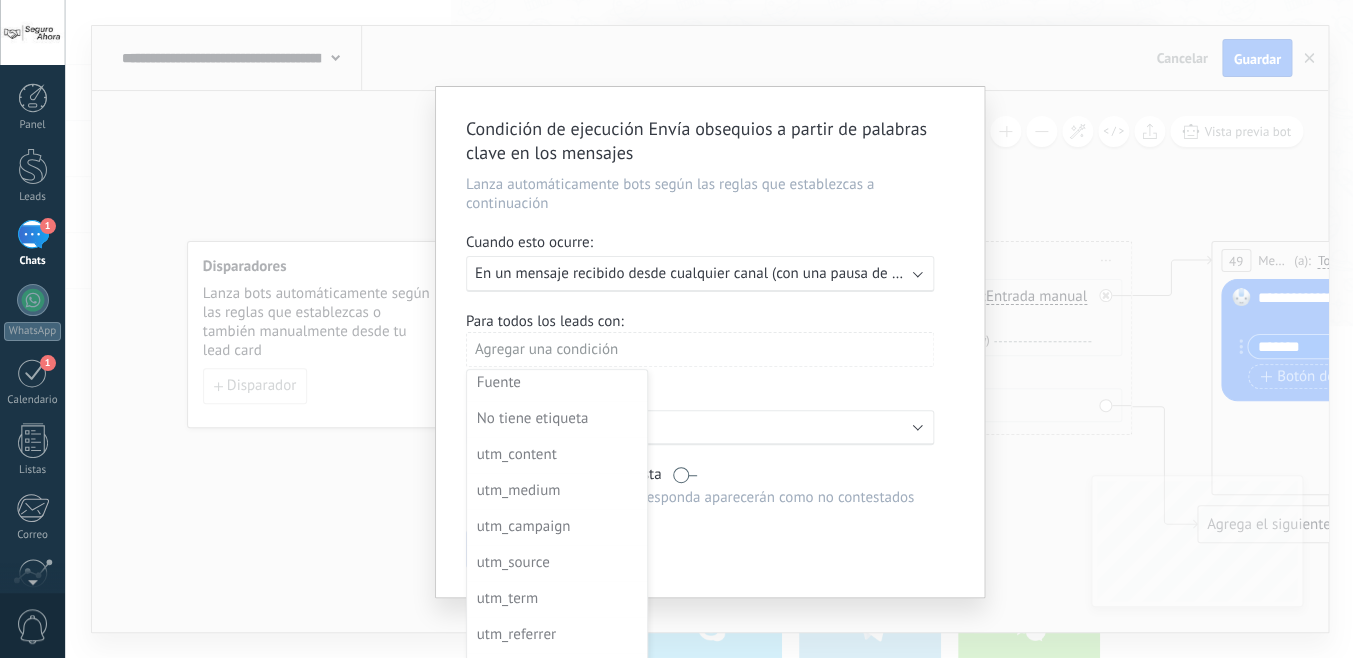 scroll, scrollTop: 152, scrollLeft: 0, axis: vertical 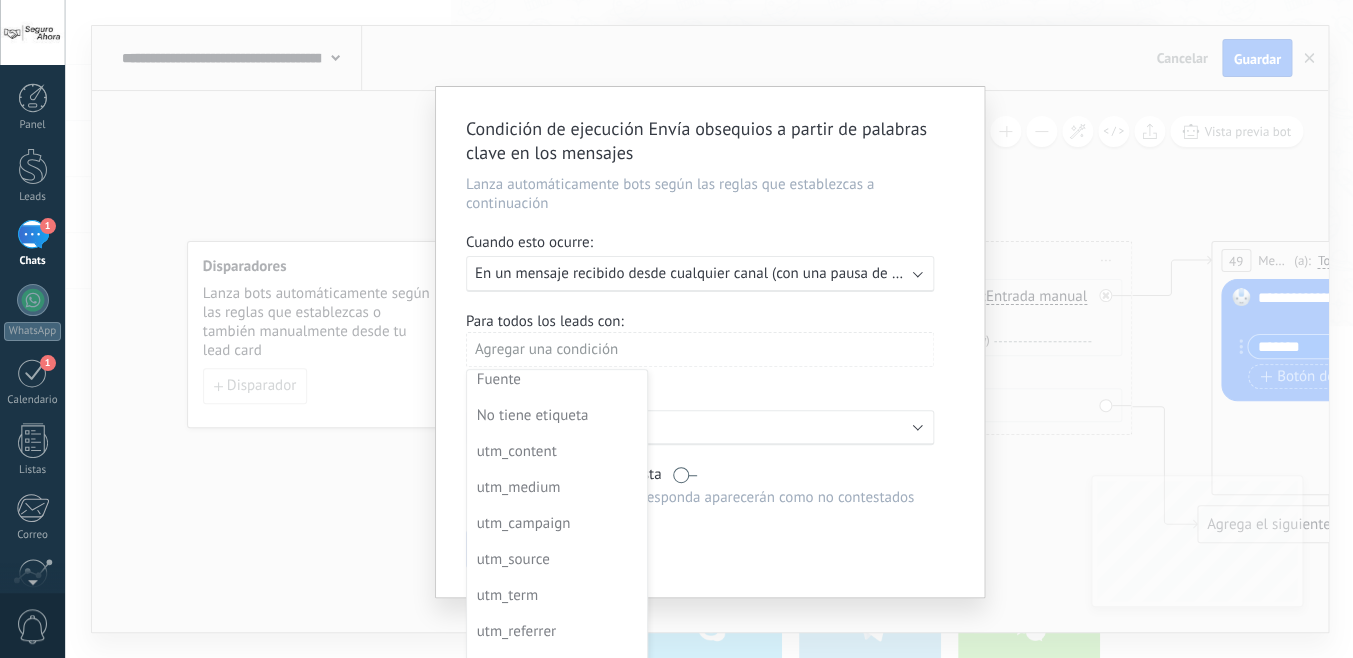 click at bounding box center (710, 347) 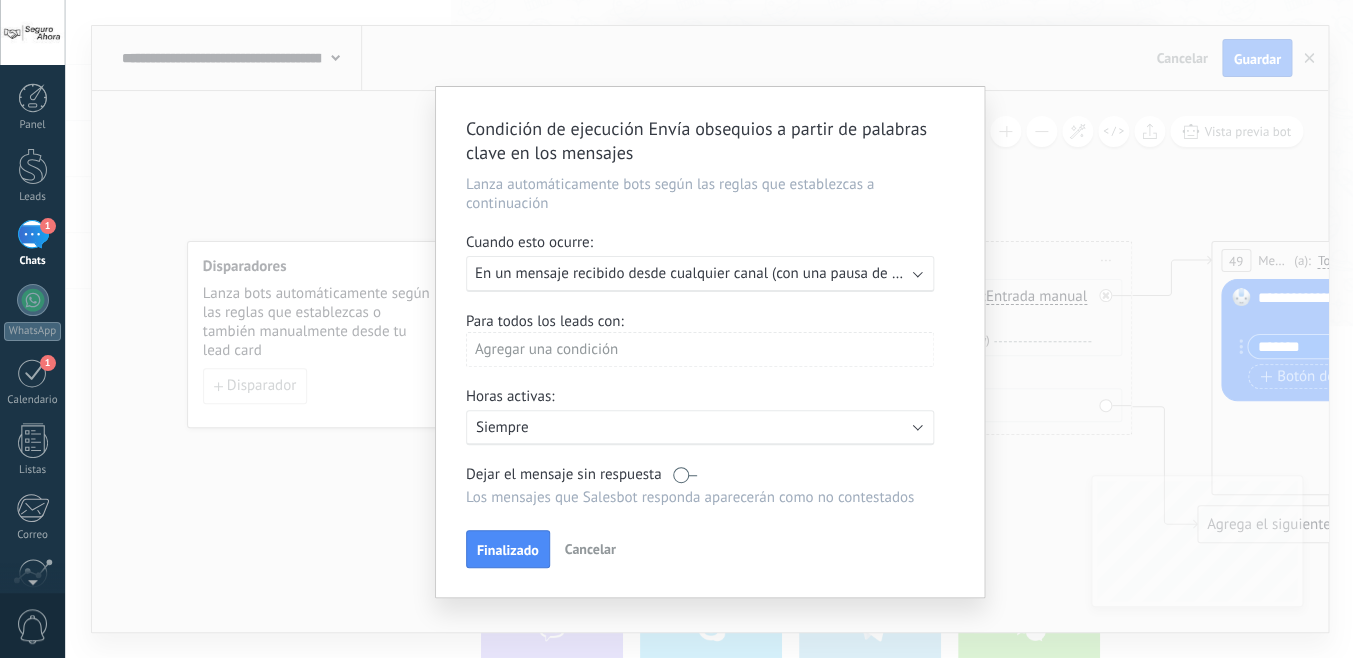 click on "En un mensaje recibido desde cualquier canal (con una pausa de un día)" at bounding box center (705, 273) 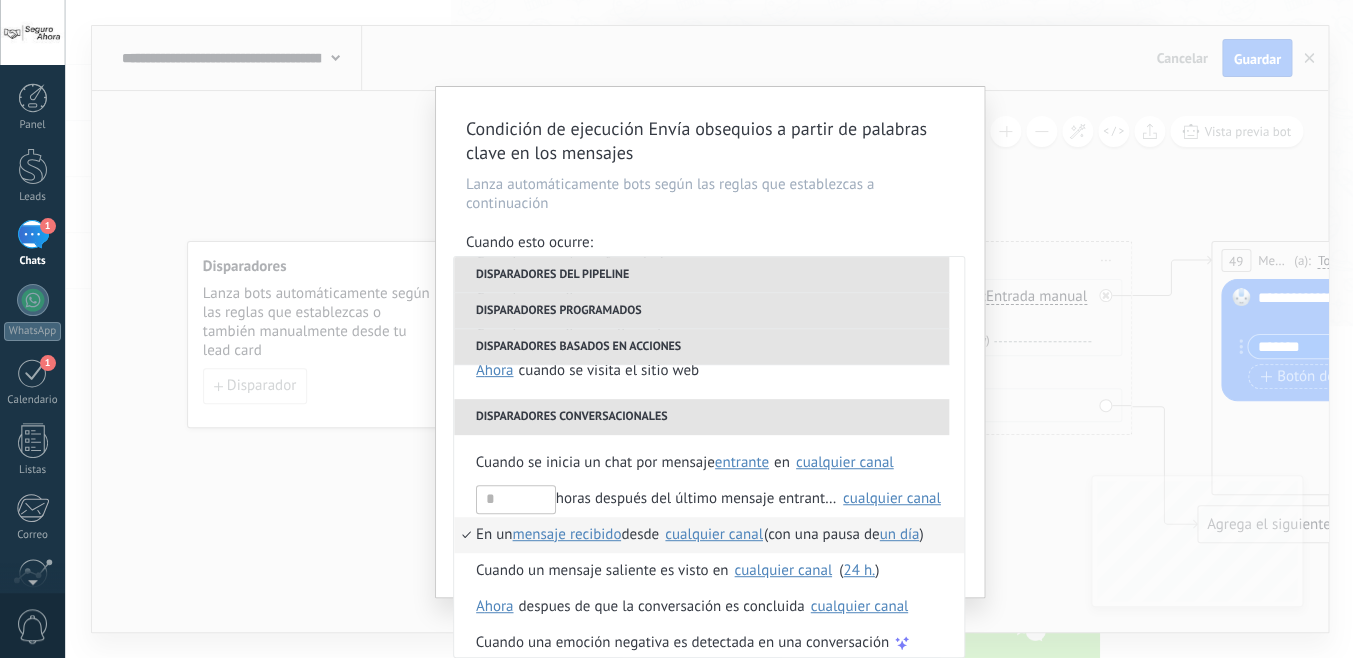 scroll, scrollTop: 431, scrollLeft: 0, axis: vertical 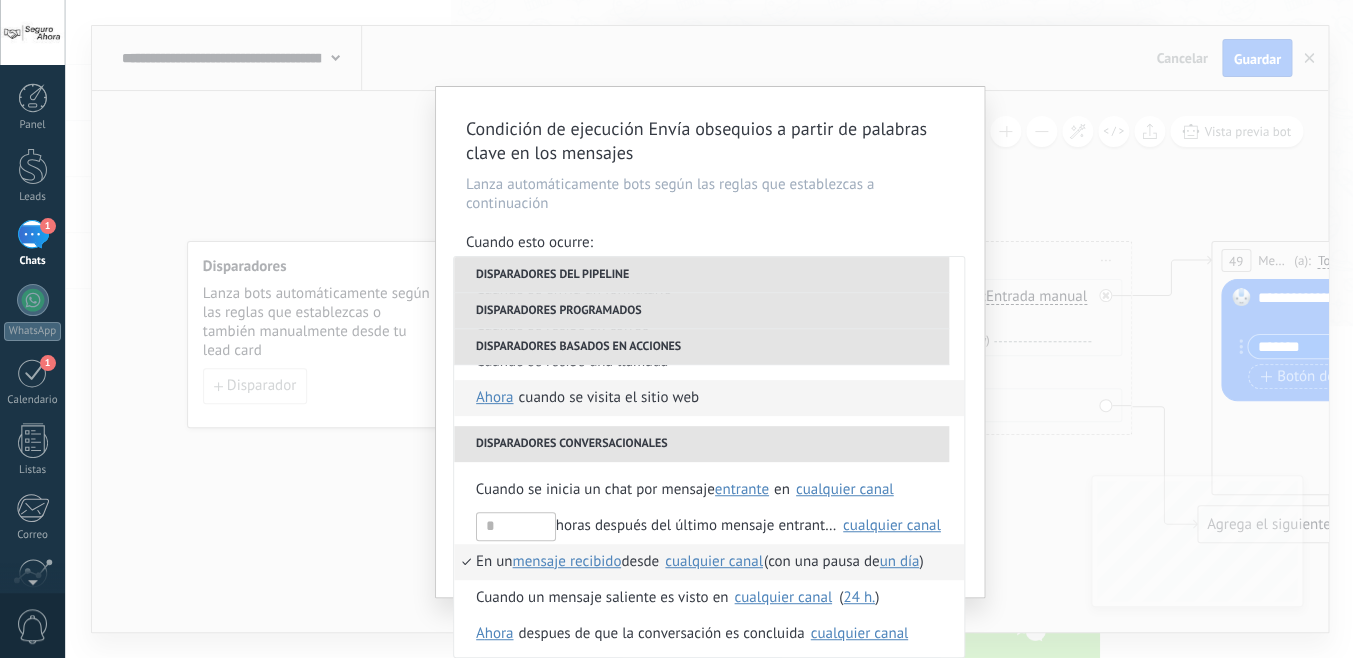 click on "Сuando se visita el sitio web" at bounding box center [608, 398] 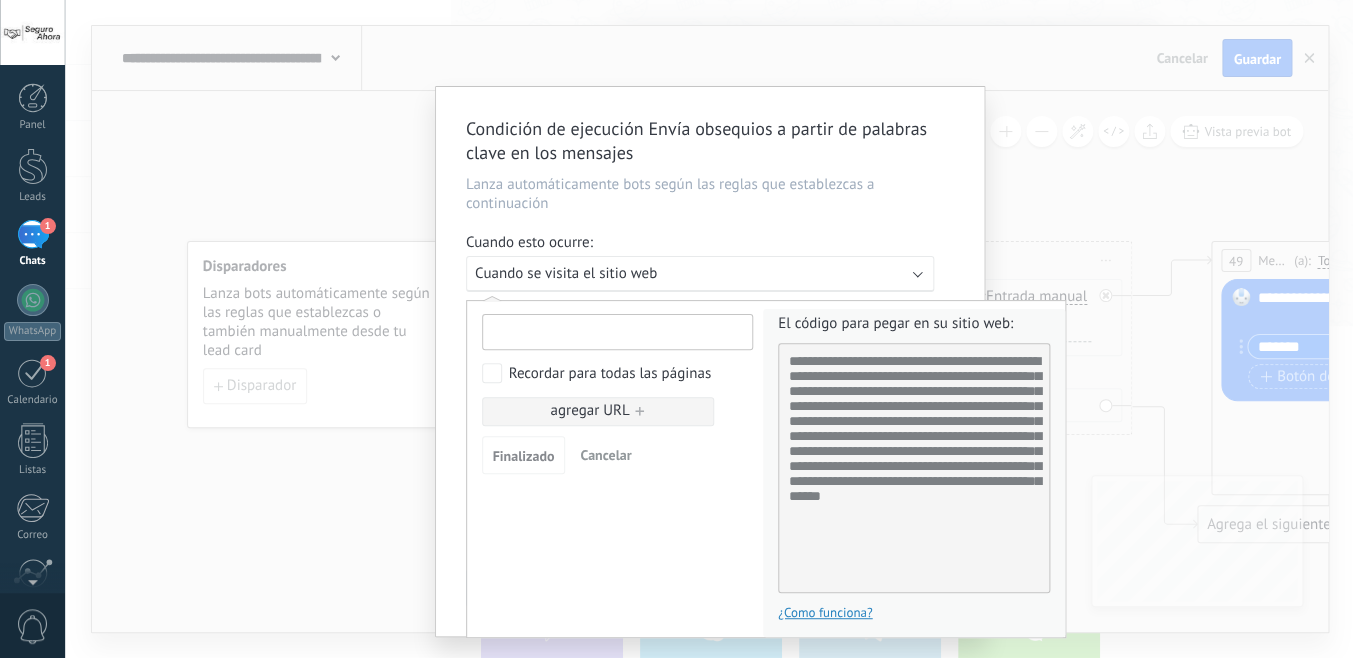 click at bounding box center [618, 332] 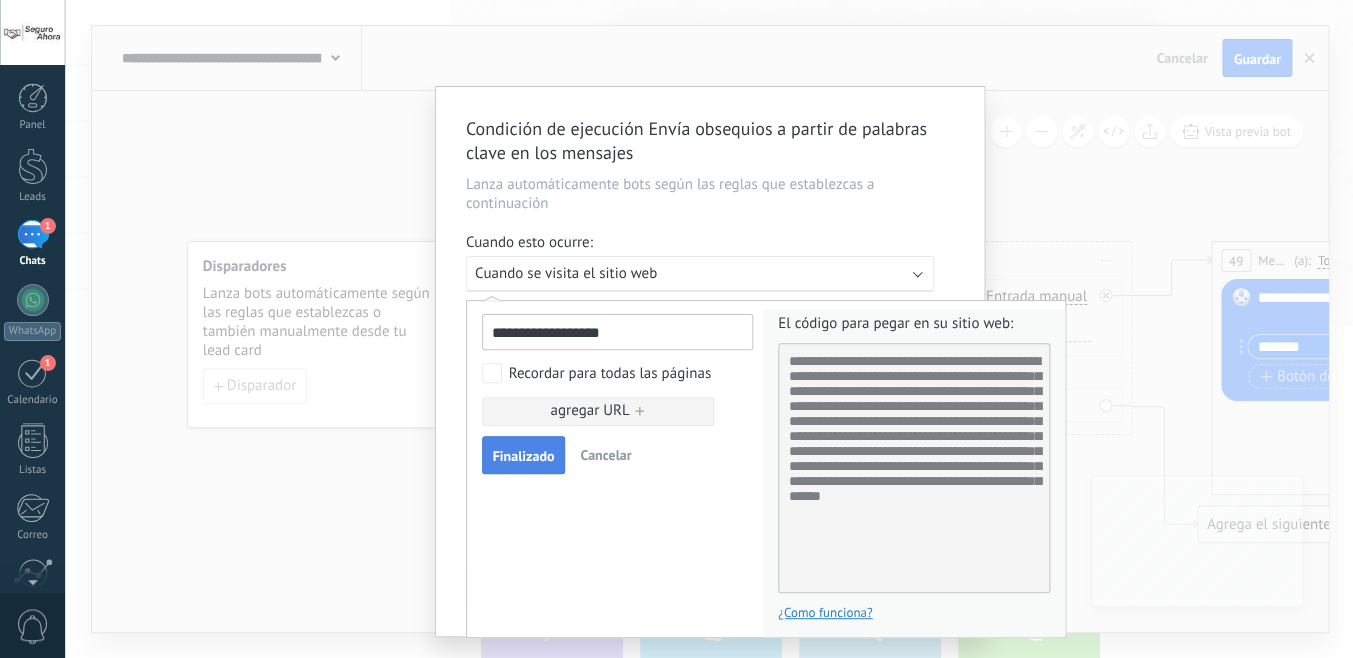 type on "**********" 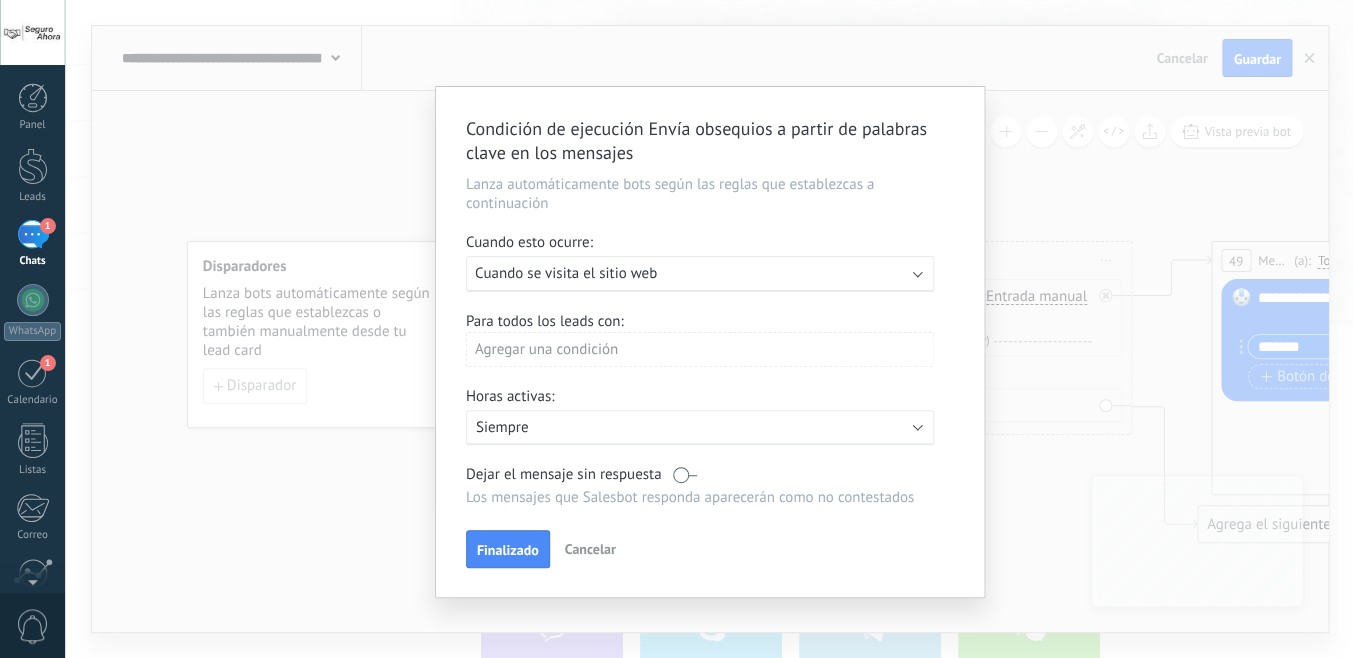click on "Agregar una condición" at bounding box center (700, 349) 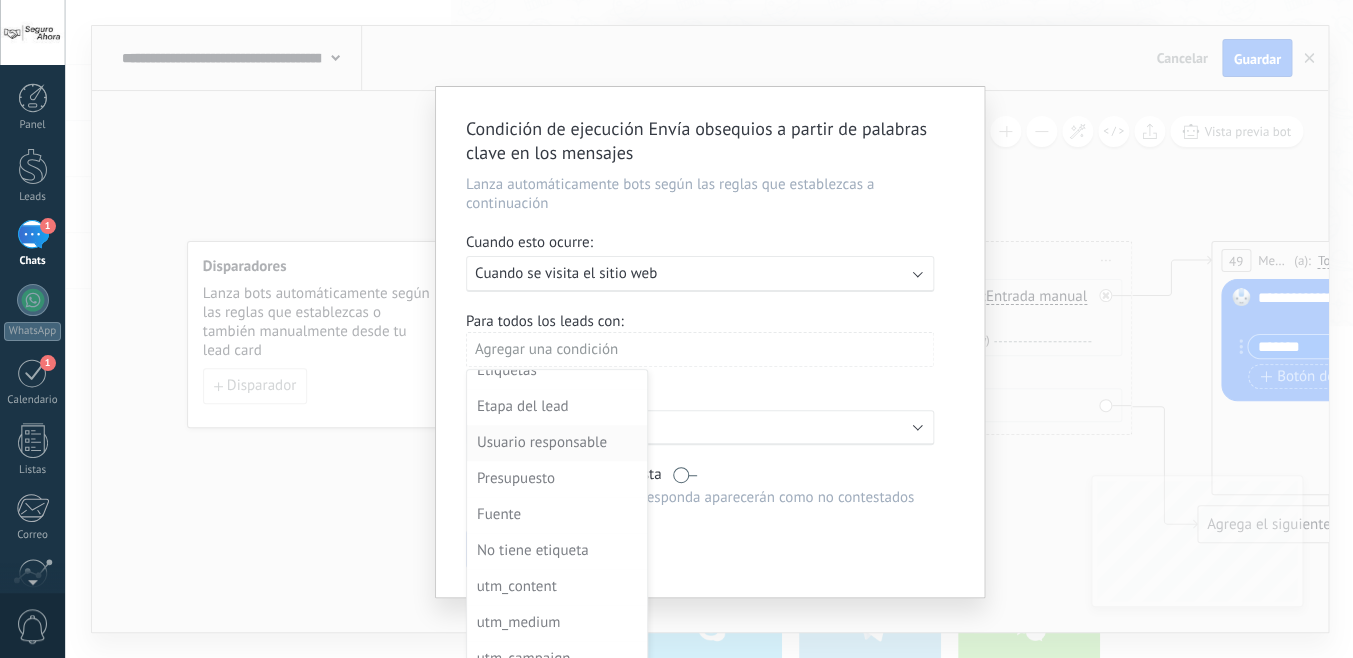 scroll, scrollTop: 0, scrollLeft: 0, axis: both 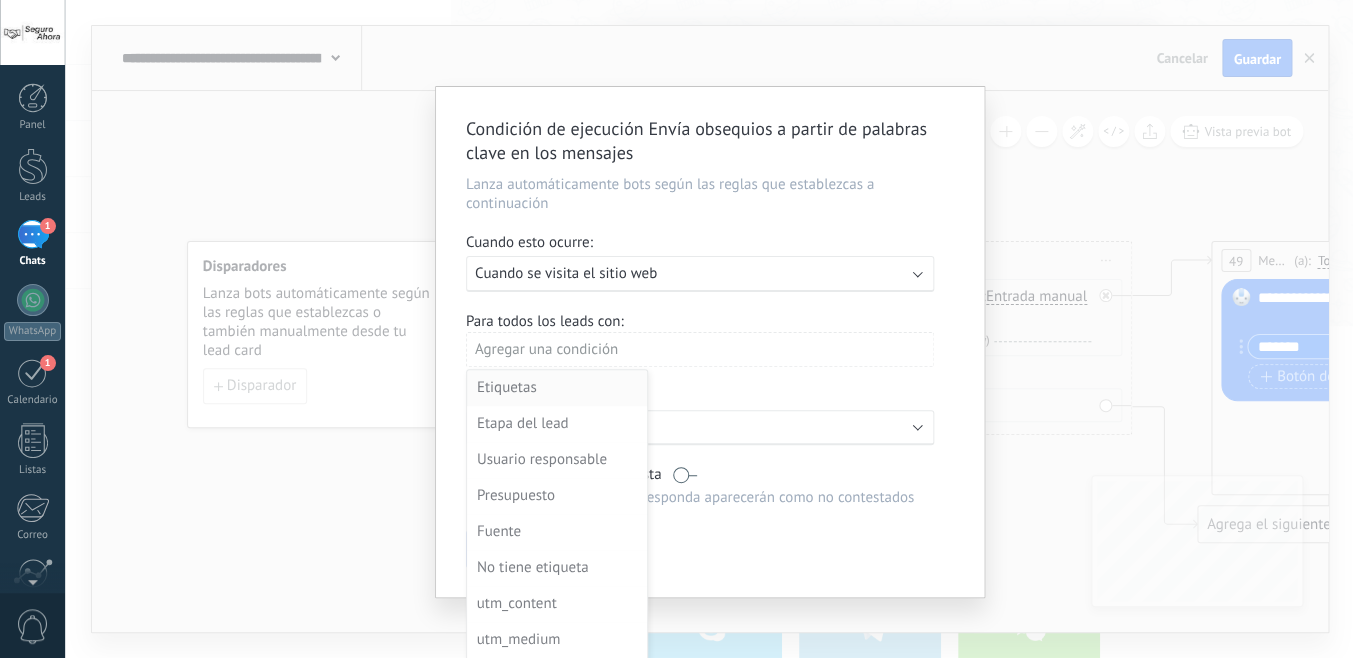 click on "Etiquetas" at bounding box center [555, 388] 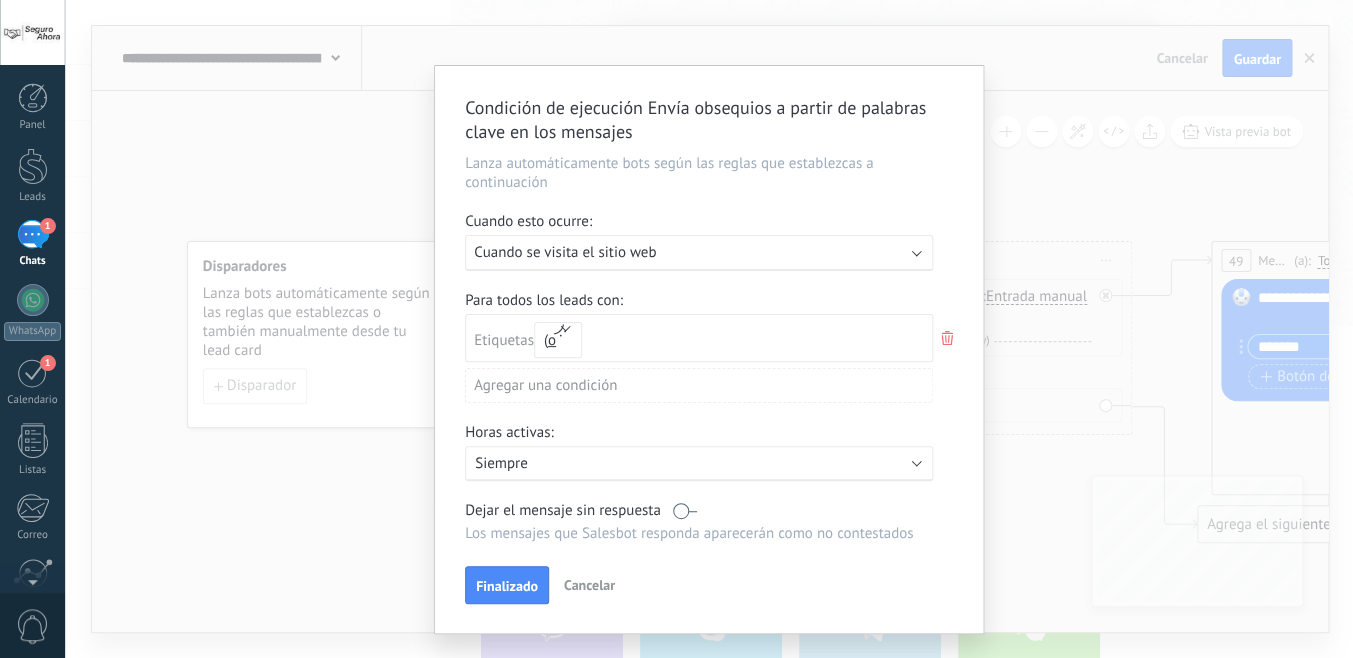 scroll, scrollTop: 51, scrollLeft: 0, axis: vertical 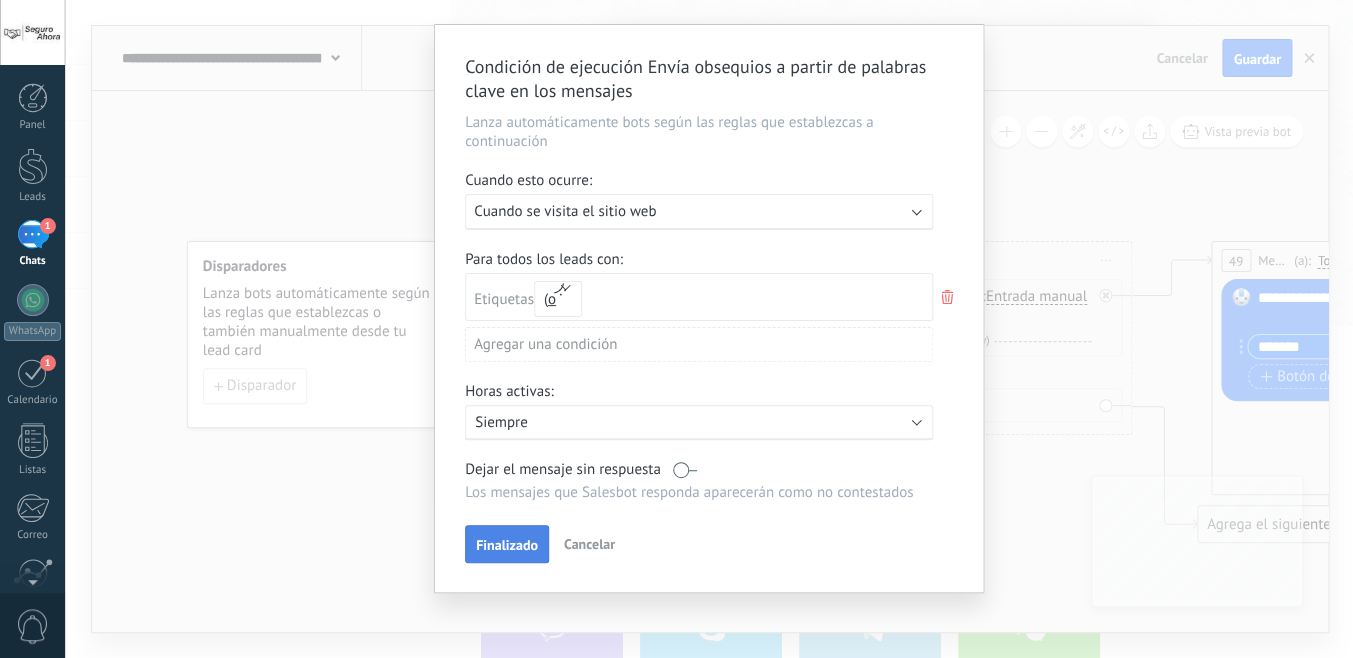 click on "Finalizado" at bounding box center [507, 545] 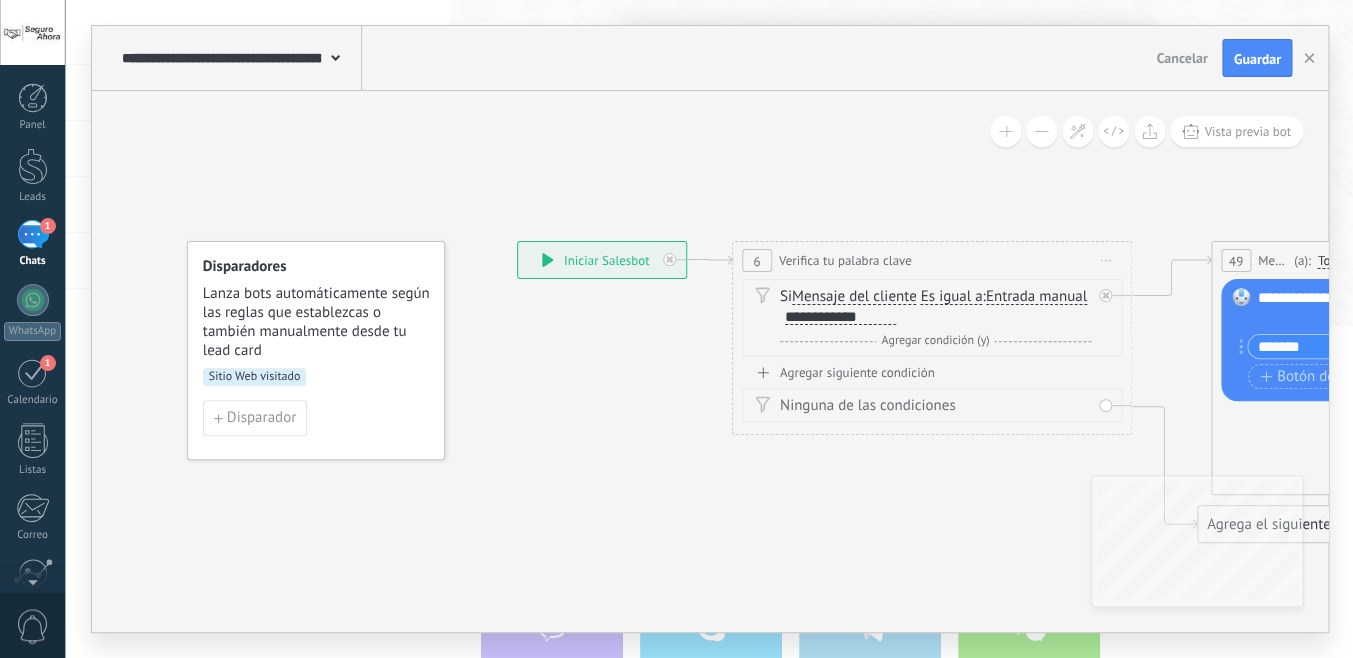 scroll, scrollTop: 0, scrollLeft: 0, axis: both 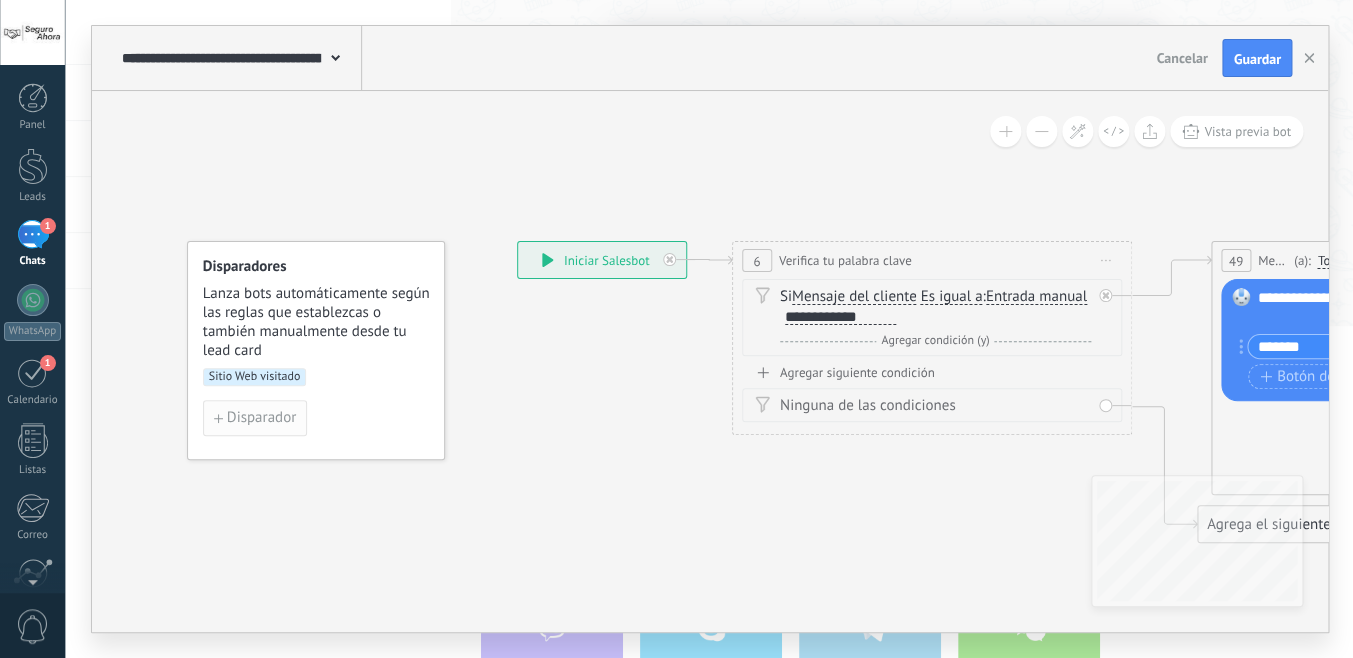 click on "Disparador" at bounding box center (261, 418) 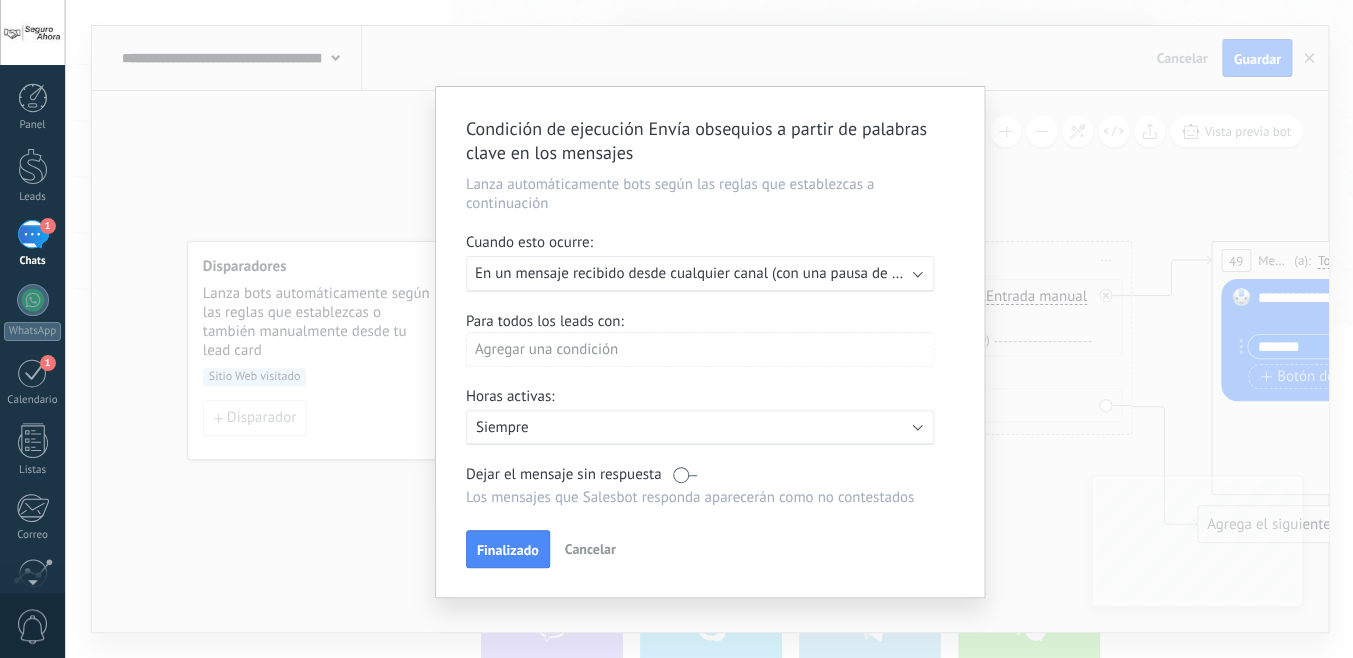 click on "Cancelar" at bounding box center [590, 549] 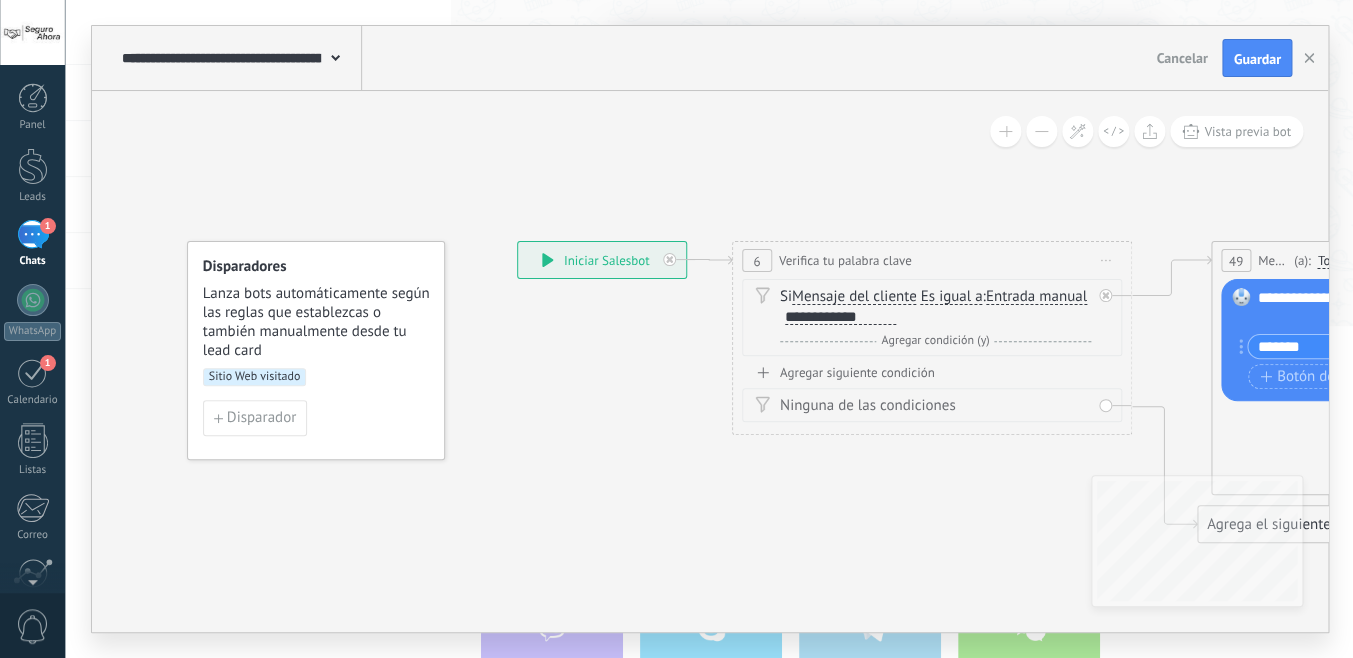 click on "Sitio Web visitado" at bounding box center (255, 377) 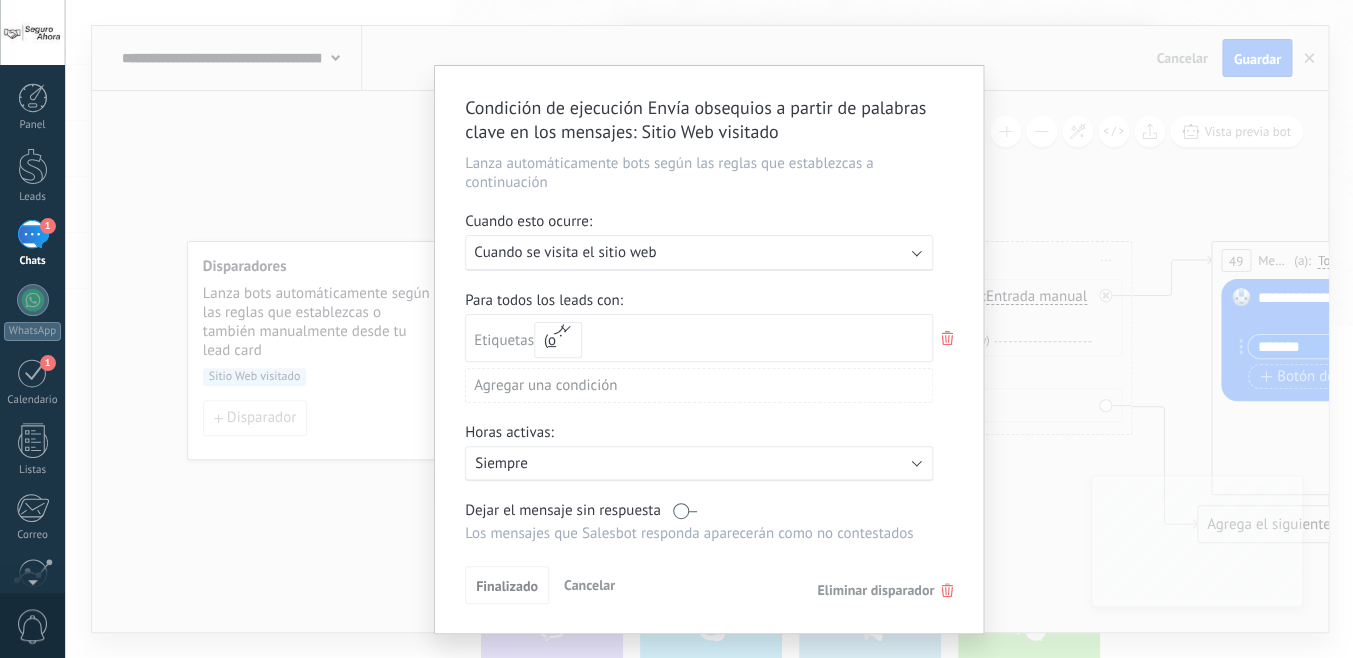 click on "Ejecutar:  Сuando se visita el sitio web" at bounding box center (691, 252) 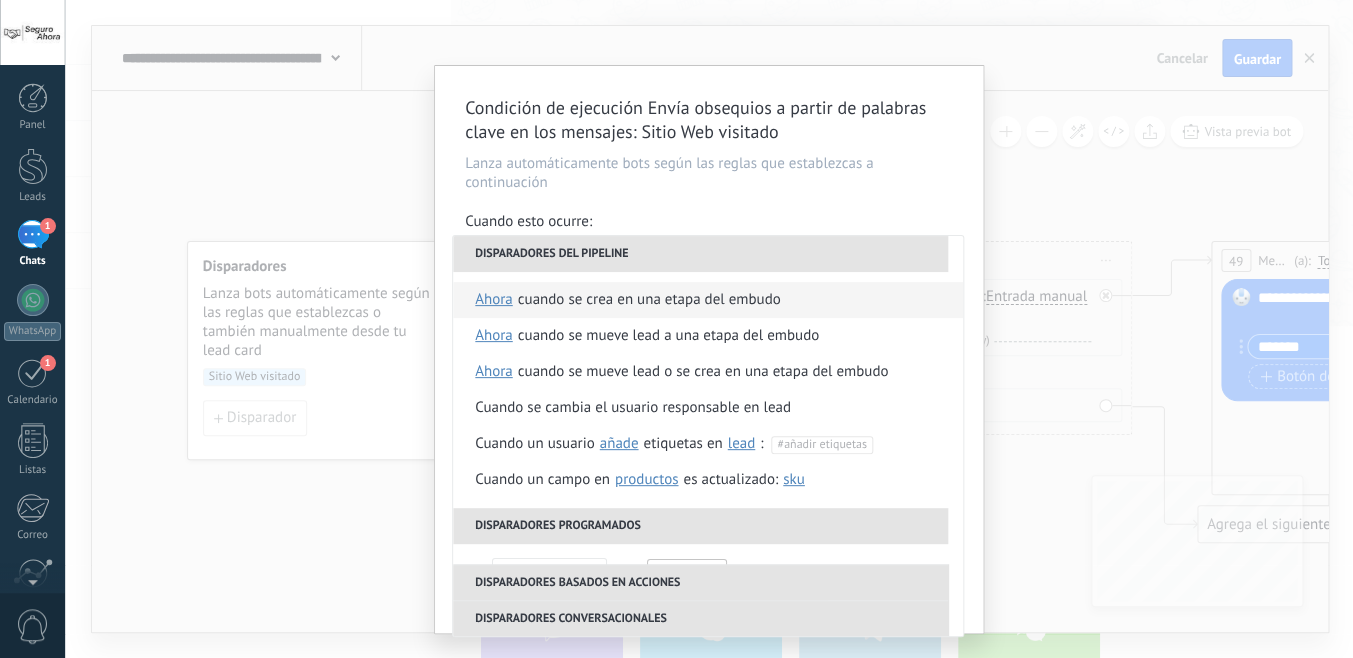 click on "Cuando se crea en una etapa del embudo" at bounding box center (649, 300) 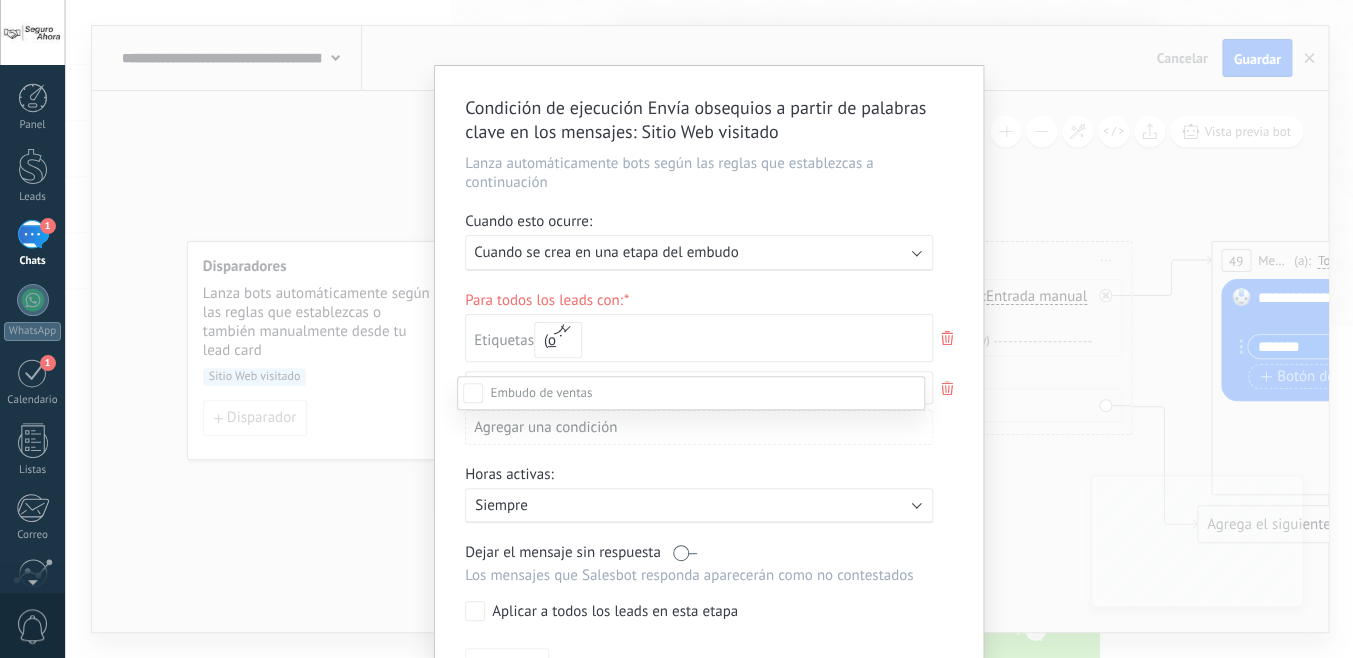 click on "Incoming leads" at bounding box center (0, 0) 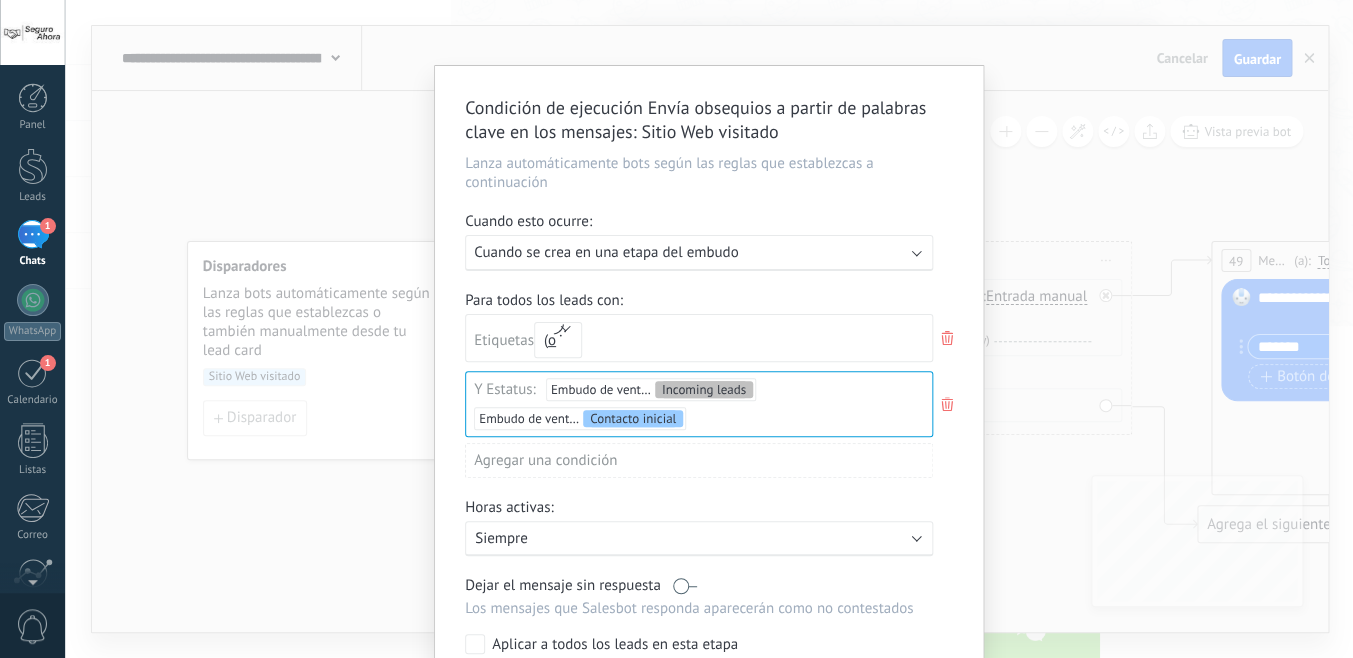 scroll, scrollTop: 166, scrollLeft: 0, axis: vertical 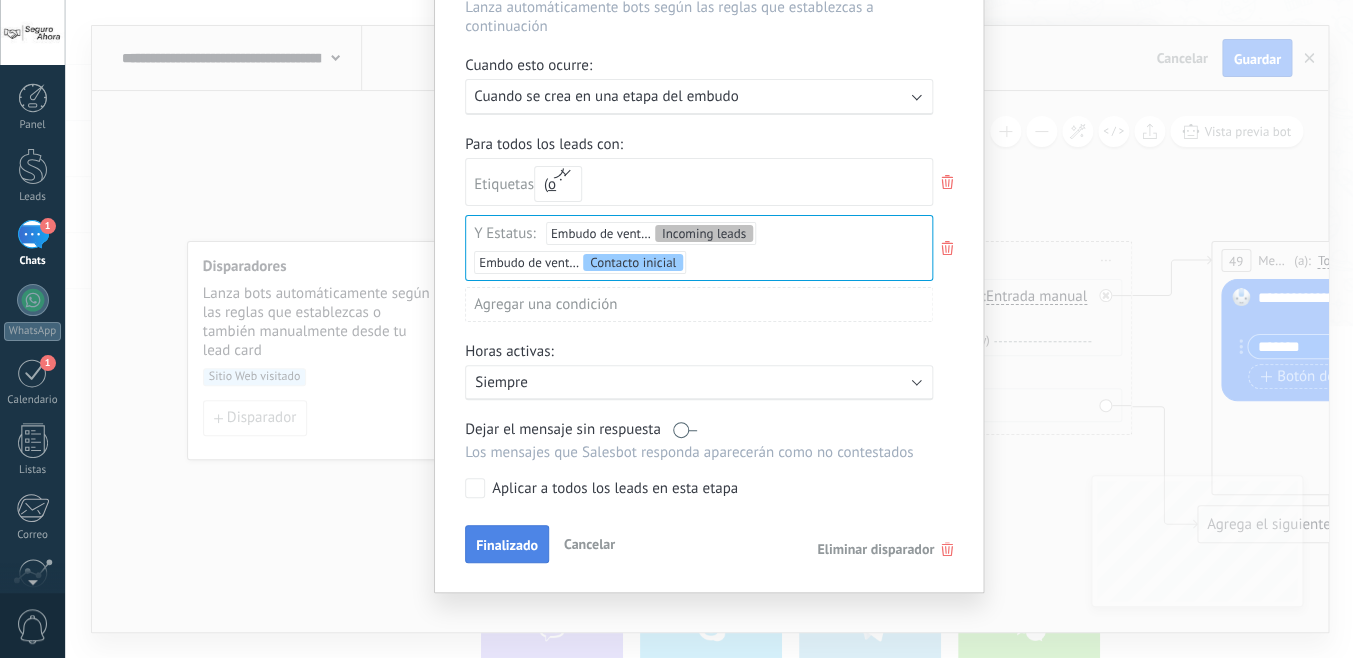 click on "Finalizado" at bounding box center (507, 544) 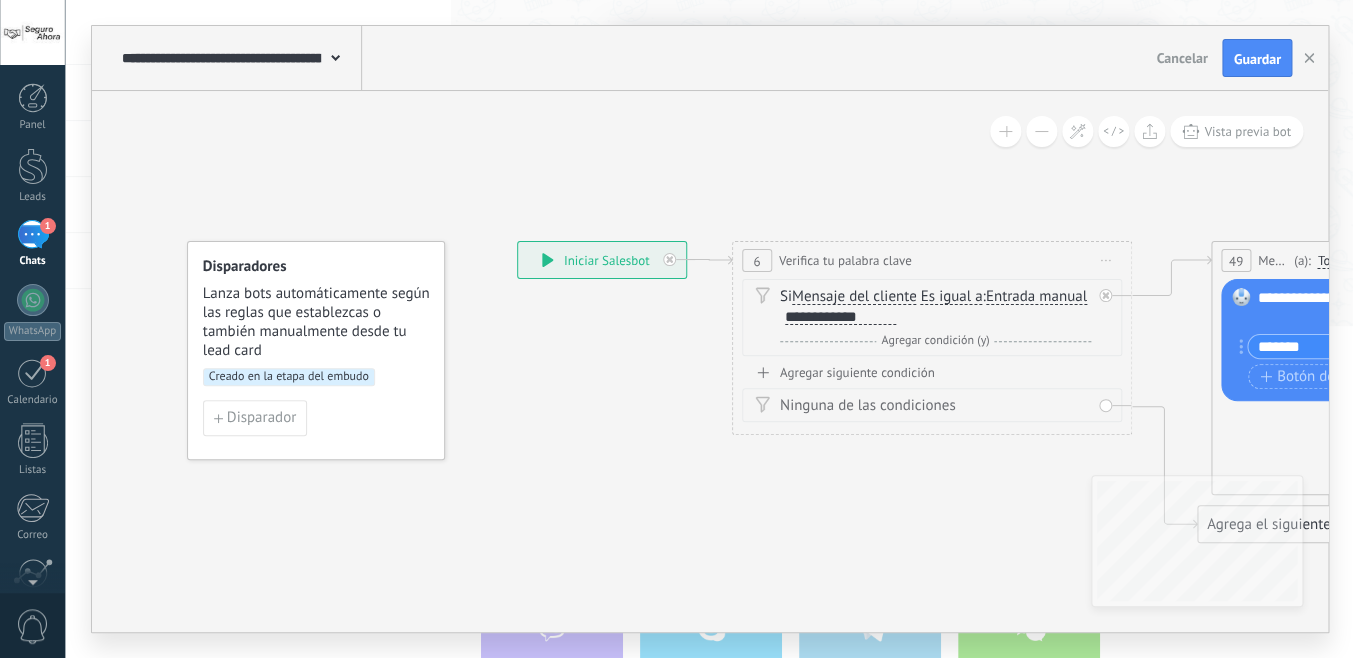 scroll, scrollTop: 0, scrollLeft: 0, axis: both 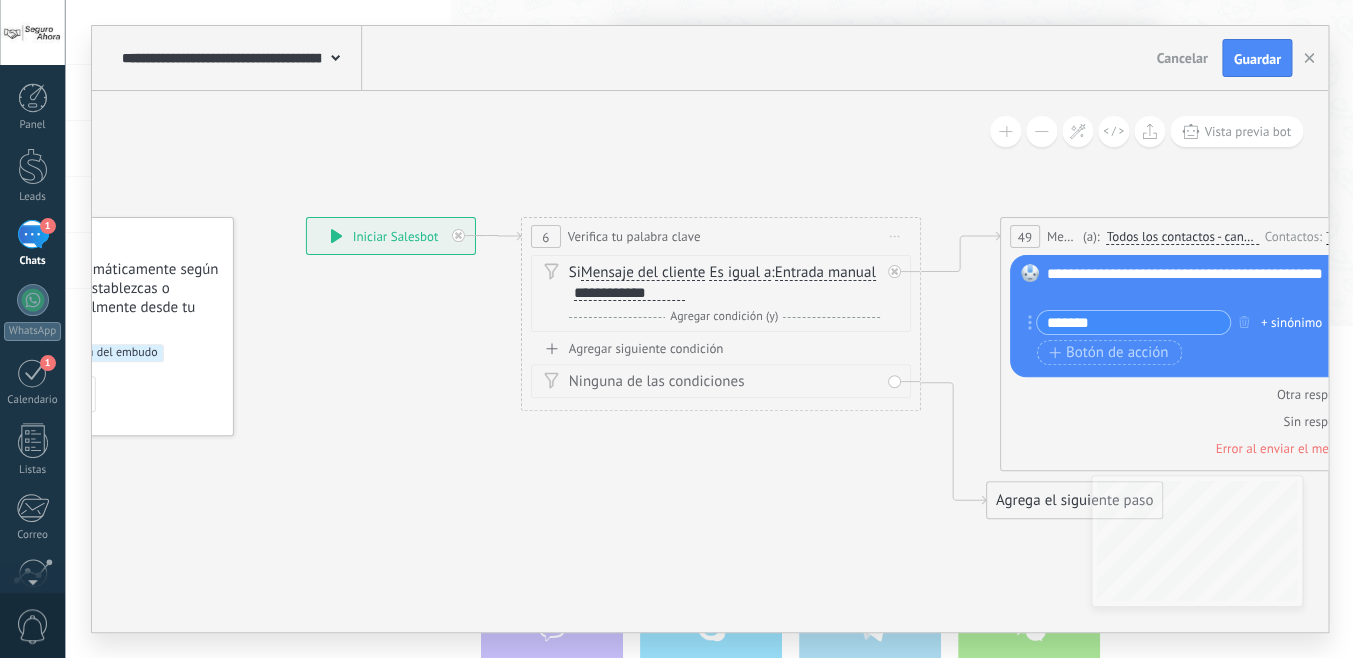 click on "Mensaje del cliente" at bounding box center (643, 273) 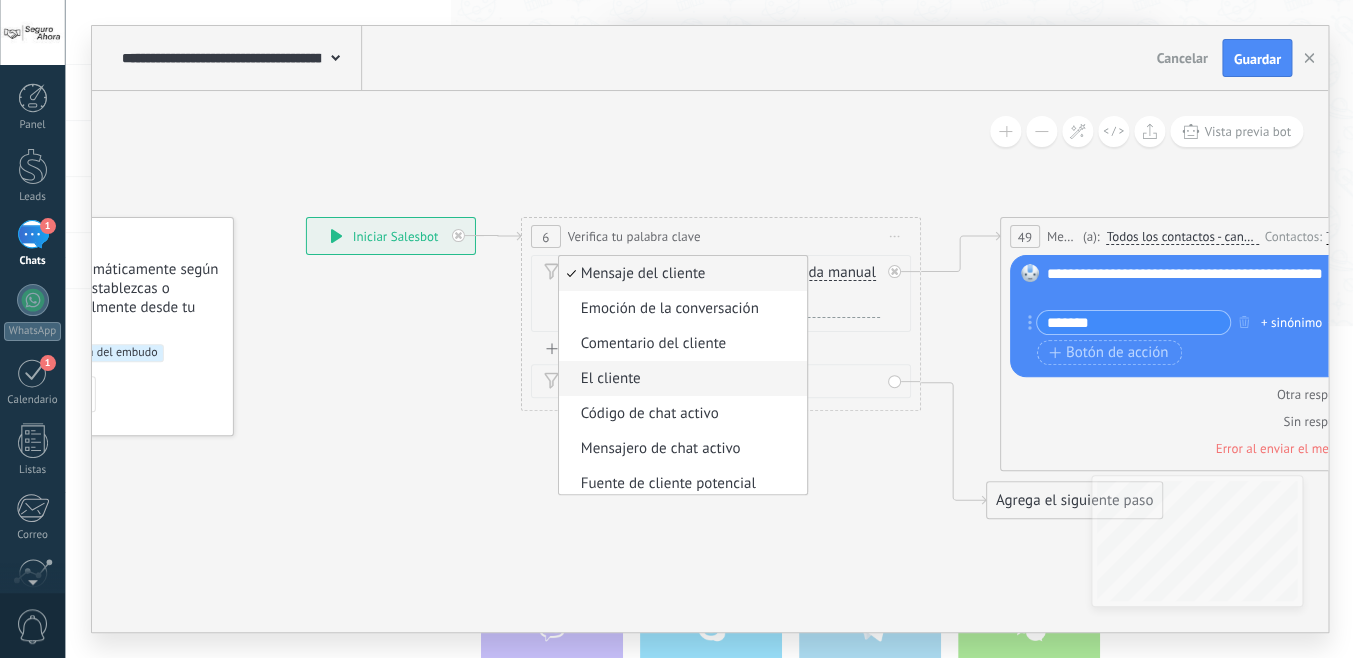 click on "El cliente" at bounding box center (680, 379) 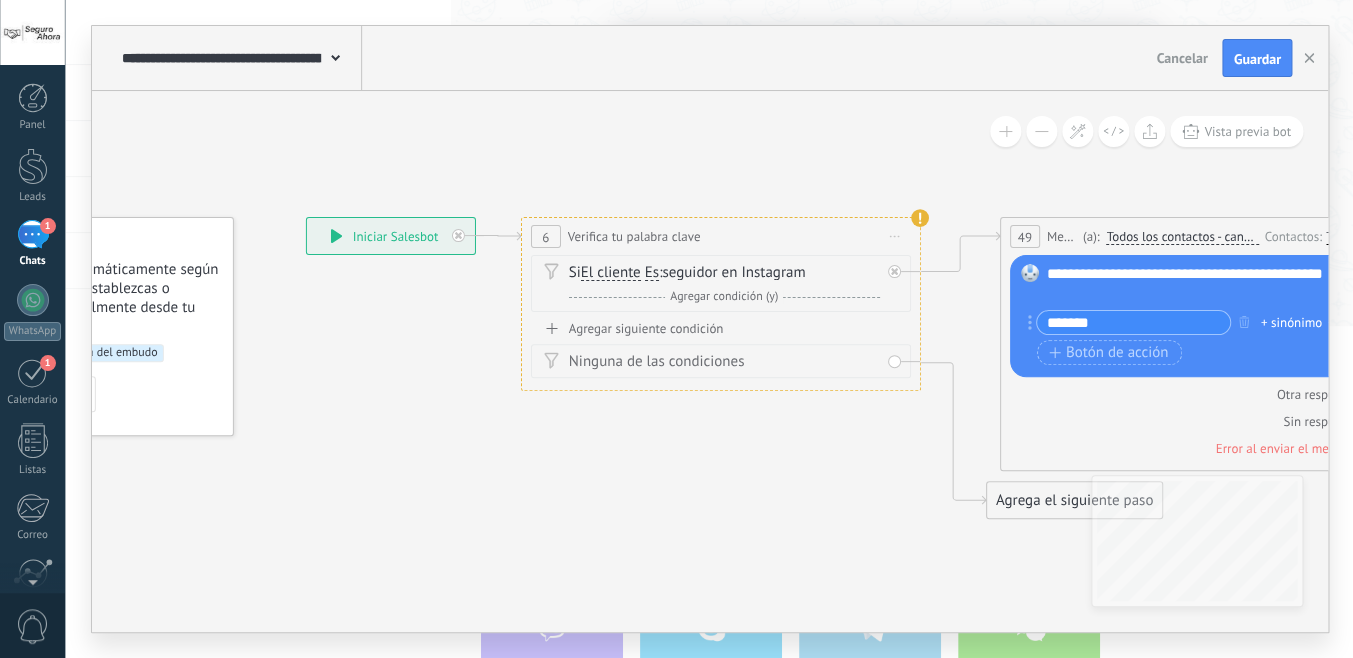 click on "El cliente" at bounding box center (611, 273) 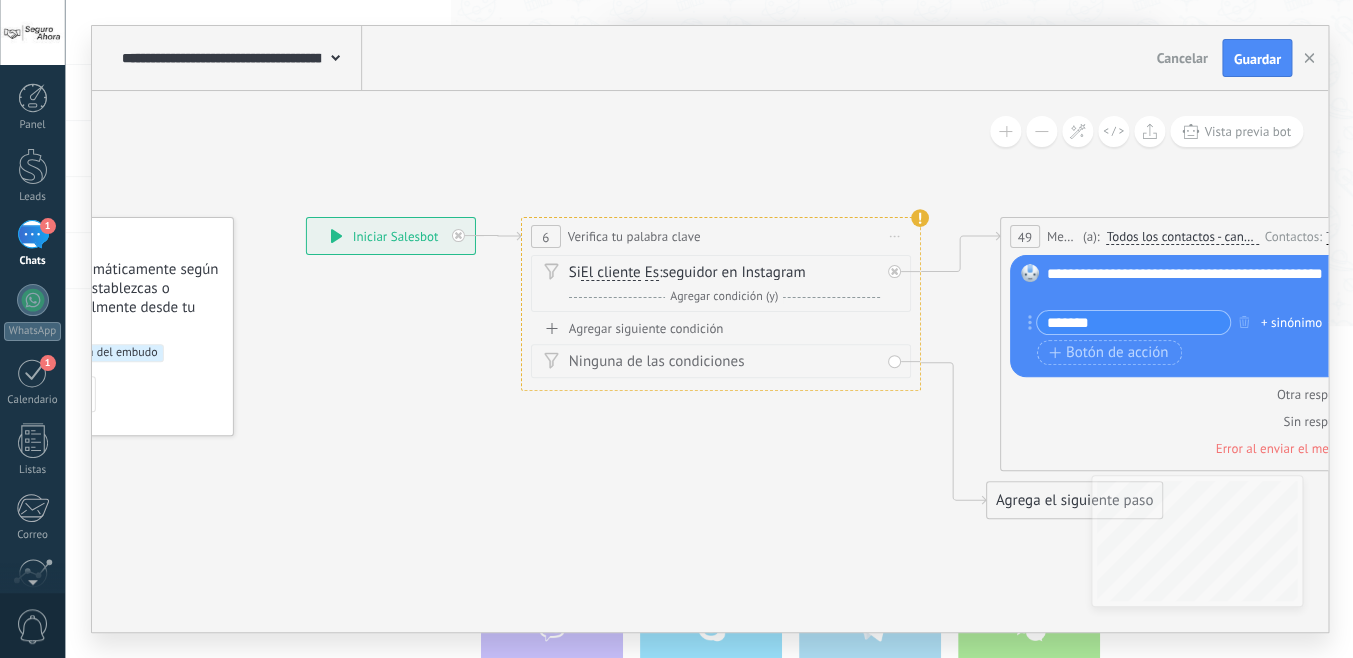 click on "El cliente" at bounding box center (696, 273) 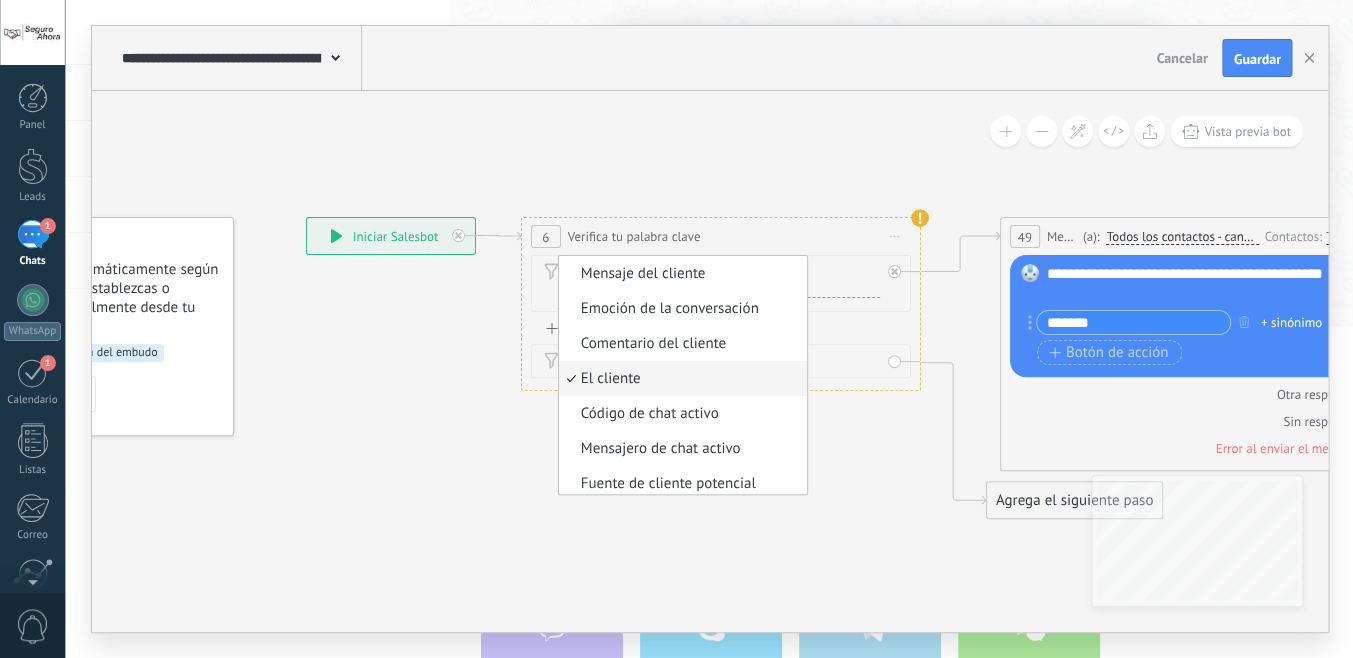 scroll, scrollTop: 6, scrollLeft: 0, axis: vertical 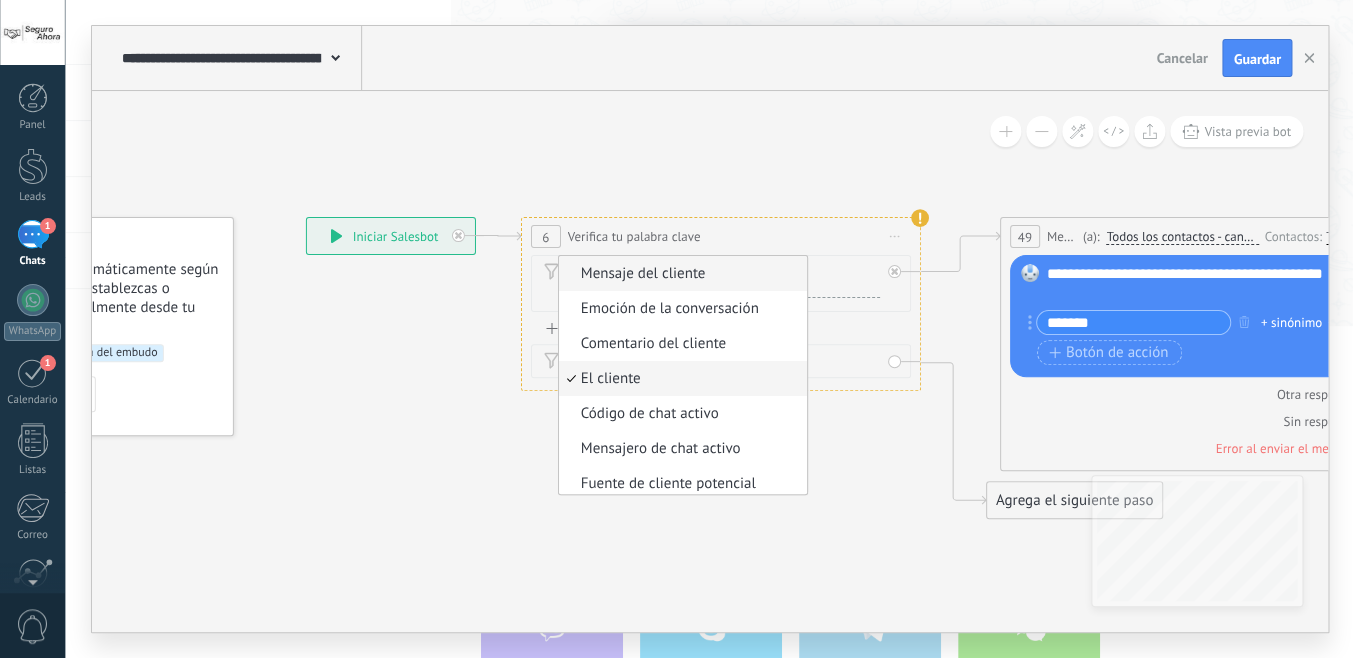 click on "Mensaje del cliente" at bounding box center (680, 274) 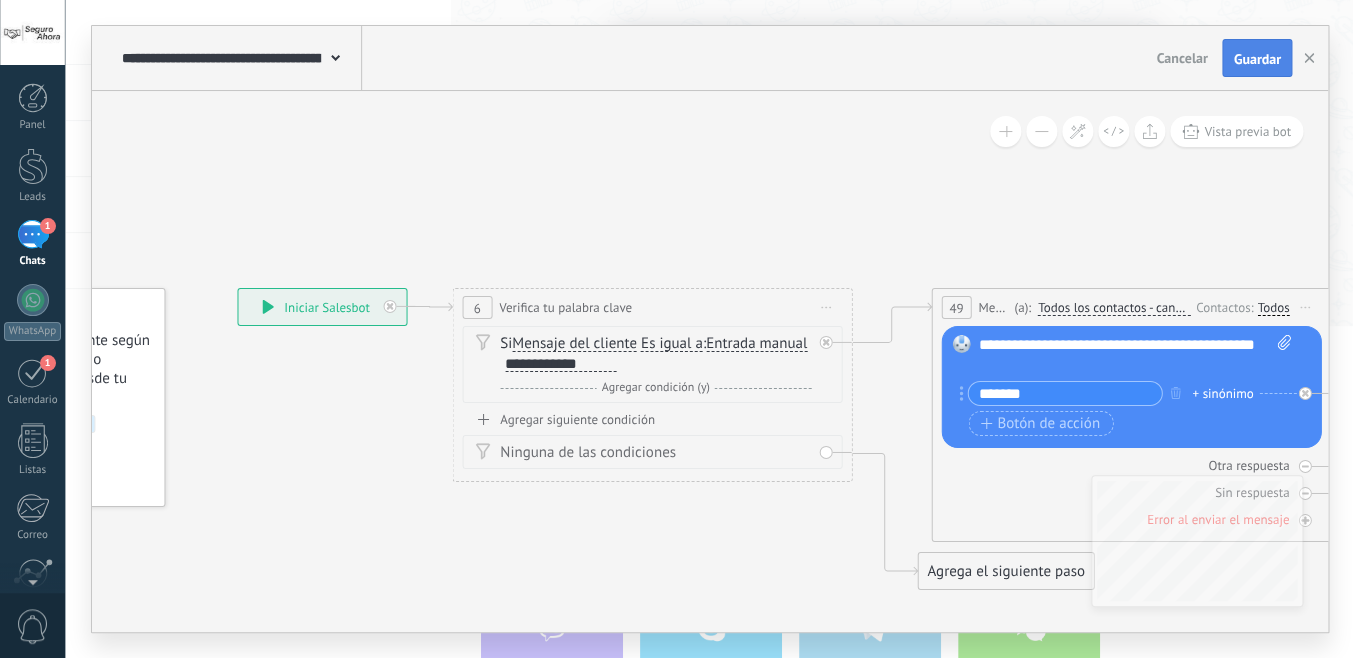 click on "Guardar" at bounding box center [1256, 59] 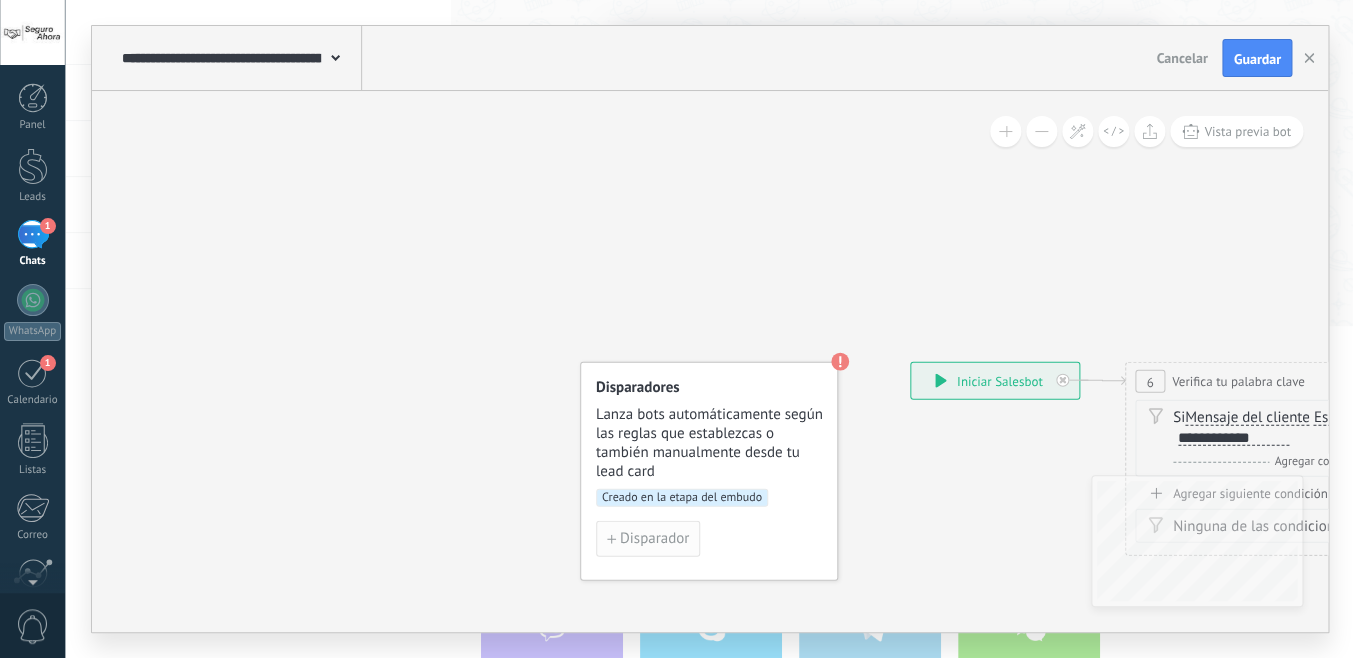 click on "Disparador" at bounding box center (654, 539) 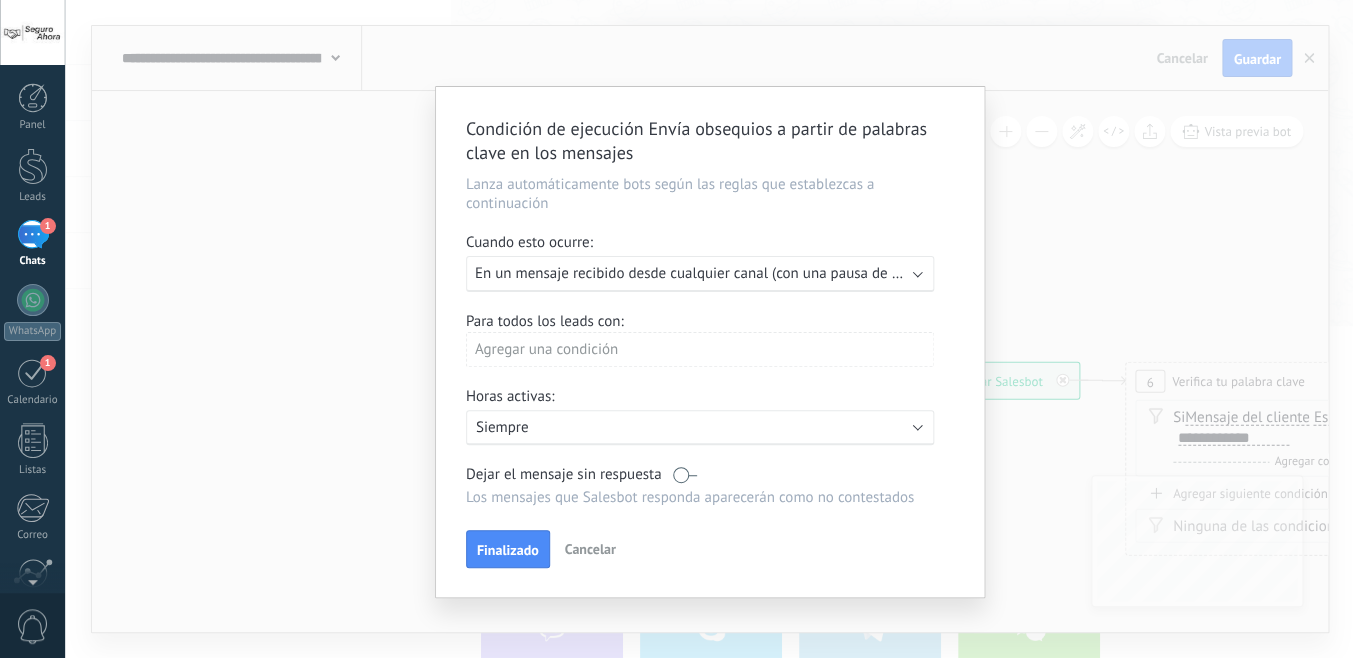 click on "Condición de ejecución Envía obsequios a partir de palabras clave en los mensajes Lanza automáticamente bots según las reglas que establezcas a continuación Cuando esto ocurre: Ejecutar:  En un mensaje recibido desde cualquier canal (con una pausa de un día) Para todos los leads con: Agregar una condición Horas activas: Activo:  Siempre Dejar el mensaje sin respuesta Los mensajes que Salesbot responda aparecerán como no contestados Aplicar a todos los leads en esta etapa Finalizado Cancelar" at bounding box center (709, 329) 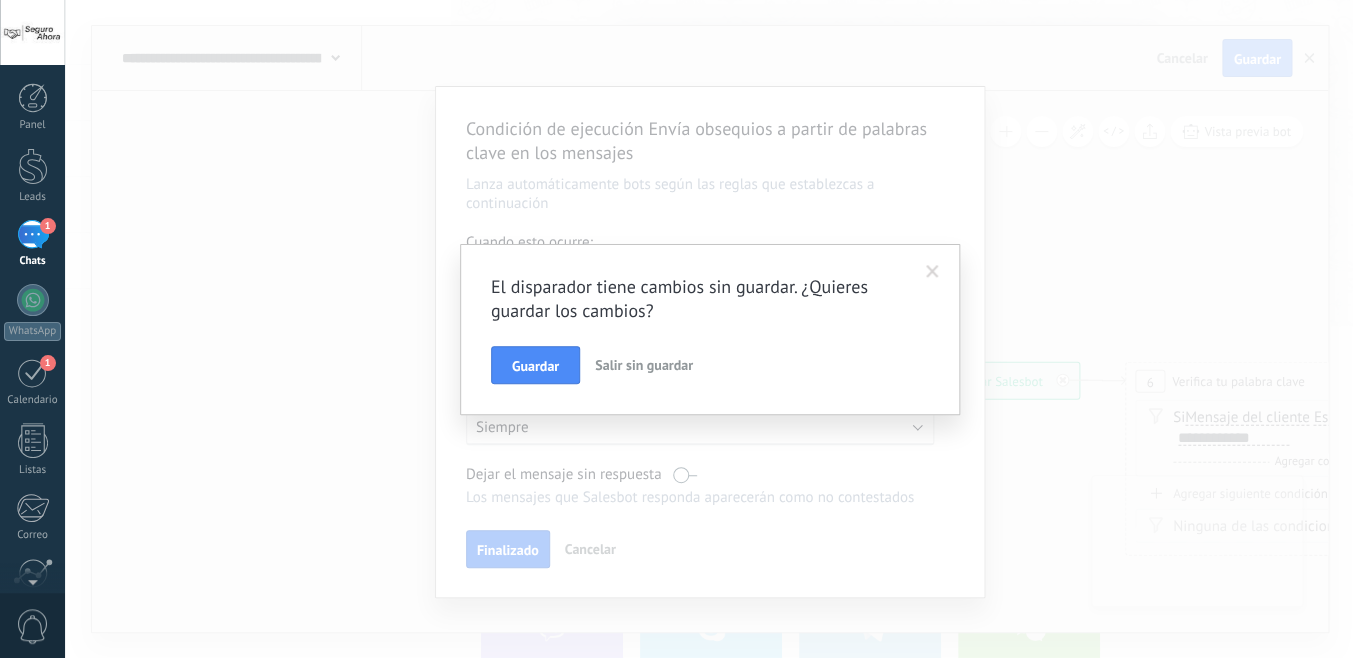 click on "Salir sin guardar" at bounding box center [644, 365] 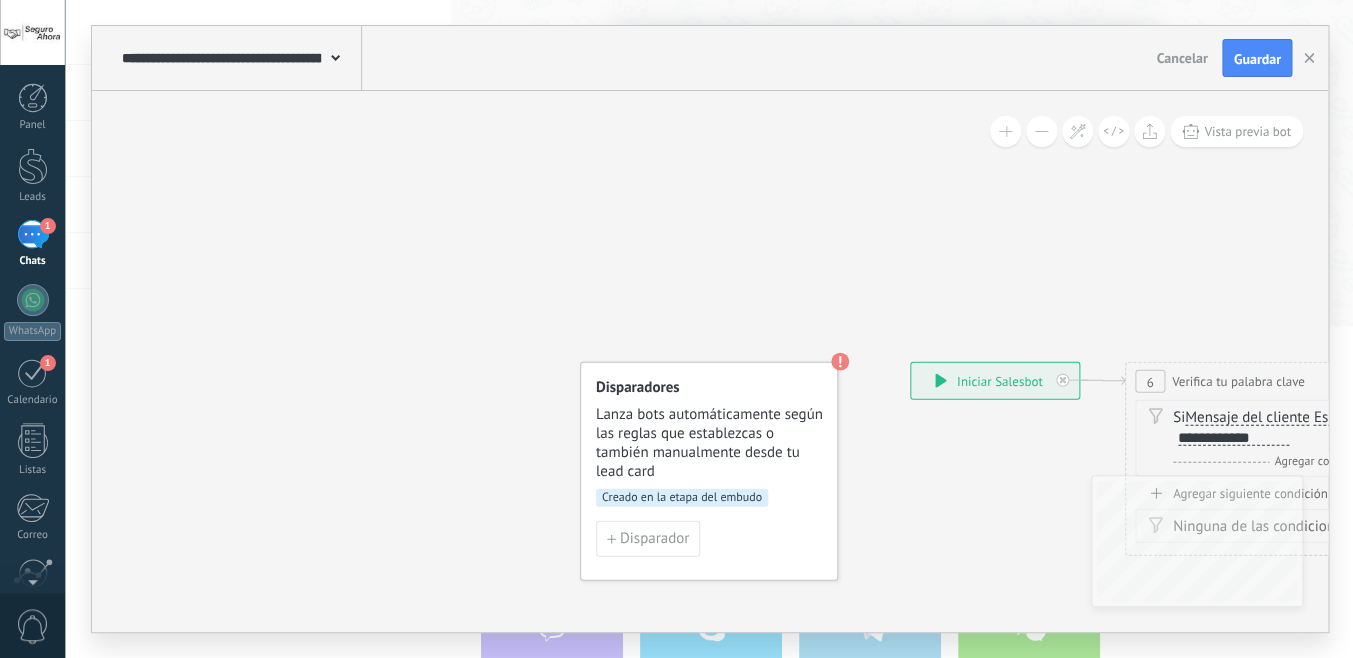 click on "Creado en la etapa del embudo" at bounding box center (682, 498) 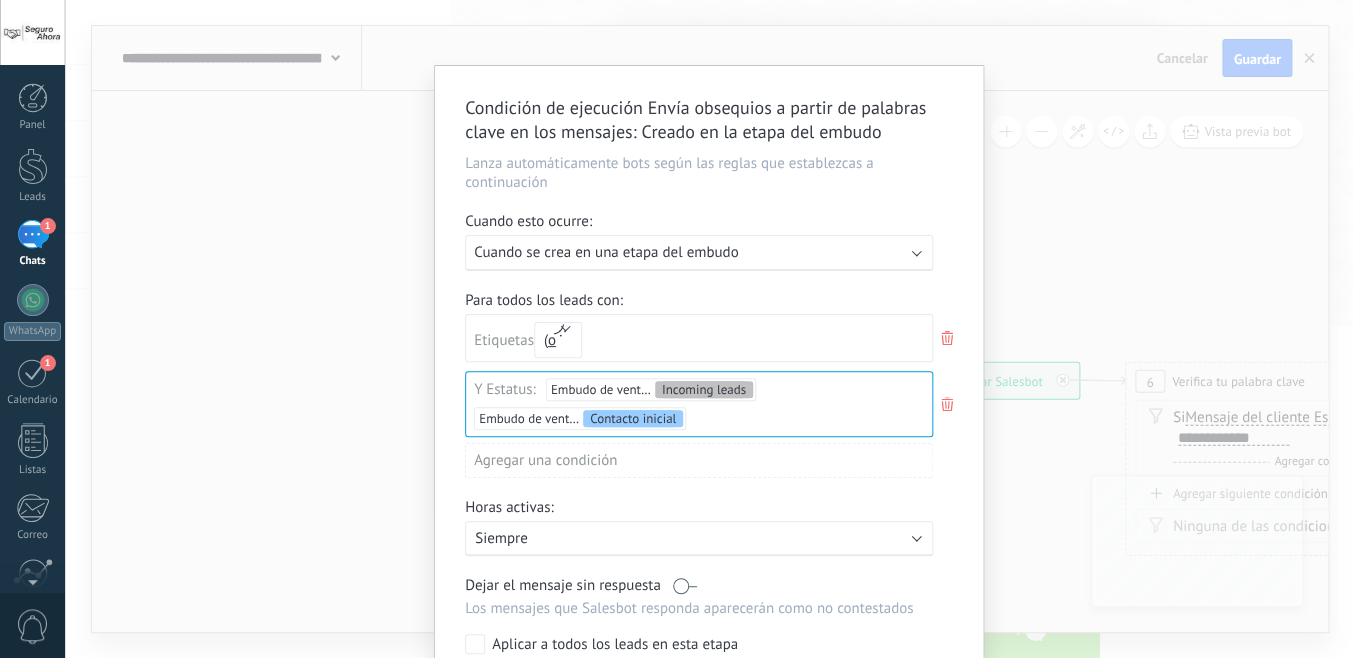 scroll, scrollTop: 166, scrollLeft: 0, axis: vertical 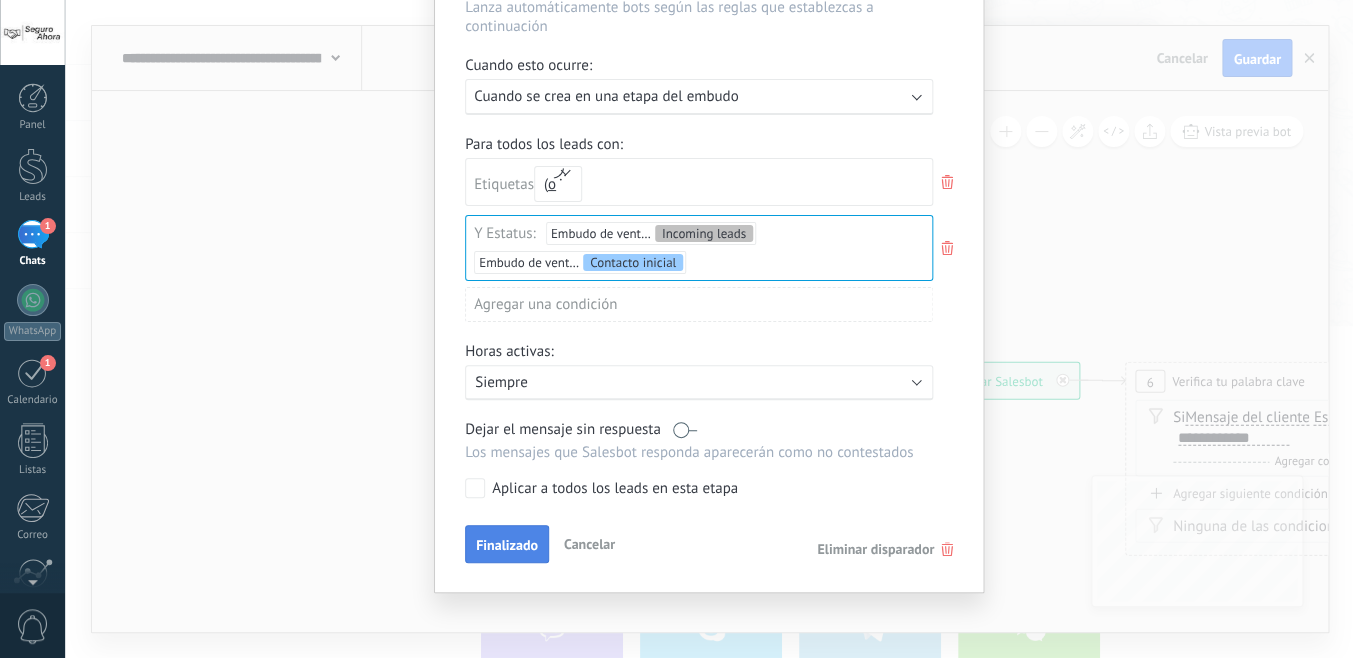 click on "Finalizado" at bounding box center [507, 545] 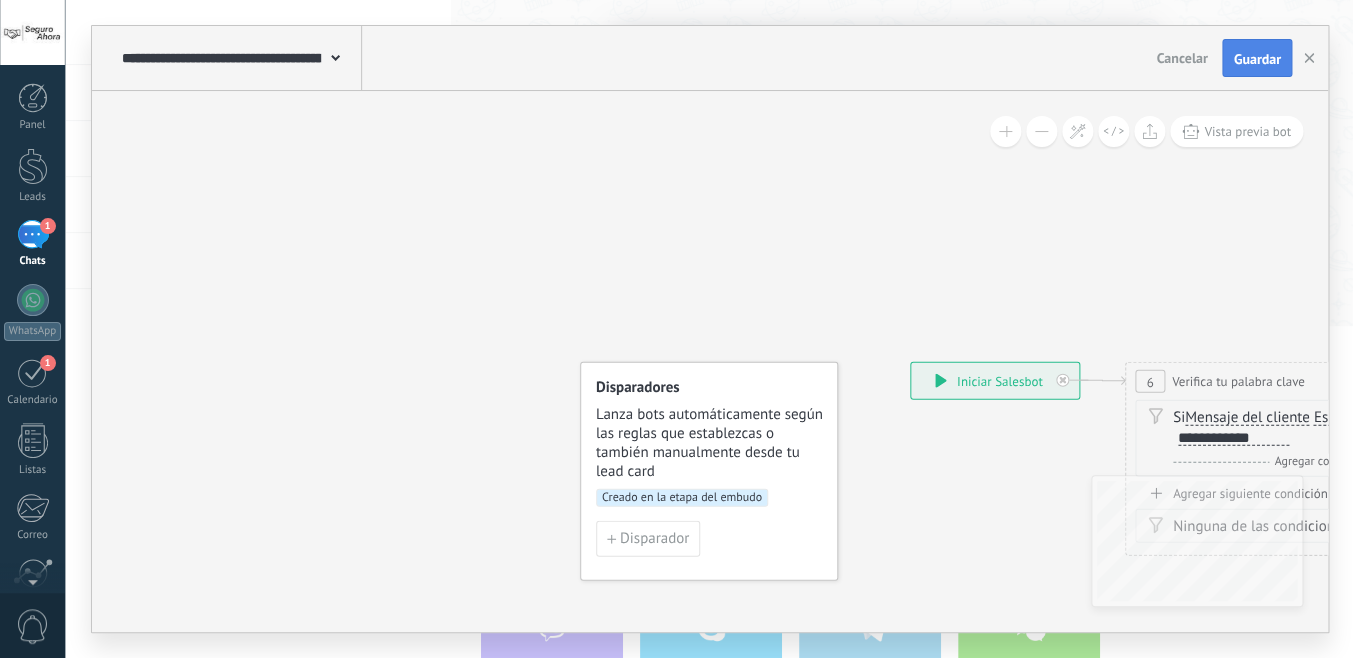 click on "Guardar" at bounding box center (1256, 59) 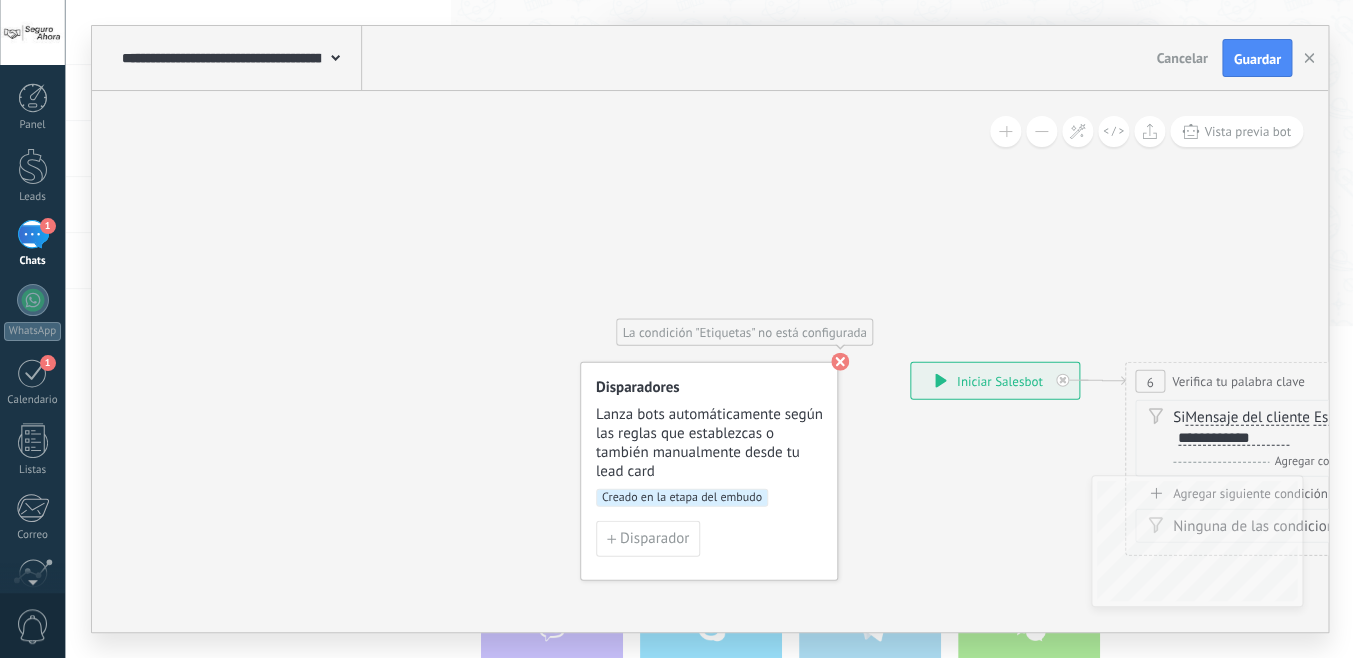 click 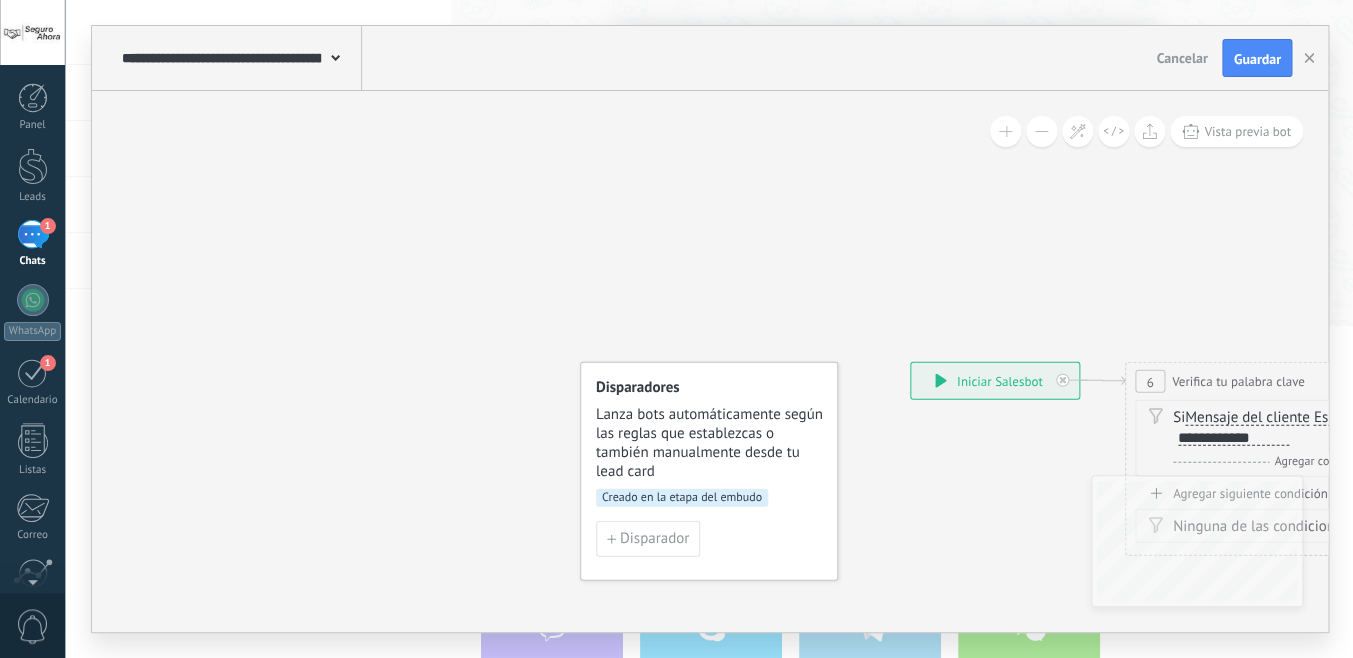 click 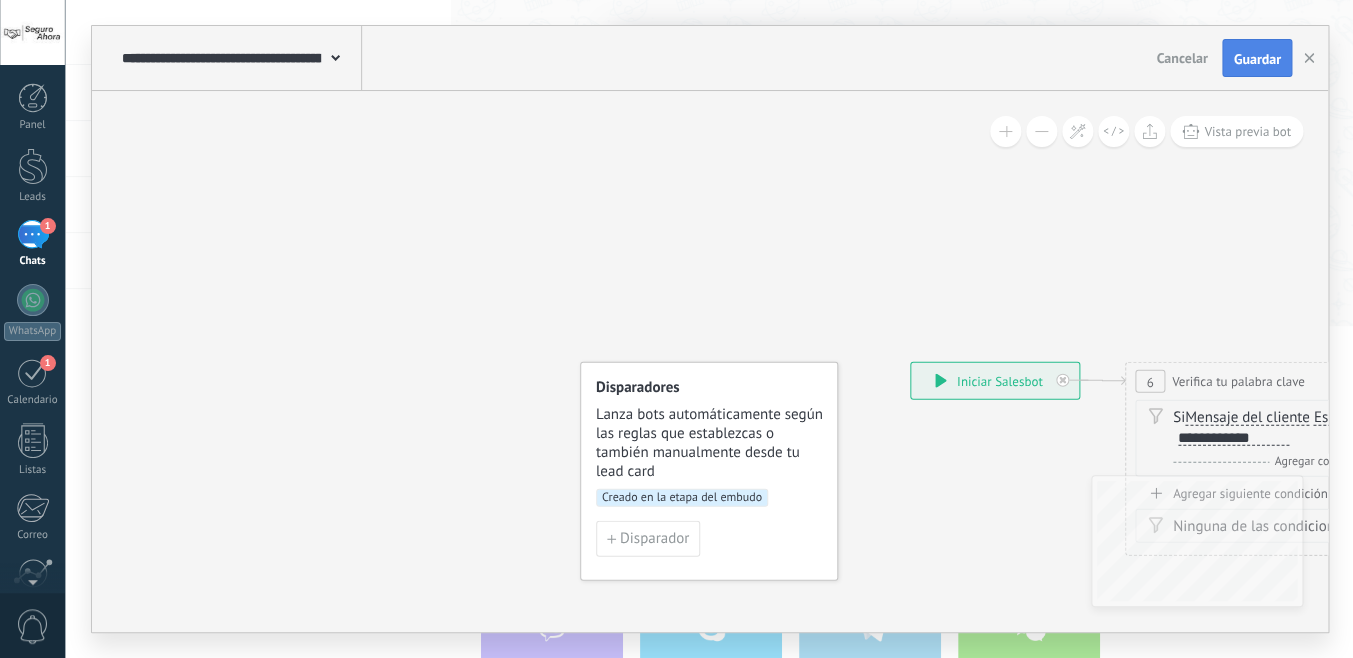 click on "Guardar" at bounding box center [1256, 59] 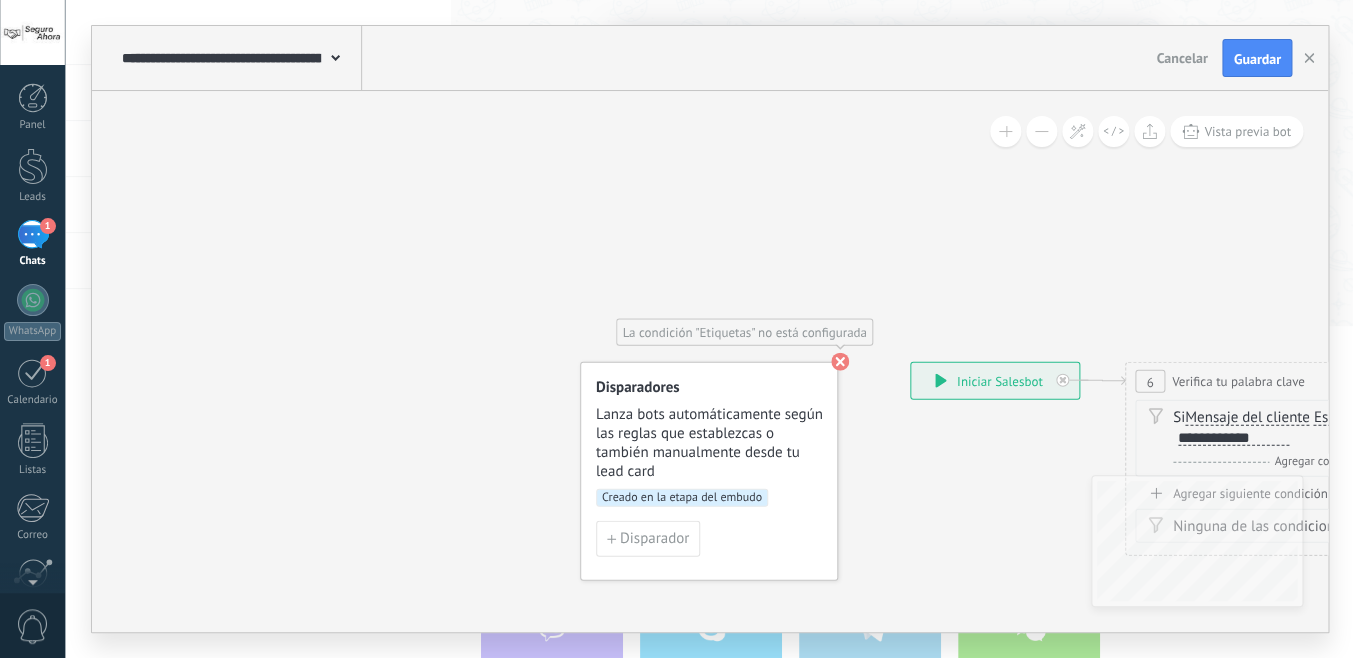 click 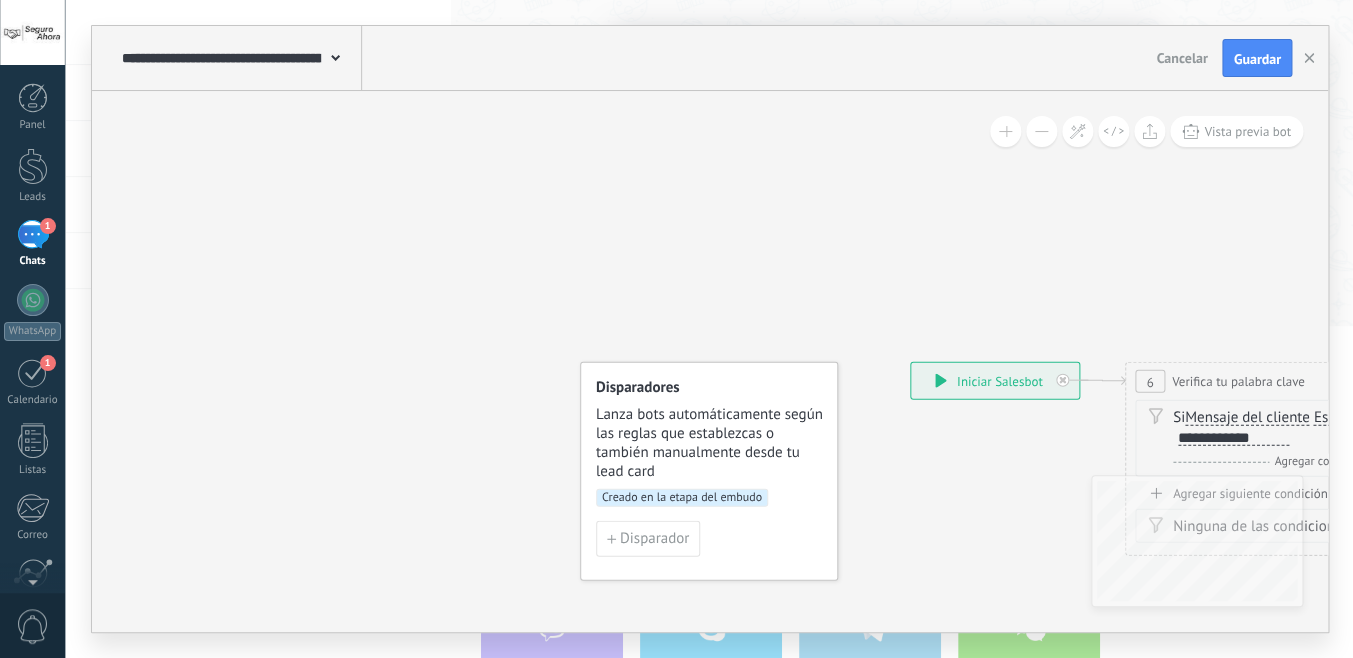 click 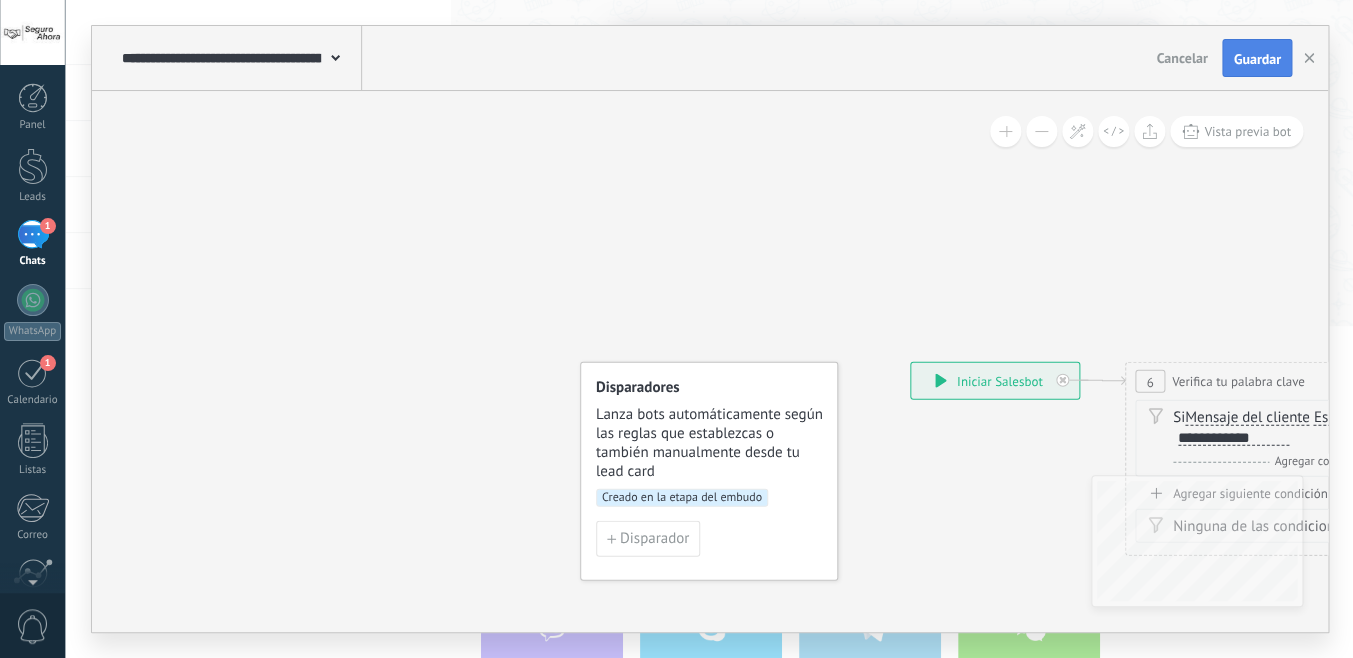 click on "Guardar" at bounding box center [1256, 58] 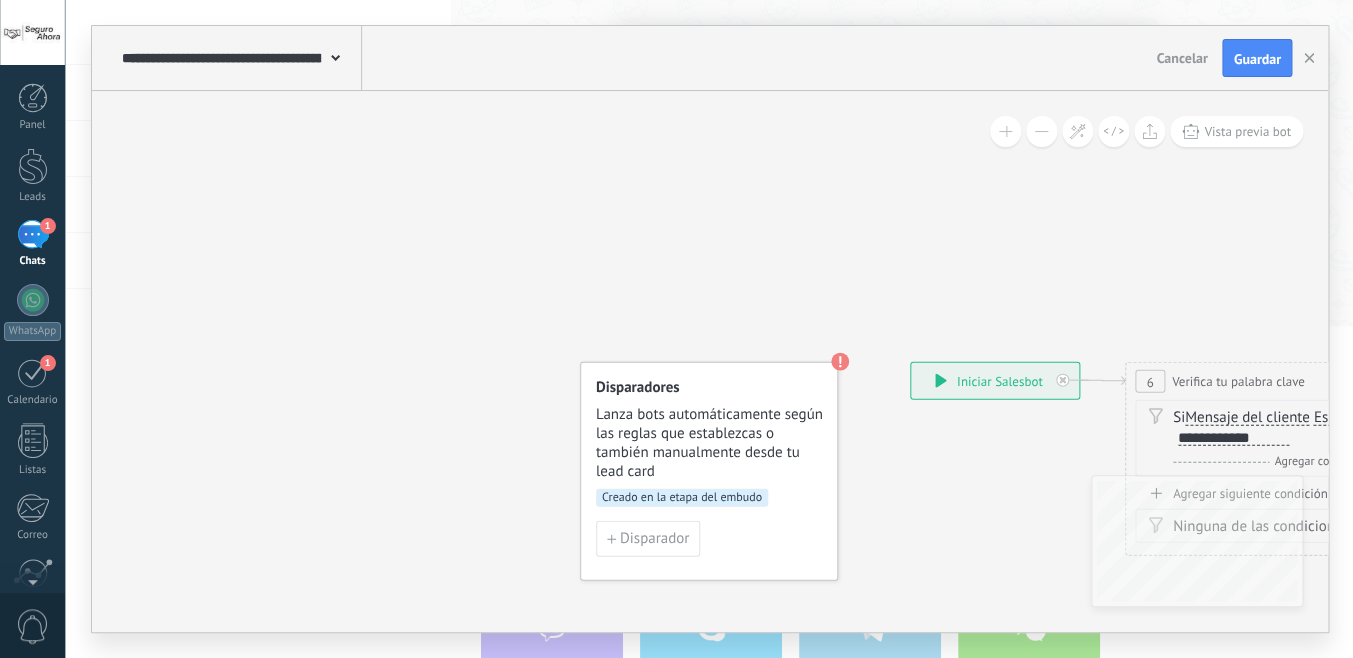click on "Creado en la etapa del embudo" at bounding box center [682, 498] 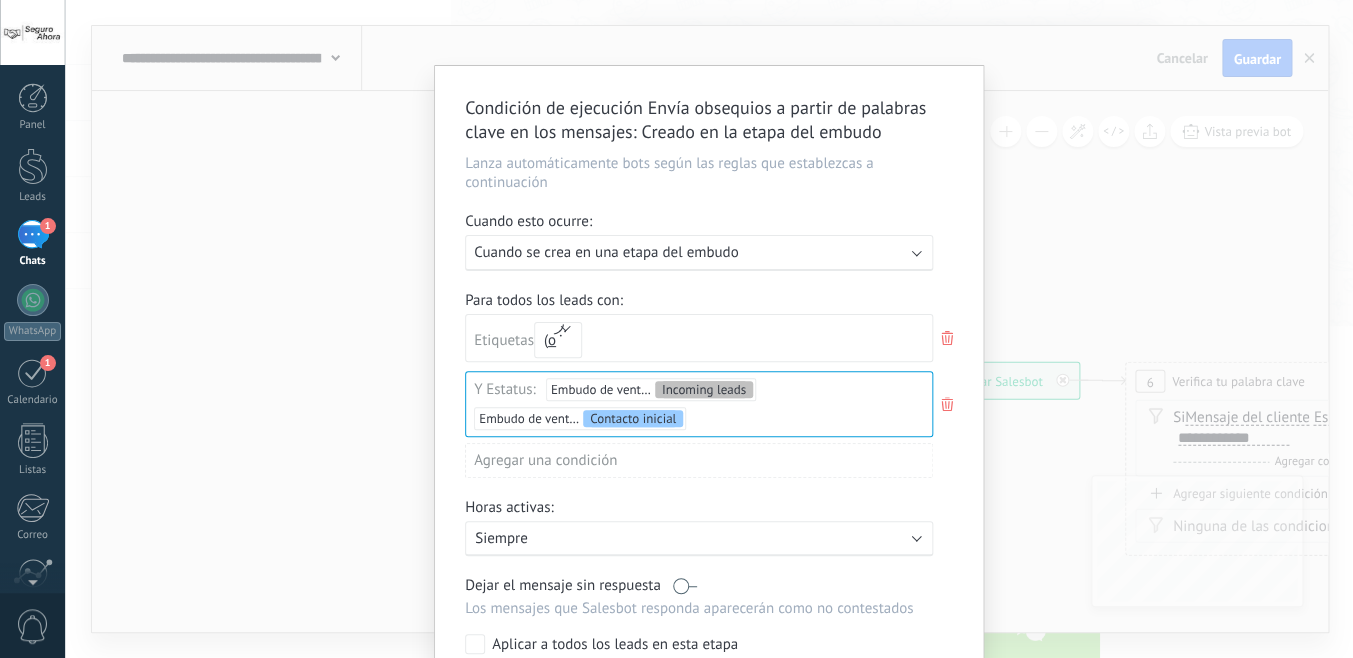 click at bounding box center [917, 251] 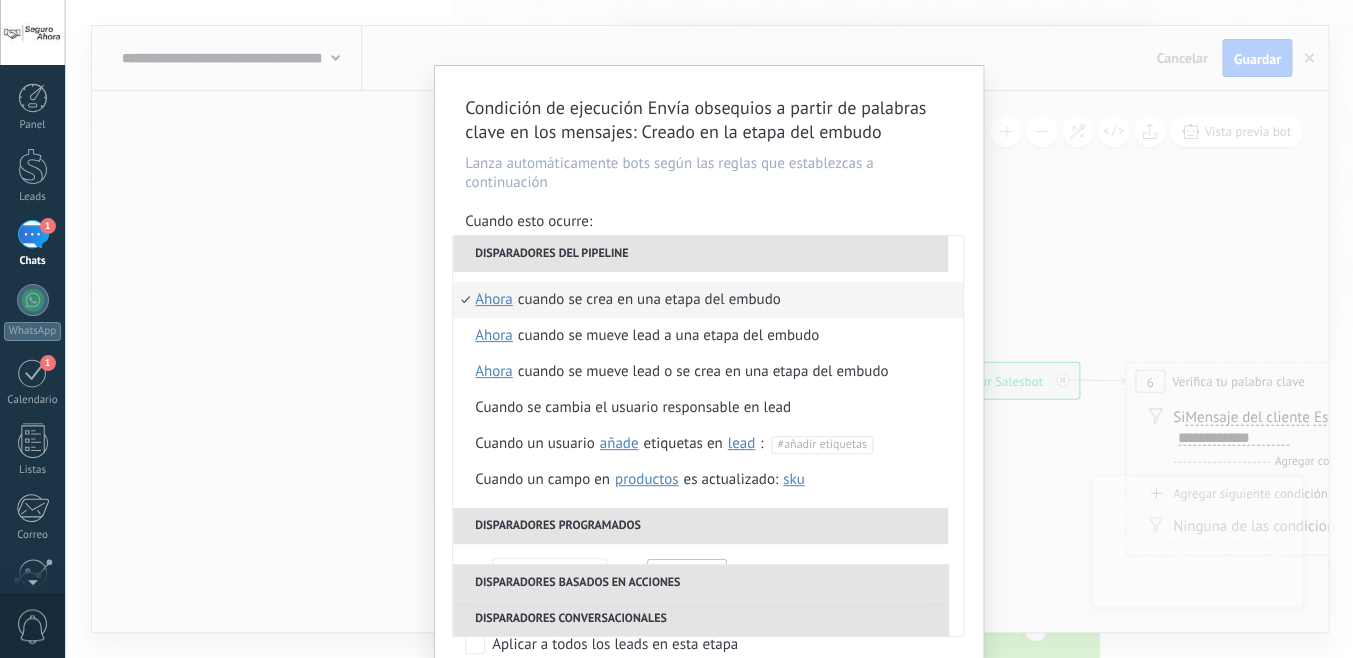 click on "Disparadores del pipeline" at bounding box center (700, 254) 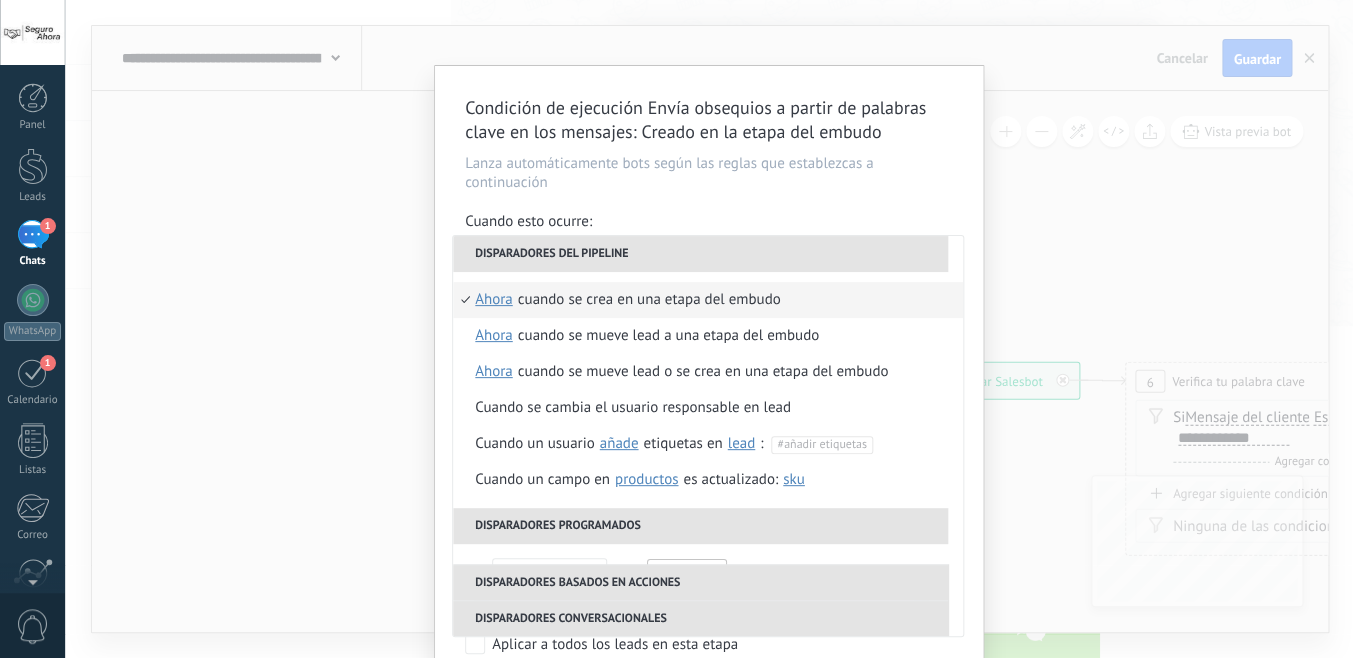 click on "Lanza automáticamente bots según las reglas que establezcas a continuación" at bounding box center [709, 173] 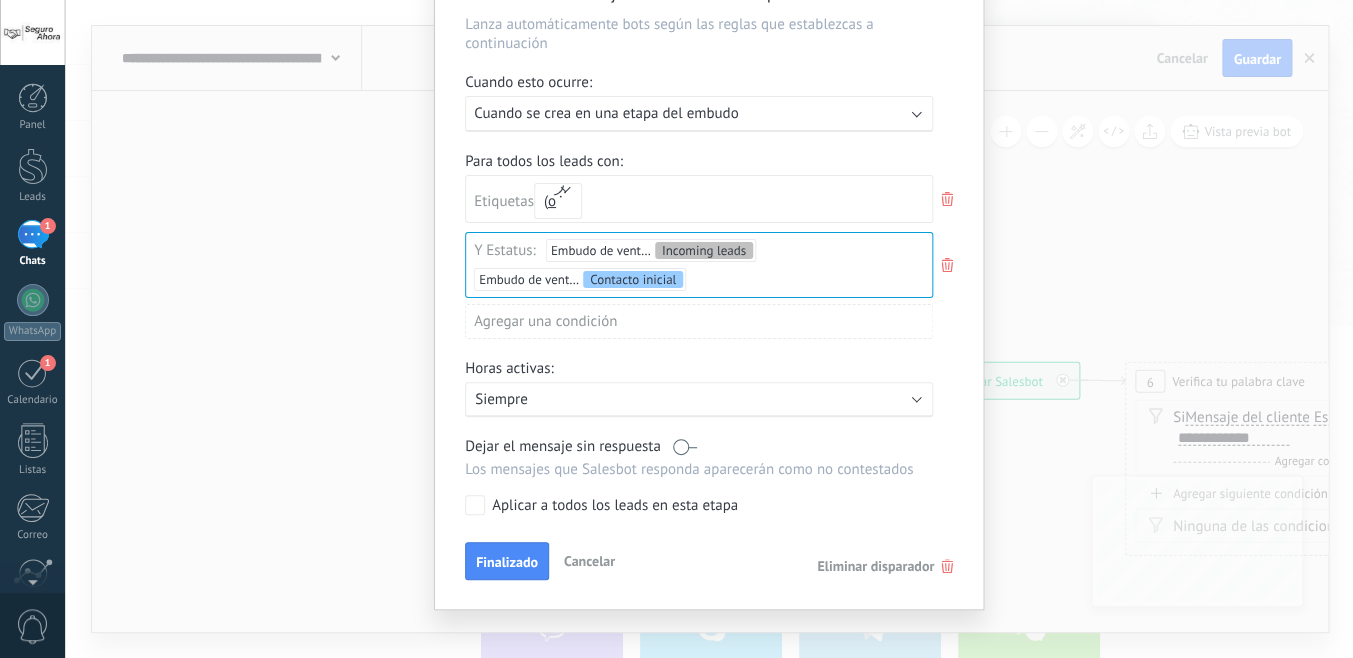 scroll, scrollTop: 166, scrollLeft: 0, axis: vertical 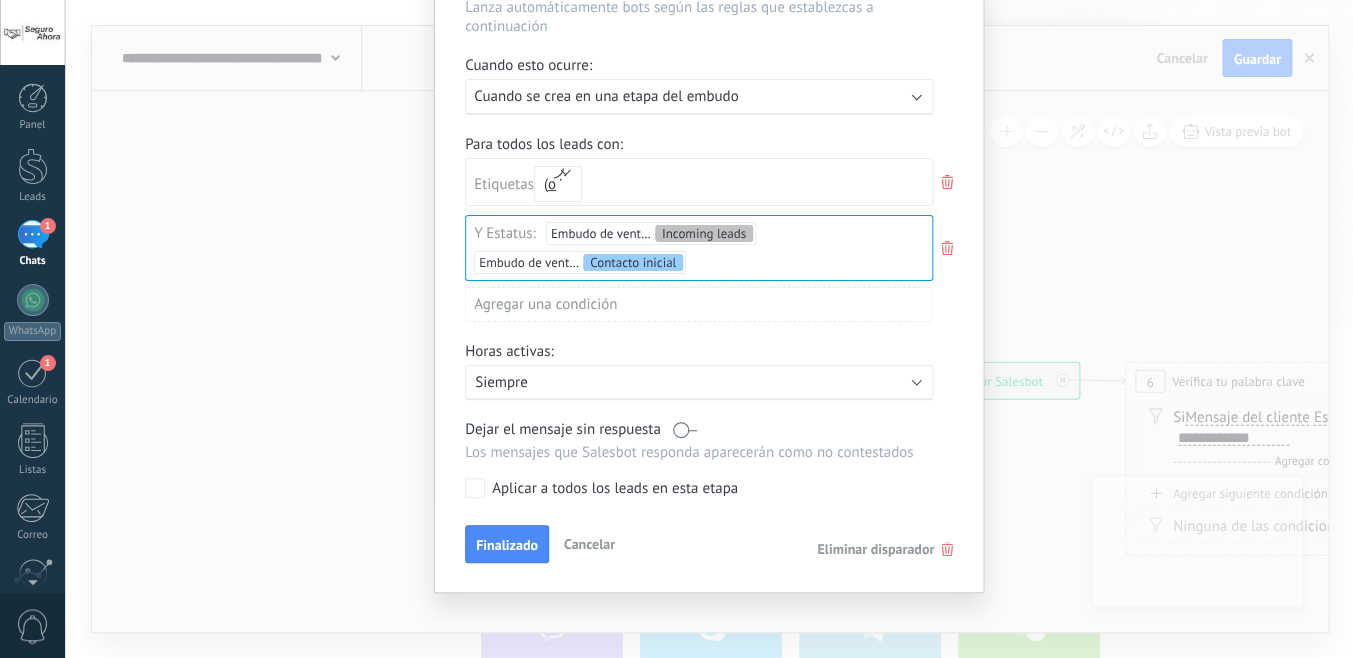 click on "Condición de ejecución Envía obsequios a partir de palabras clave en los mensajes : Creado en la etapa del embudo Lanza automáticamente bots según las reglas que establezcas a continuación Cuando esto ocurre: Ejecutar:  Cuando se crea en una etapa del embudo  Para todos los leads con: Etiquetas  y o o Estatus: Embudo de ventas Incoming leads Embudo de ventas Contacto inicial Incoming leads Contacto inicial Negociación Debate contractual Discusión de contrato Logrado con éxito Venta Perdido Agregar una condición Horas activas: Activo:  Siempre Dejar el mensaje sin respuesta Los mensajes que Salesbot responda aparecerán como no contestados Aplicar a todos los leads en esta etapa Finalizado Cancelar Eliminar disparador" at bounding box center (709, 251) 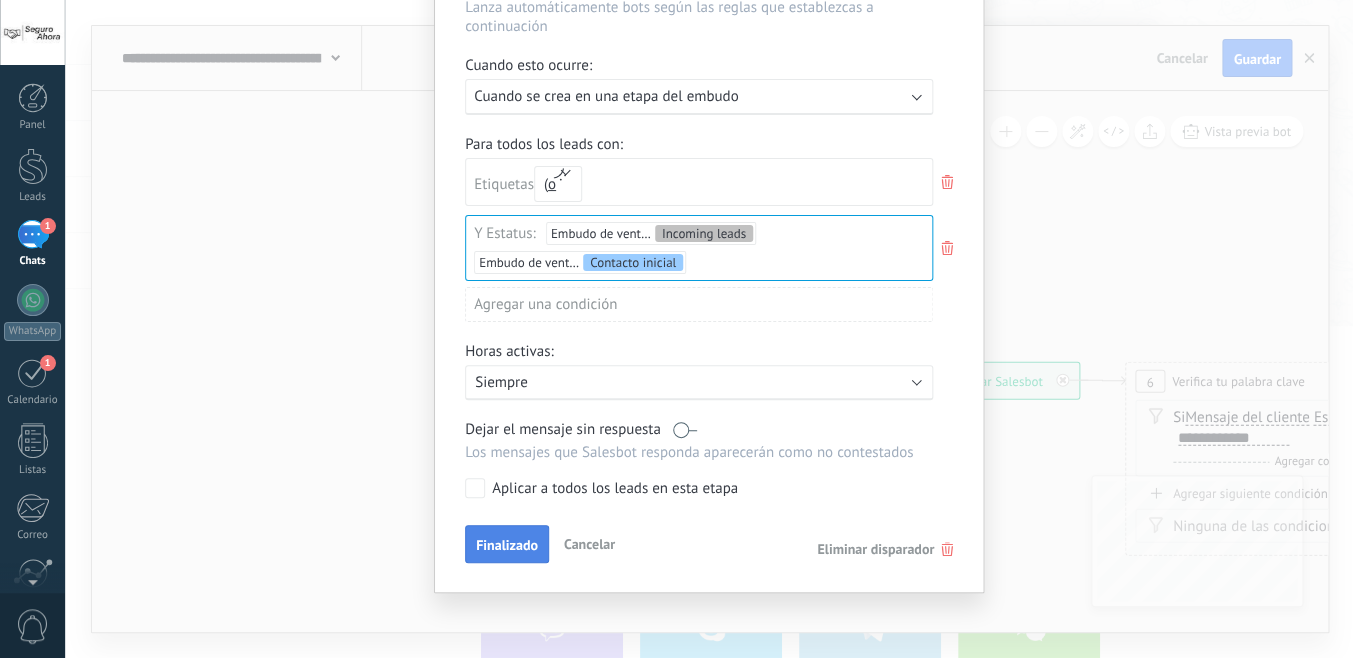 click on "Finalizado" at bounding box center (507, 545) 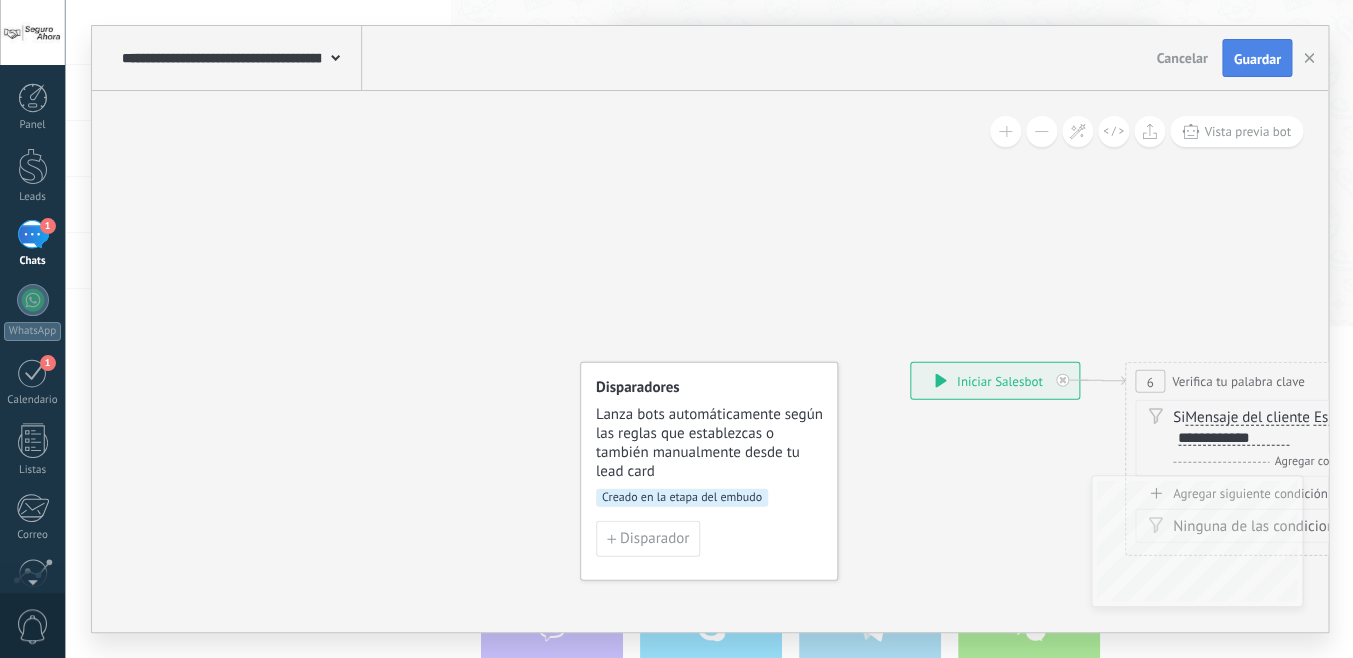 click on "Guardar" at bounding box center [1256, 59] 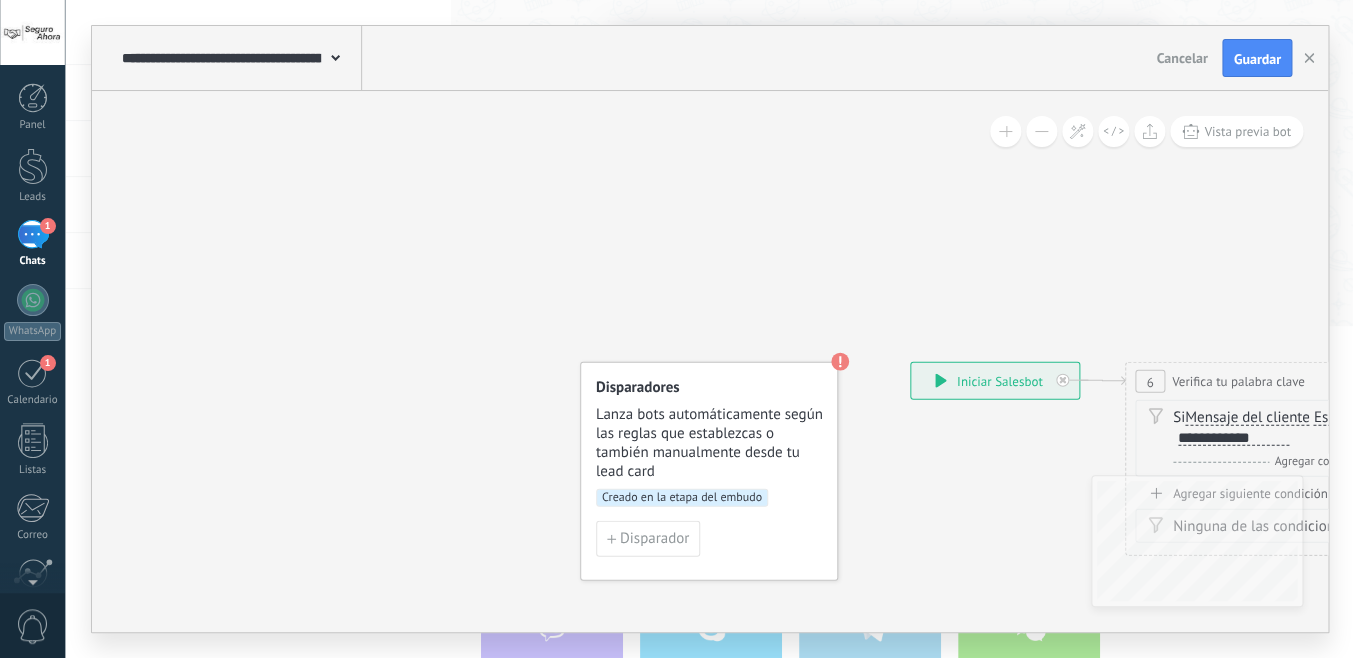 click on "Creado en la etapa del embudo" at bounding box center [682, 498] 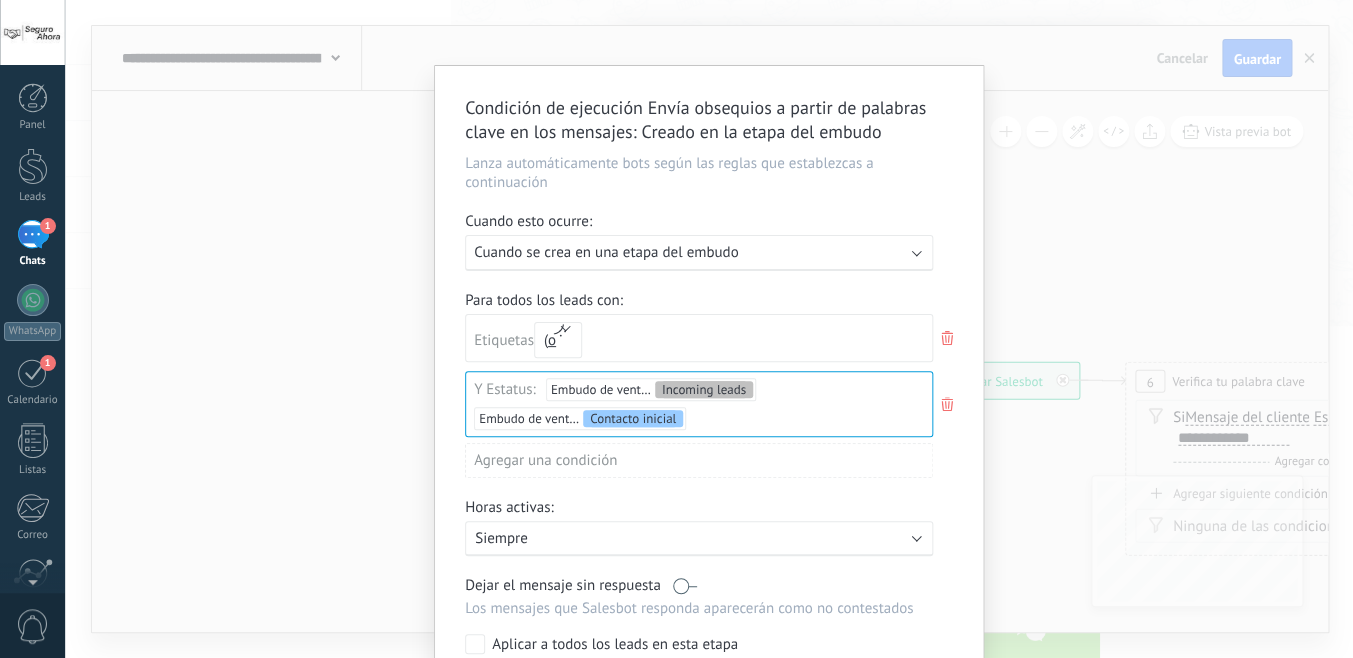 click at bounding box center (762, 338) 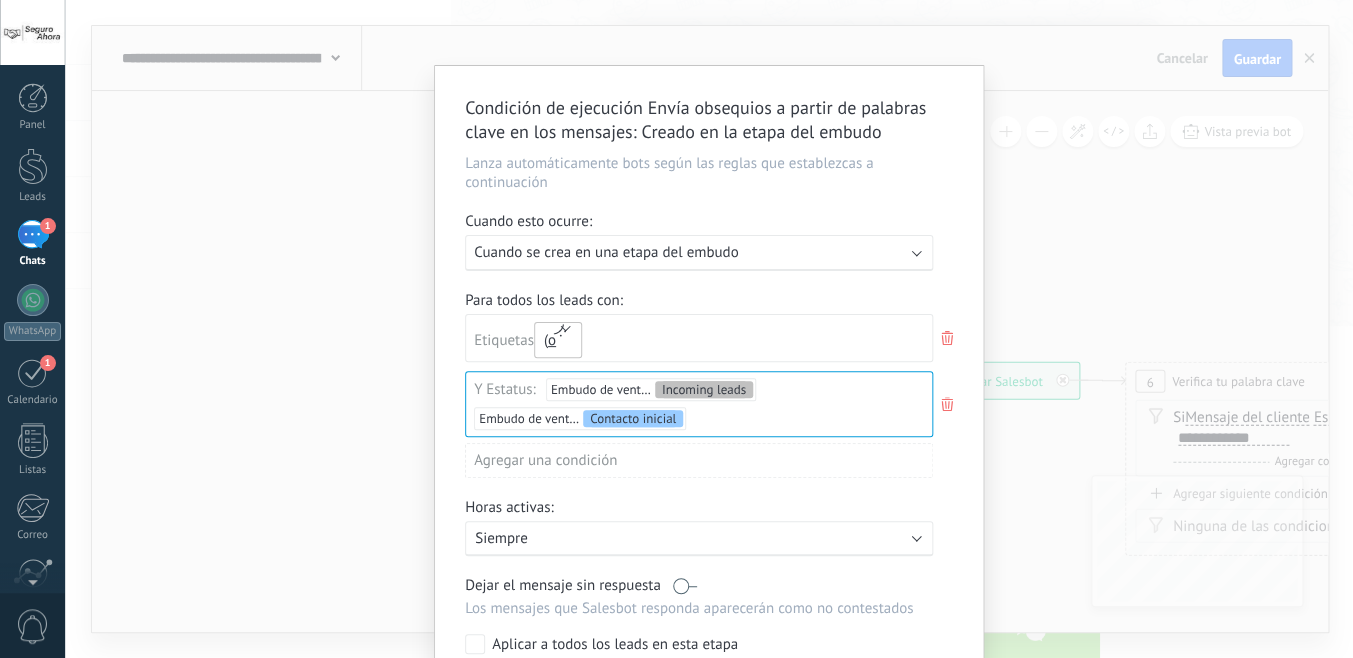 click on "o" at bounding box center (558, 340) 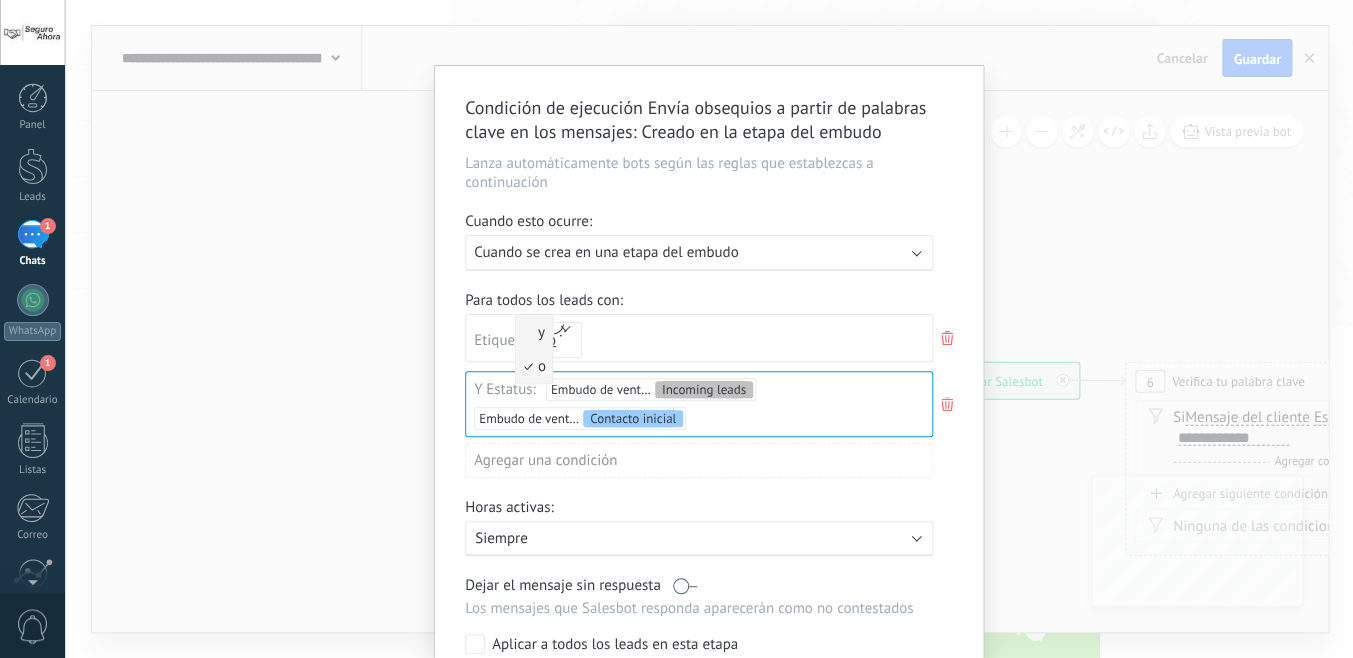 click on "y" at bounding box center [531, 332] 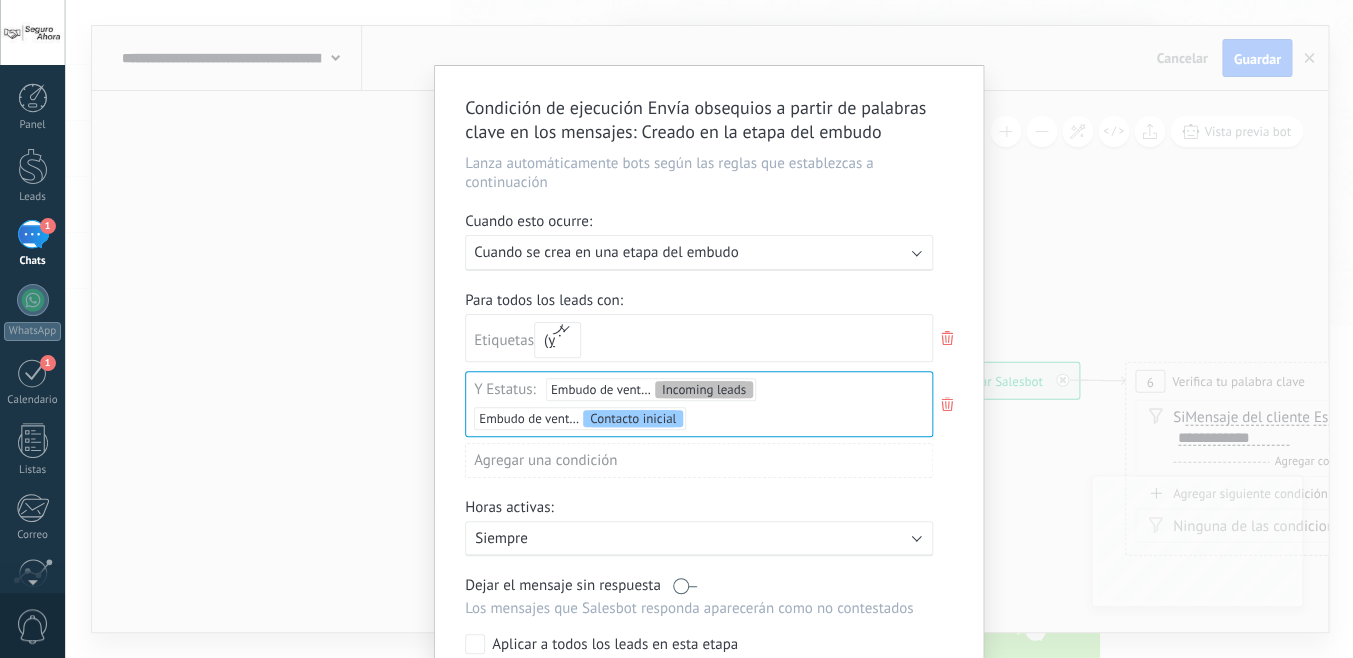 click 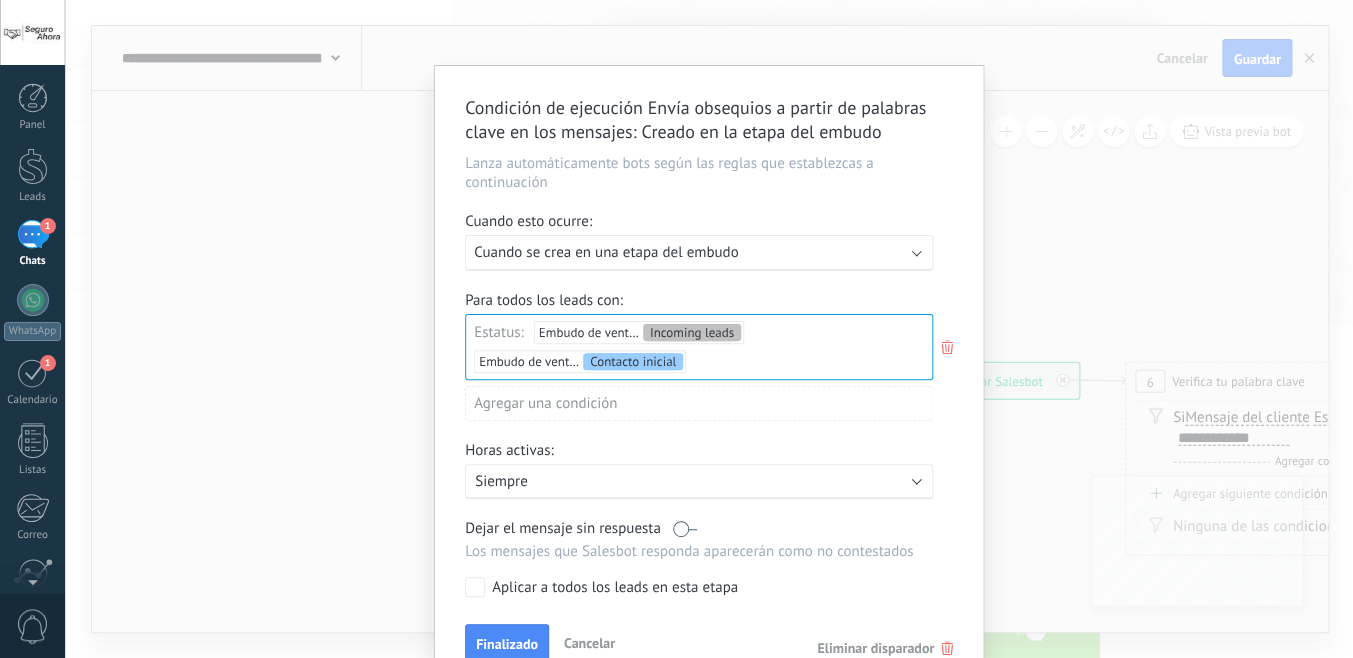 scroll, scrollTop: 109, scrollLeft: 0, axis: vertical 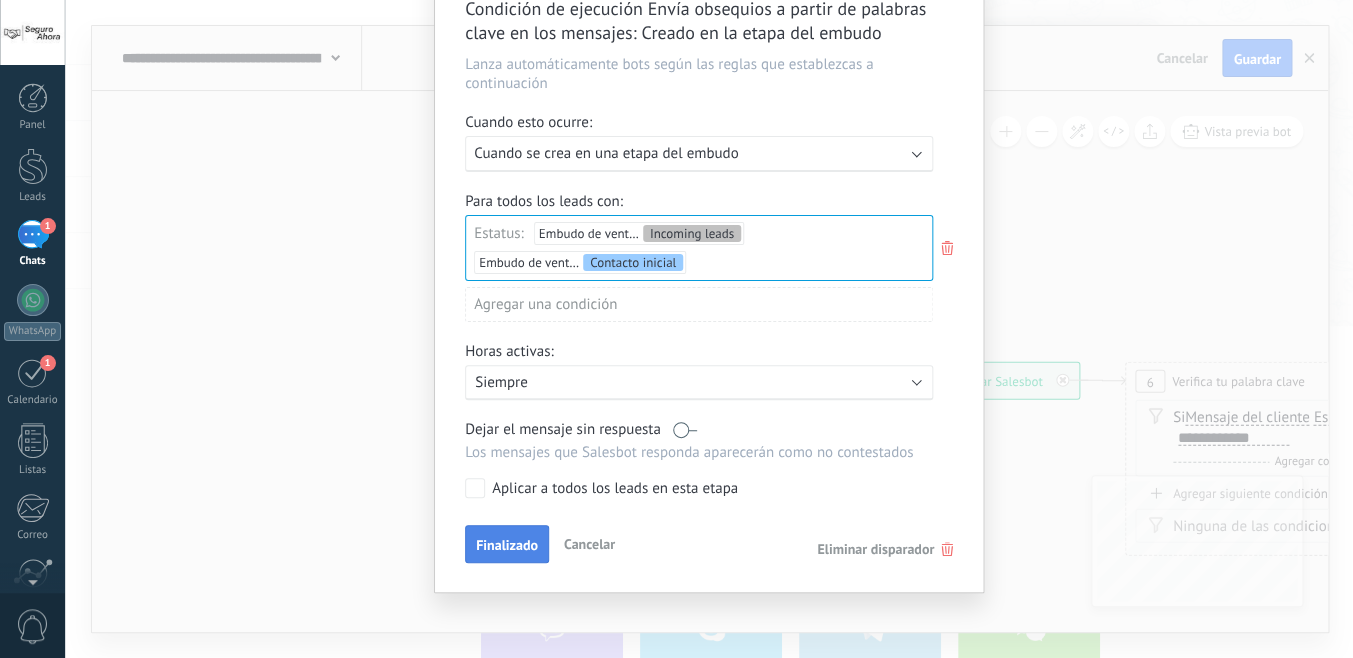 click on "Finalizado" at bounding box center [507, 545] 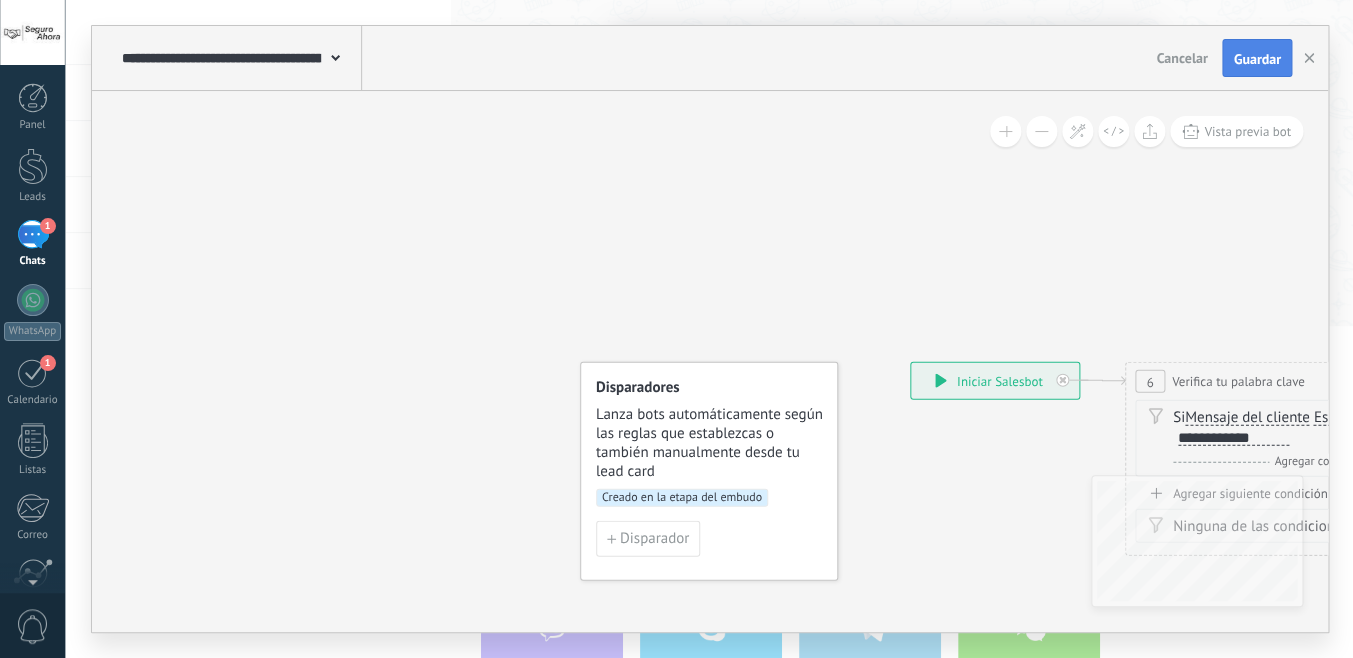 click on "Guardar" at bounding box center [1256, 59] 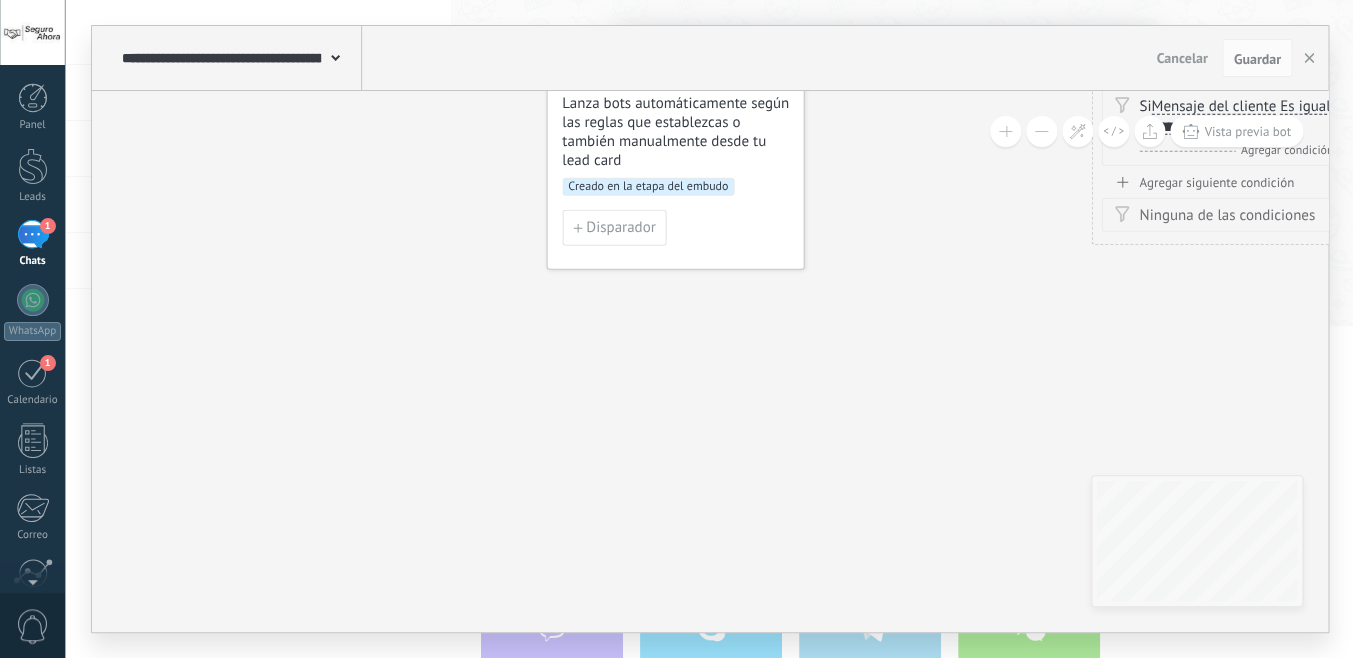 click on "1" at bounding box center (48, 226) 